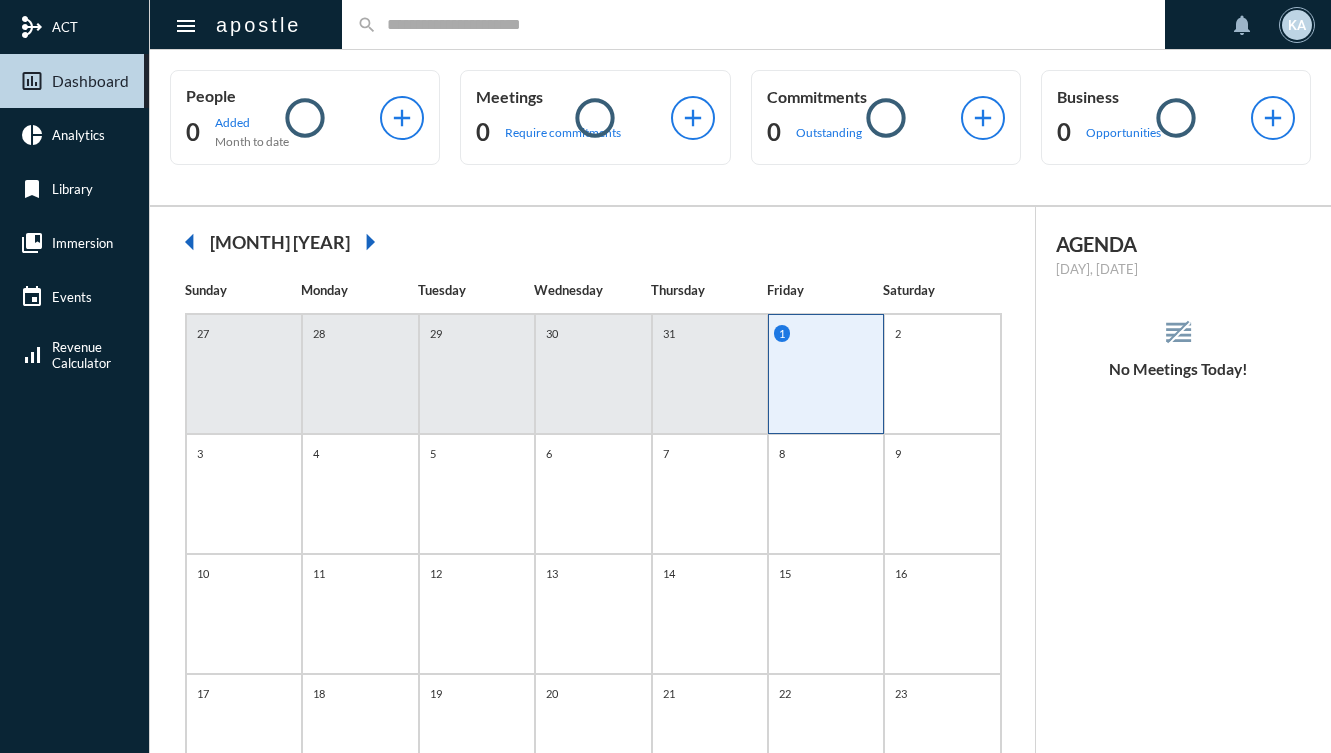 scroll, scrollTop: 0, scrollLeft: 0, axis: both 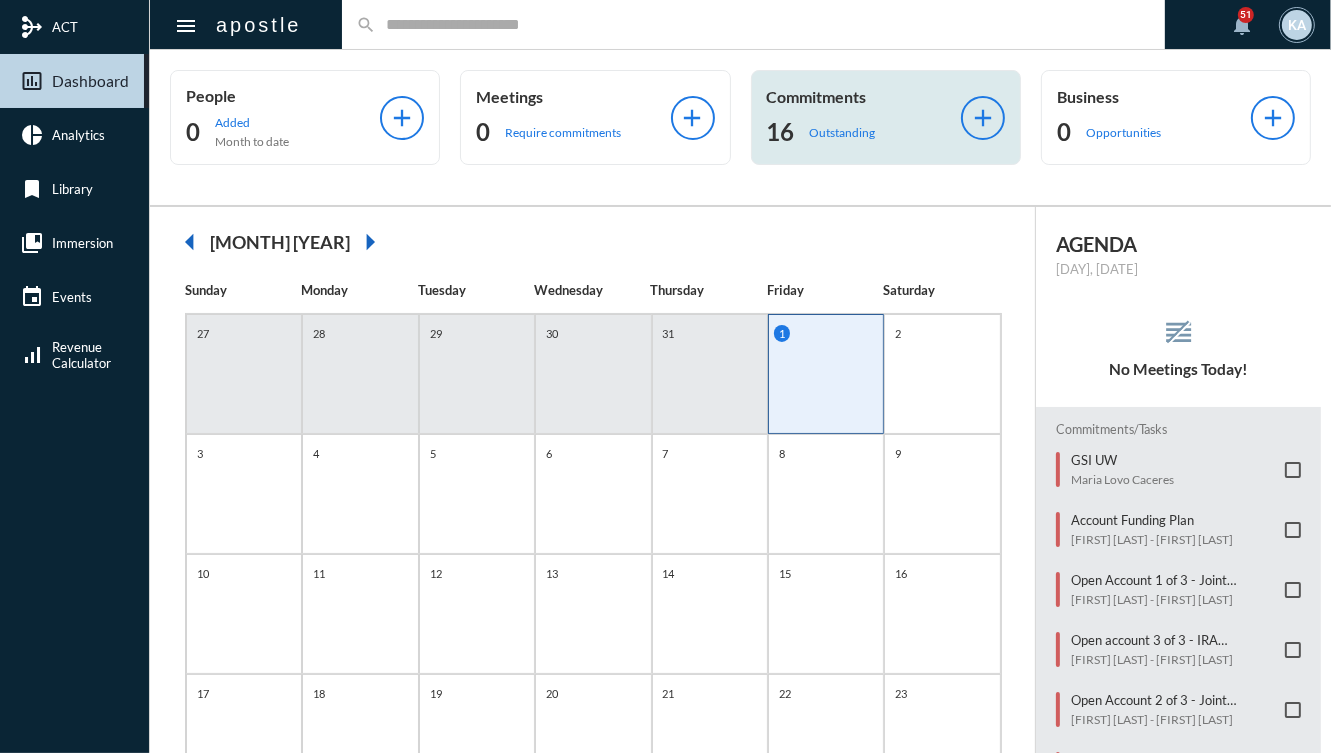 click on "Outstanding" 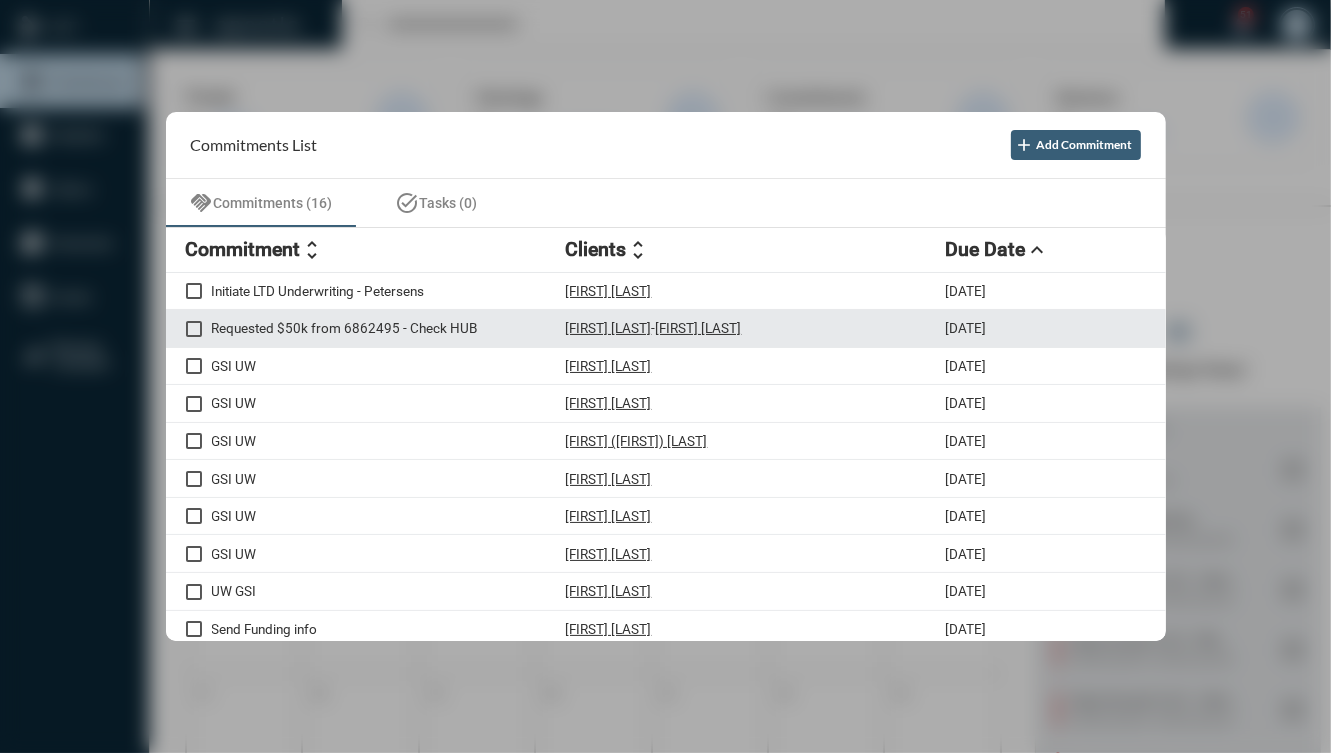 scroll, scrollTop: 9, scrollLeft: 0, axis: vertical 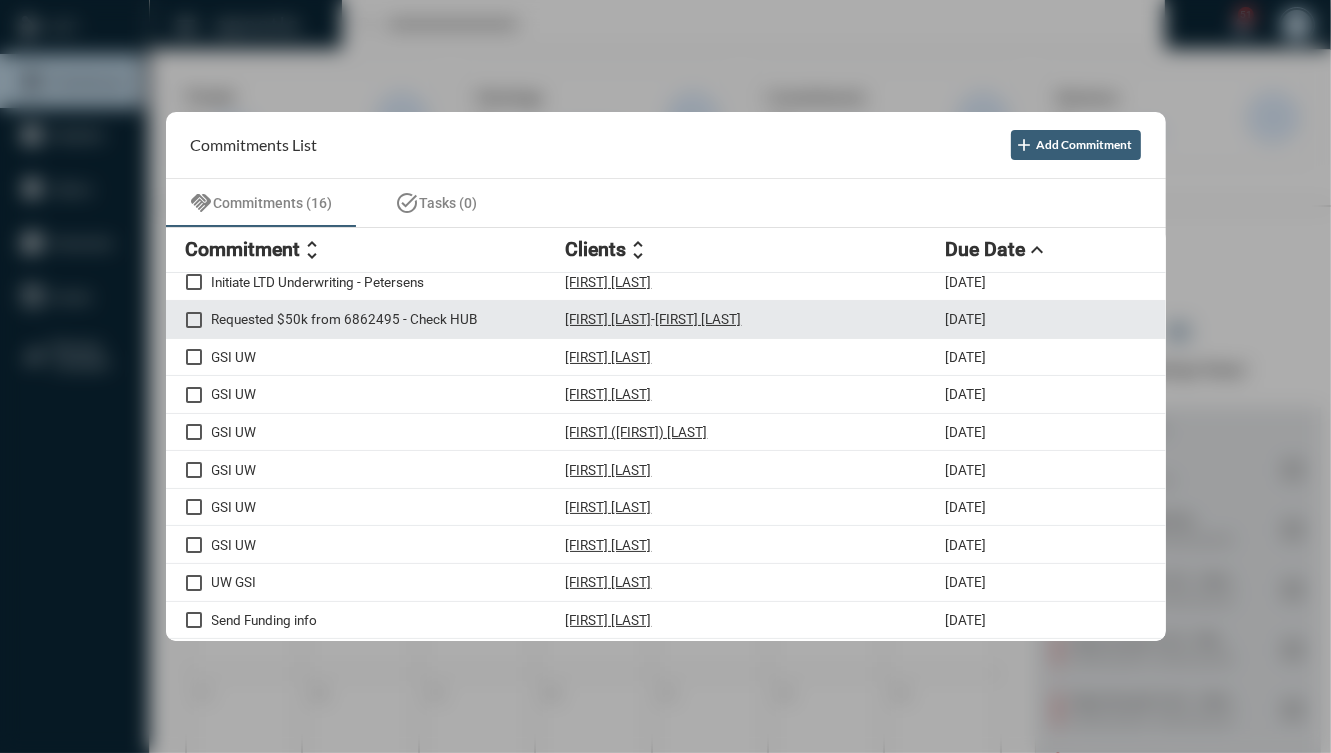 click on "Tyler Ewing    -   Heather Ewing" at bounding box center (756, 319) 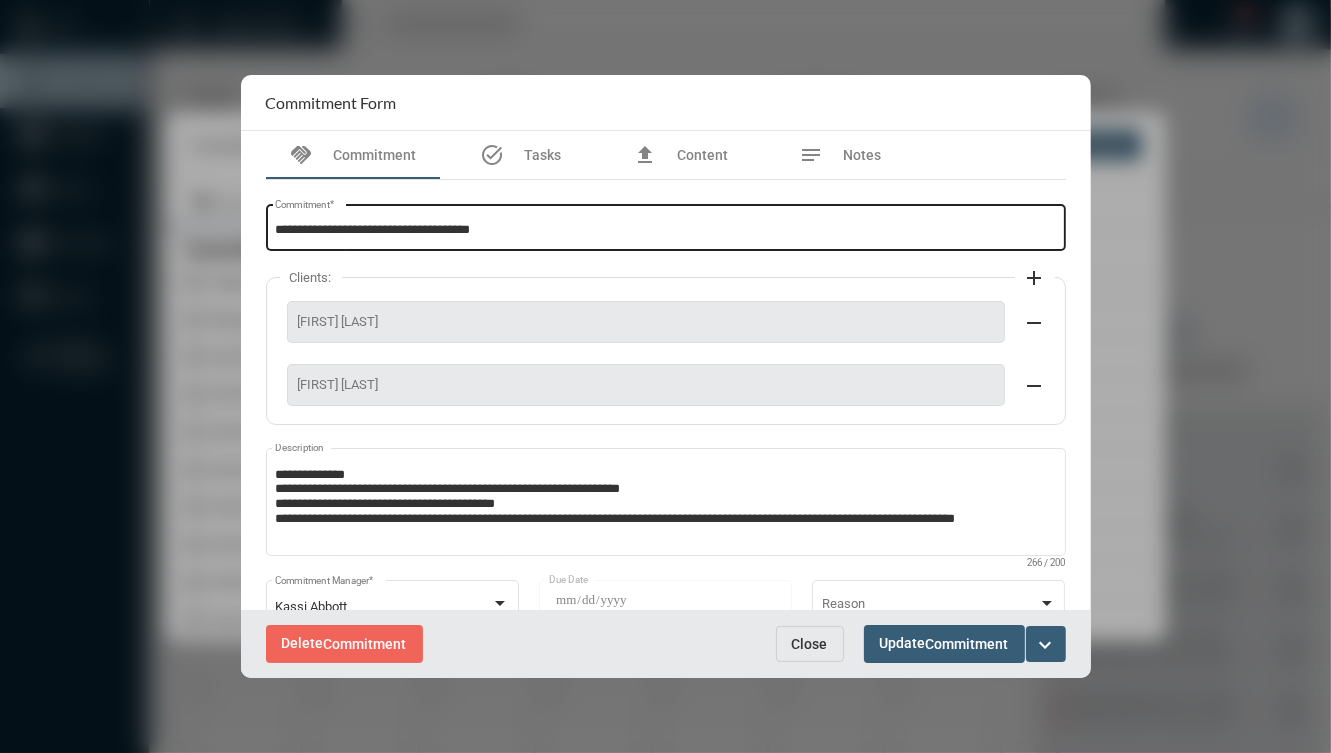 click on "**********" at bounding box center (665, 225) 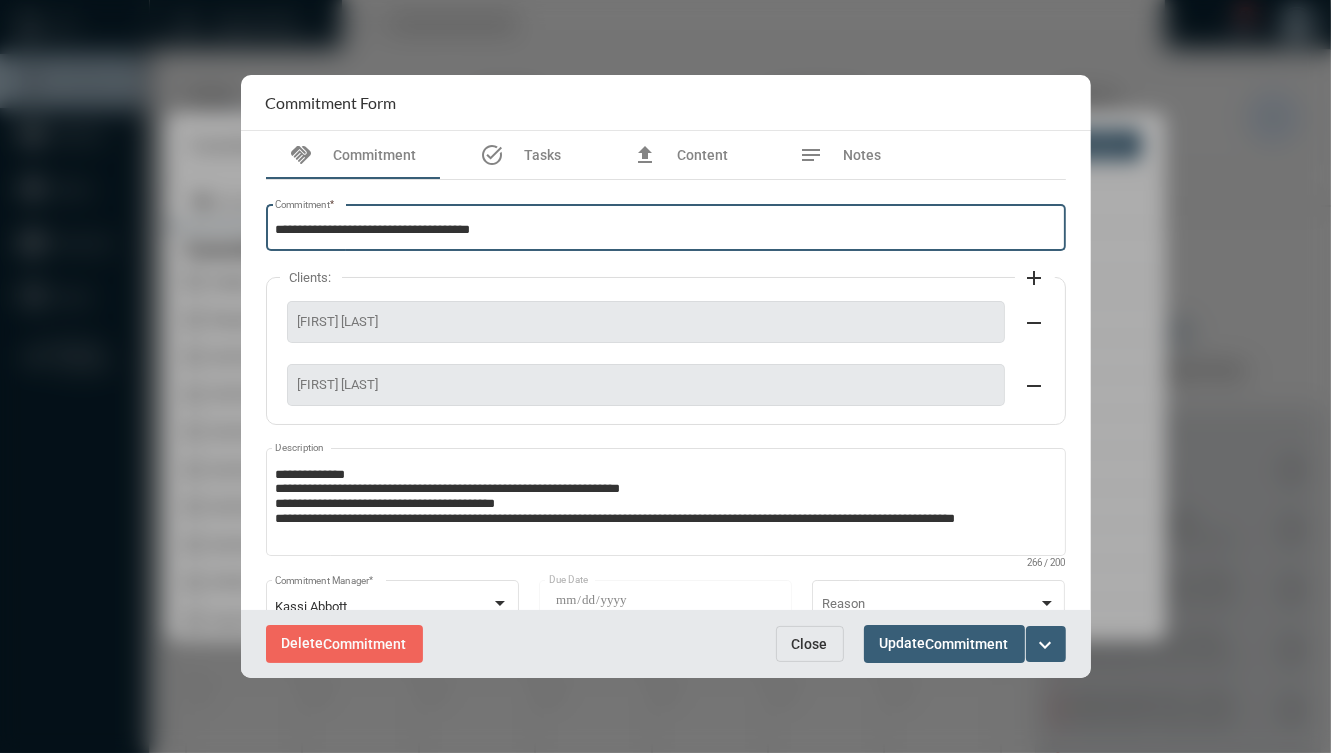 click on "**********" at bounding box center (665, 225) 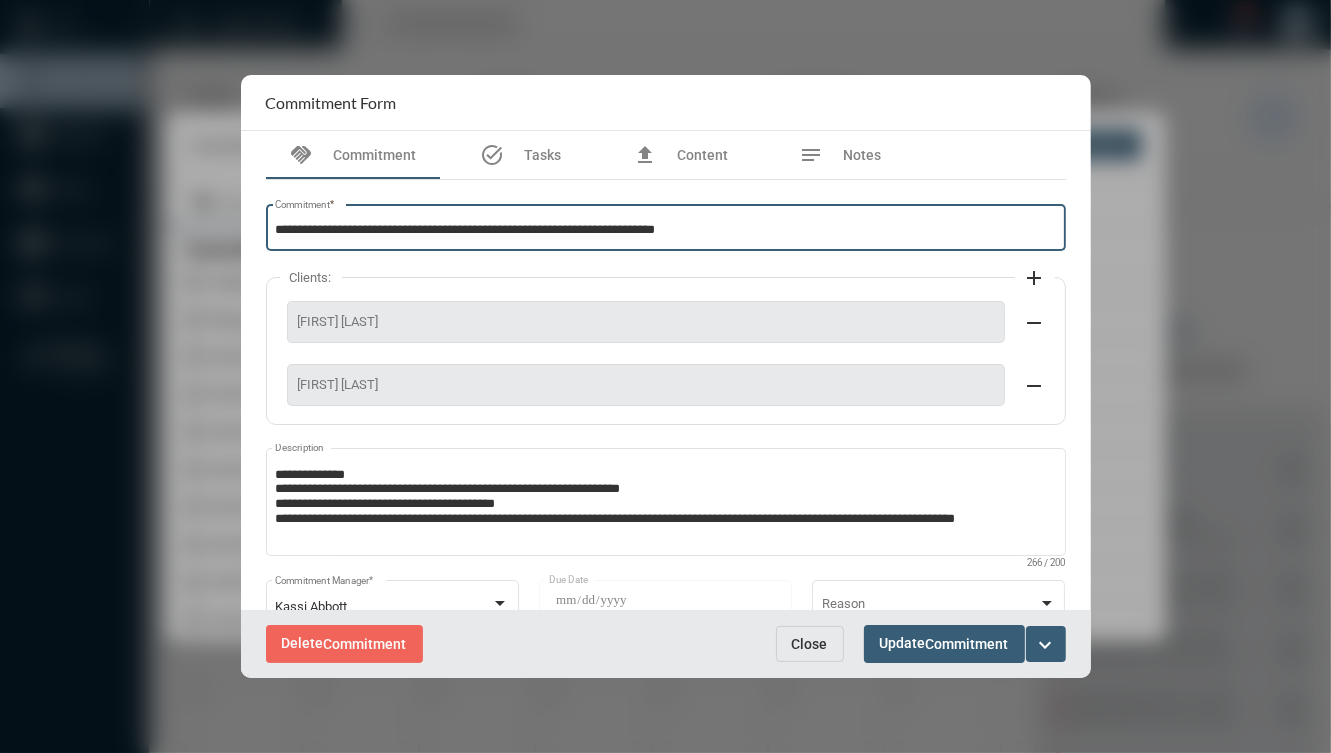 type on "**********" 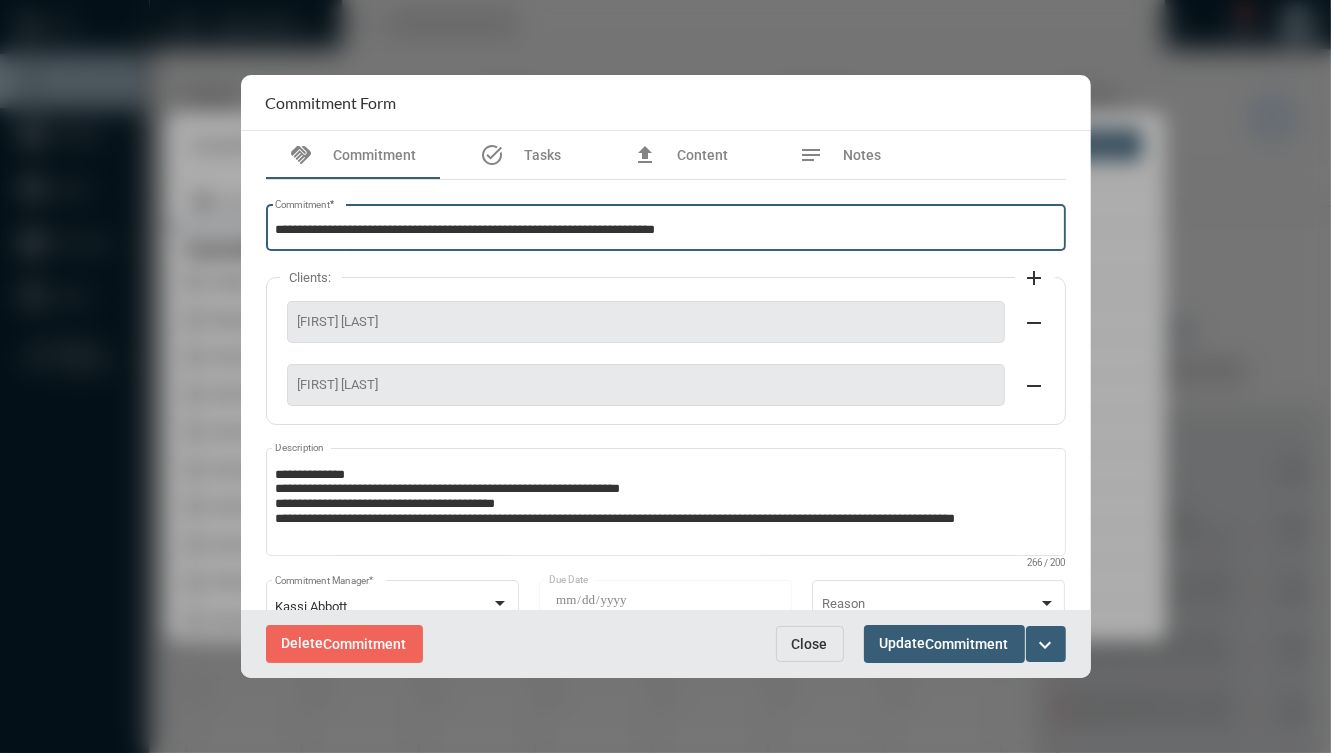 click on "Update  Commitment" at bounding box center [944, 643] 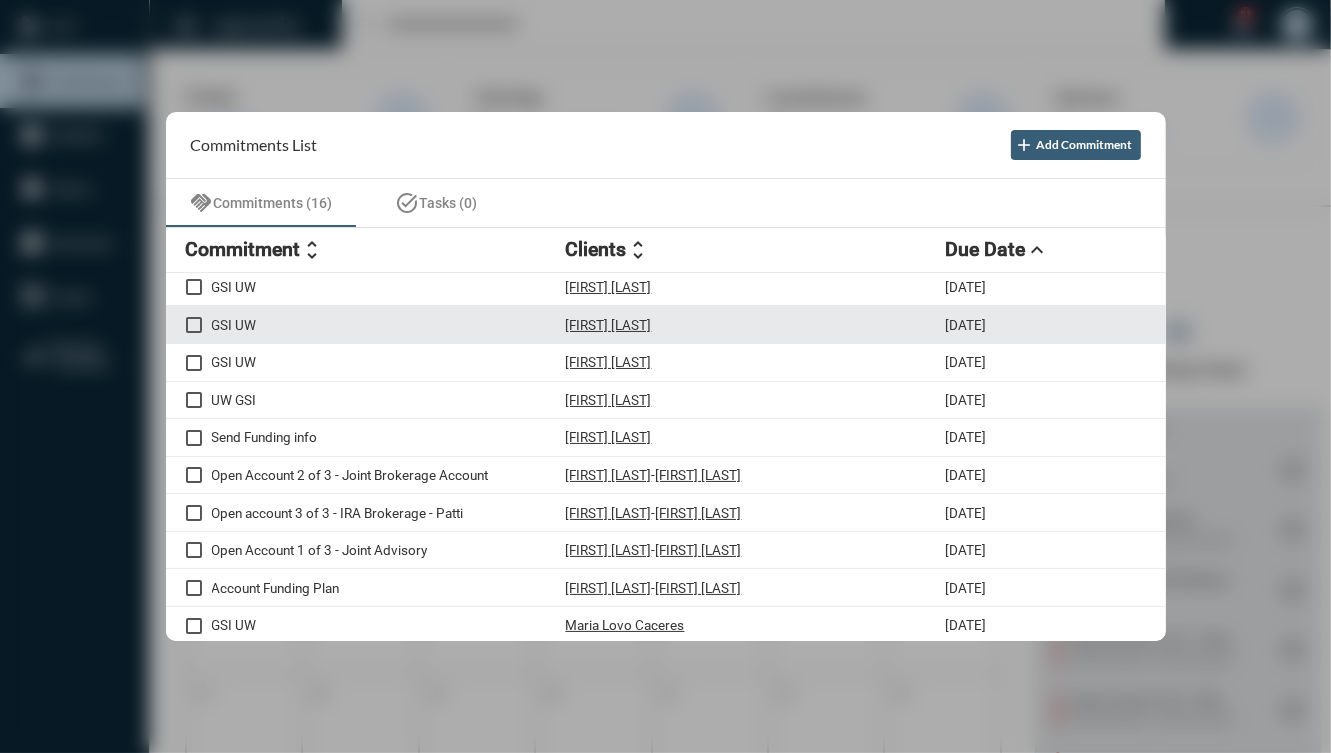 scroll, scrollTop: 0, scrollLeft: 0, axis: both 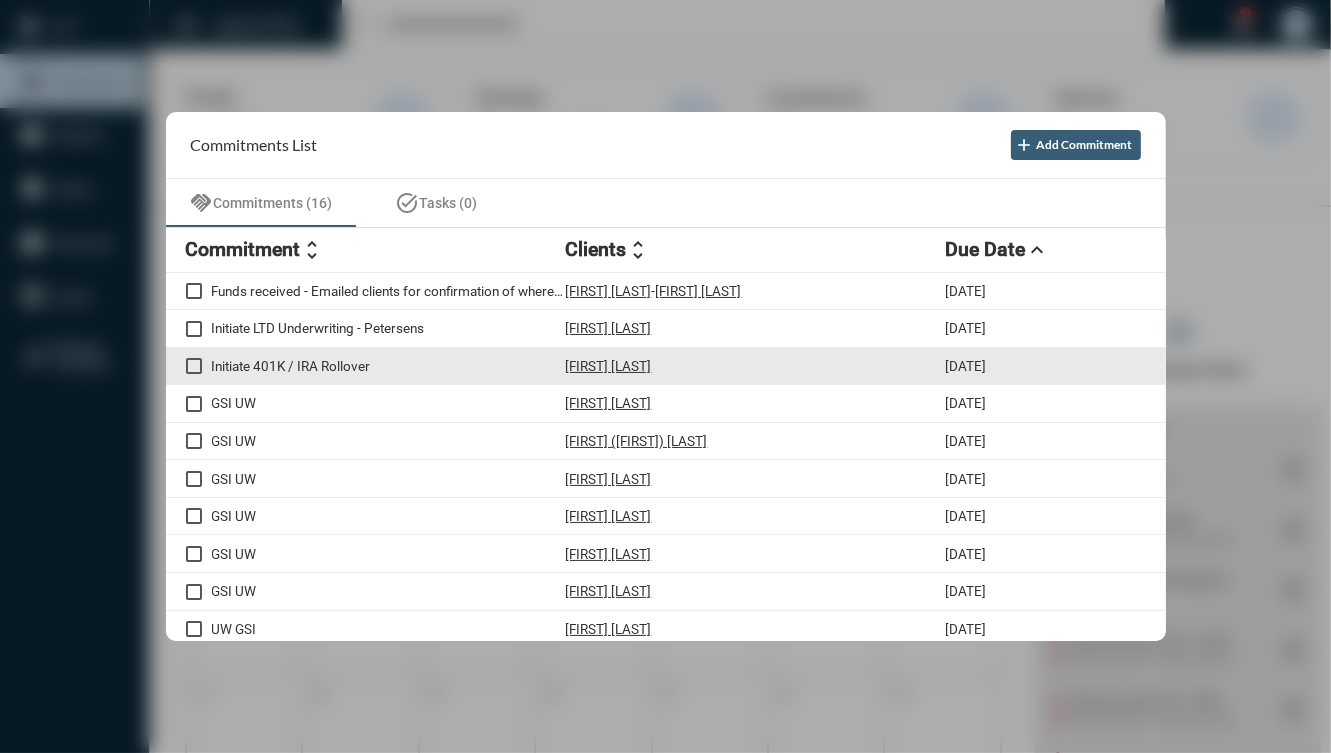 click on "Sonia Rivas" at bounding box center (756, 366) 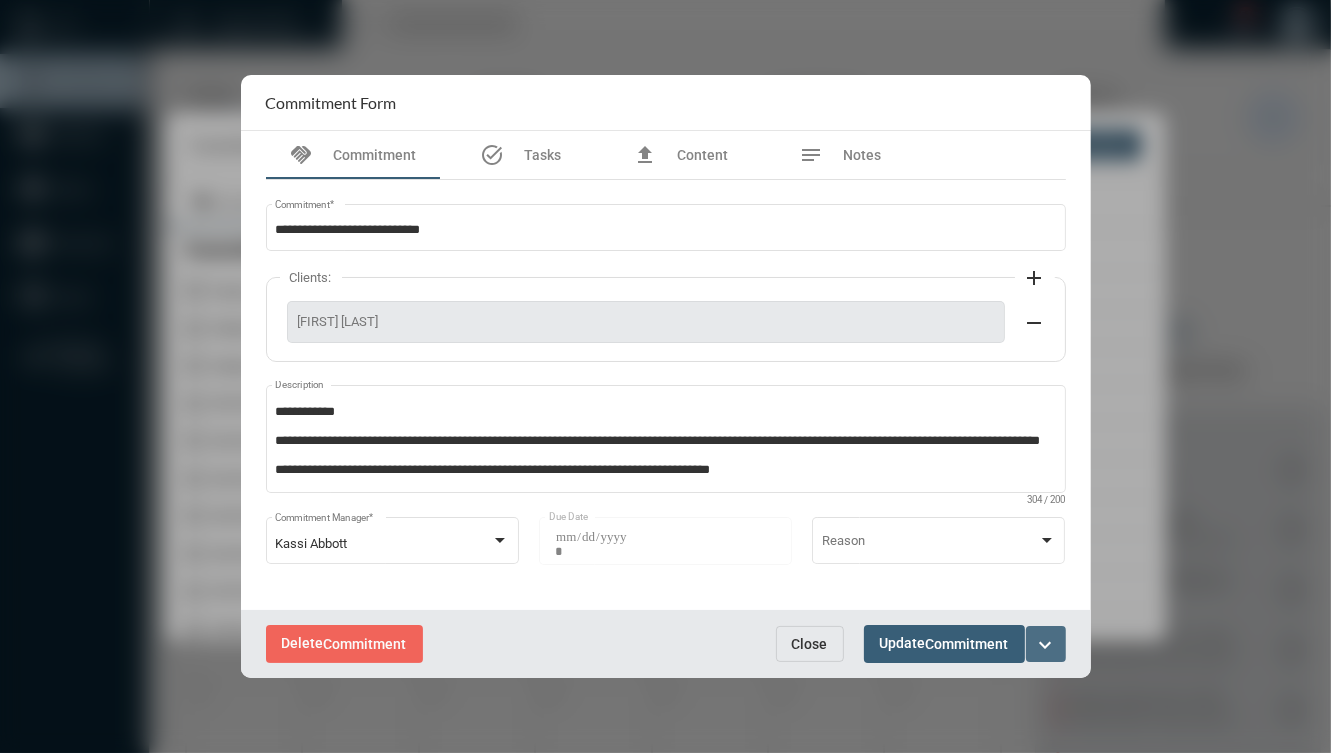 click on "expand_more" at bounding box center [1046, 645] 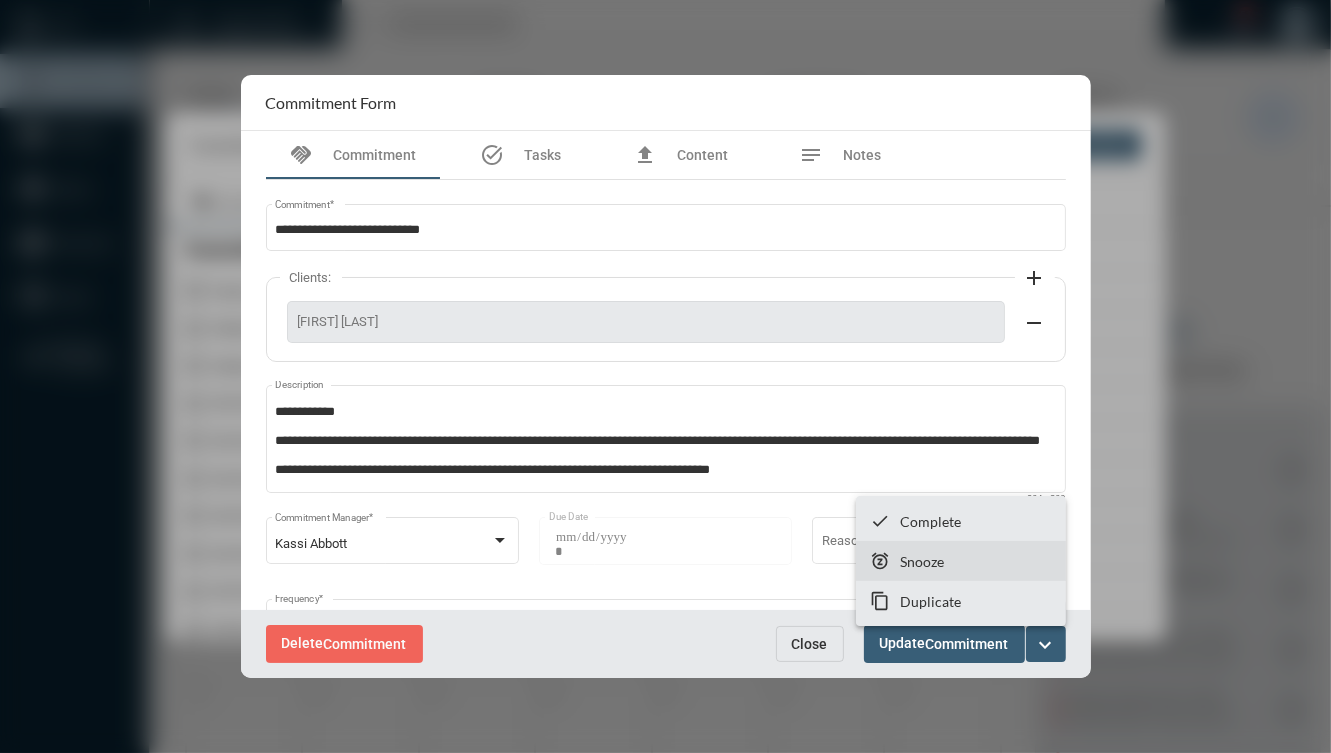 click on "snooze Snooze" at bounding box center (961, 561) 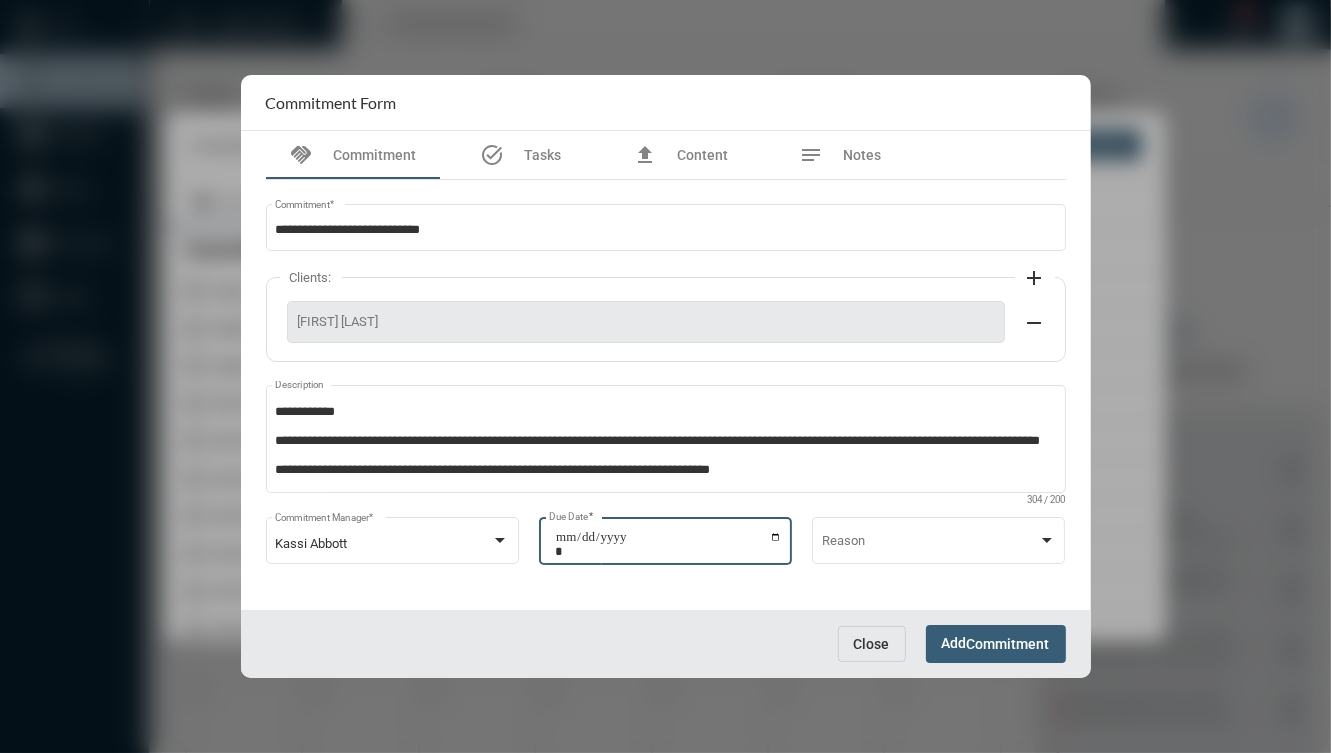 click on "**********" at bounding box center (668, 544) 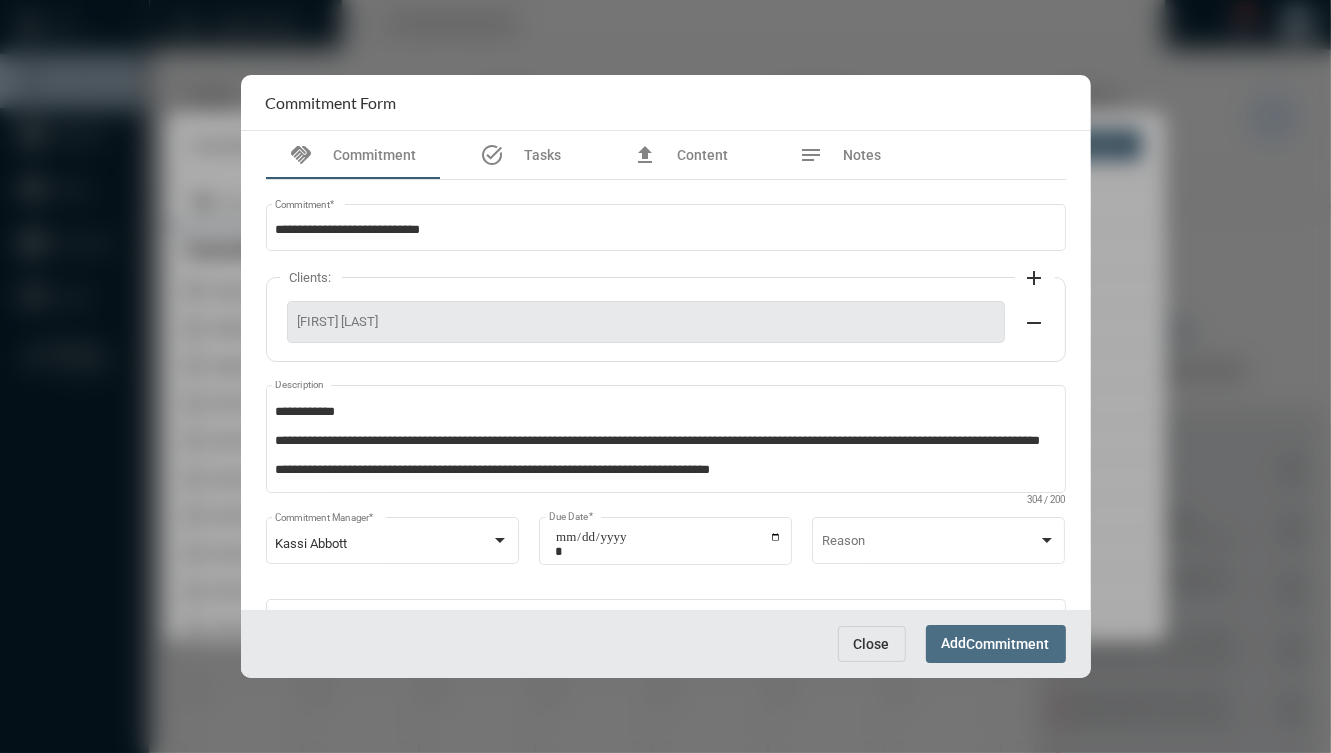 click on "Add   Commitment" at bounding box center (996, 643) 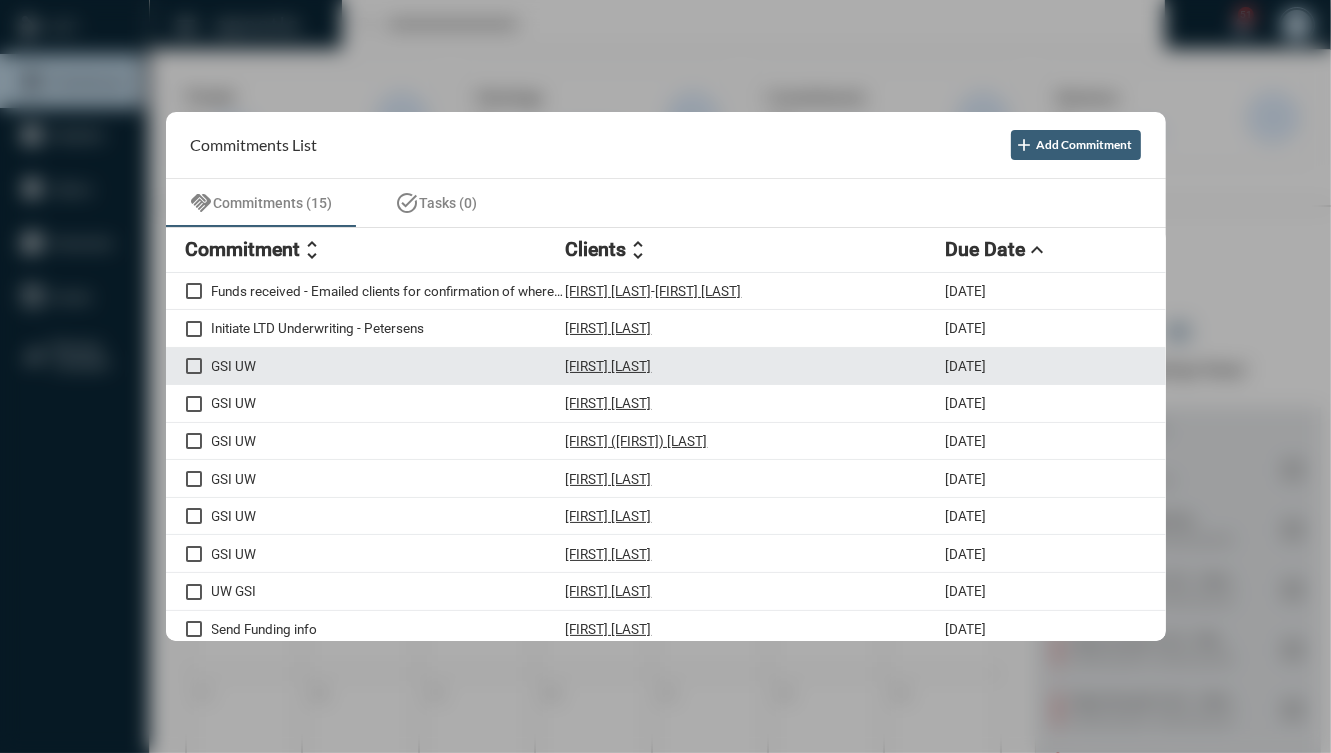 scroll, scrollTop: 192, scrollLeft: 0, axis: vertical 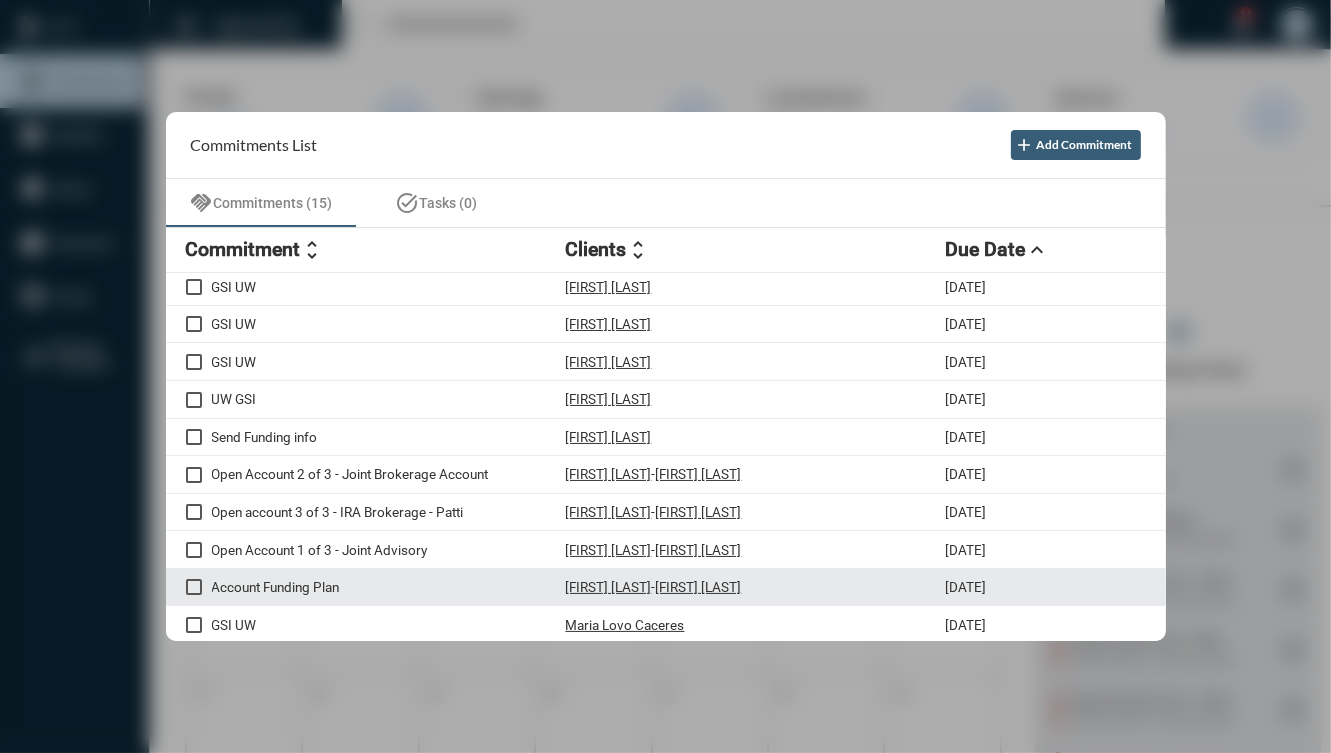 click on "Account Funding Plan" at bounding box center (389, 587) 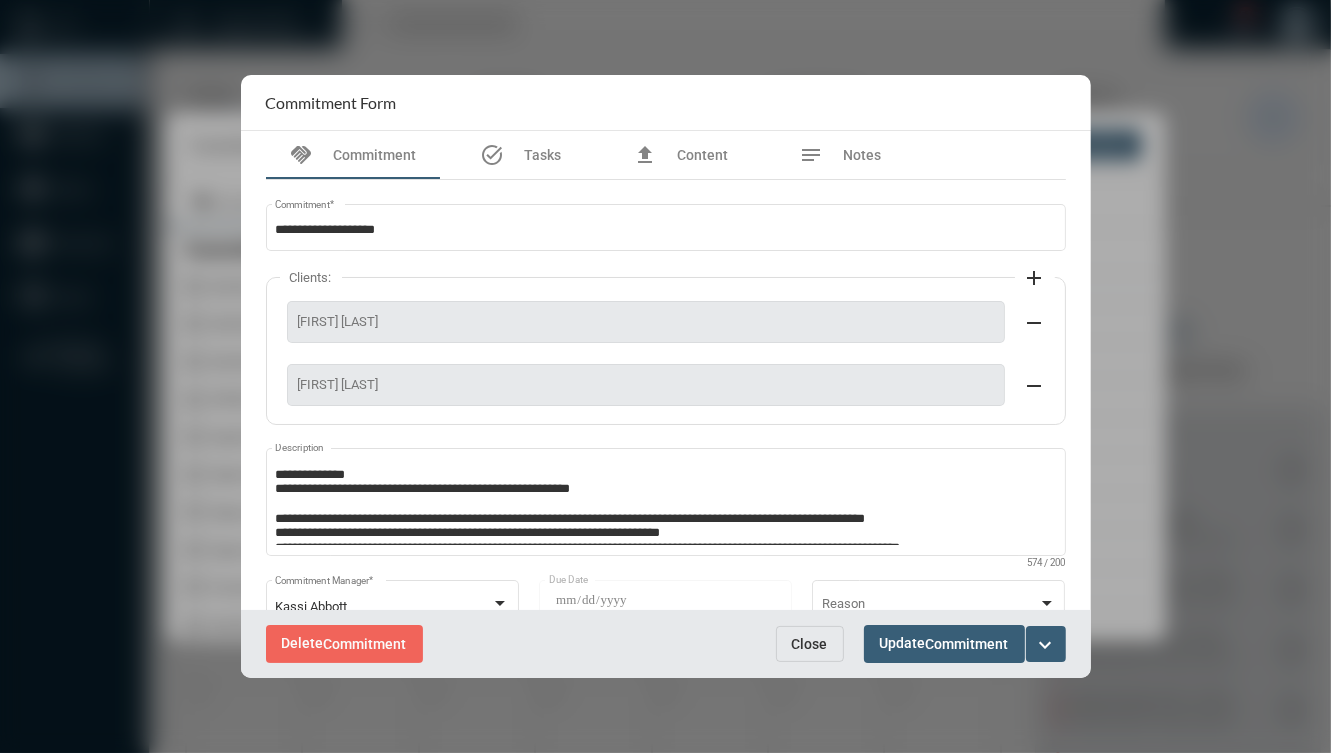 click on "expand_more" at bounding box center (1046, 645) 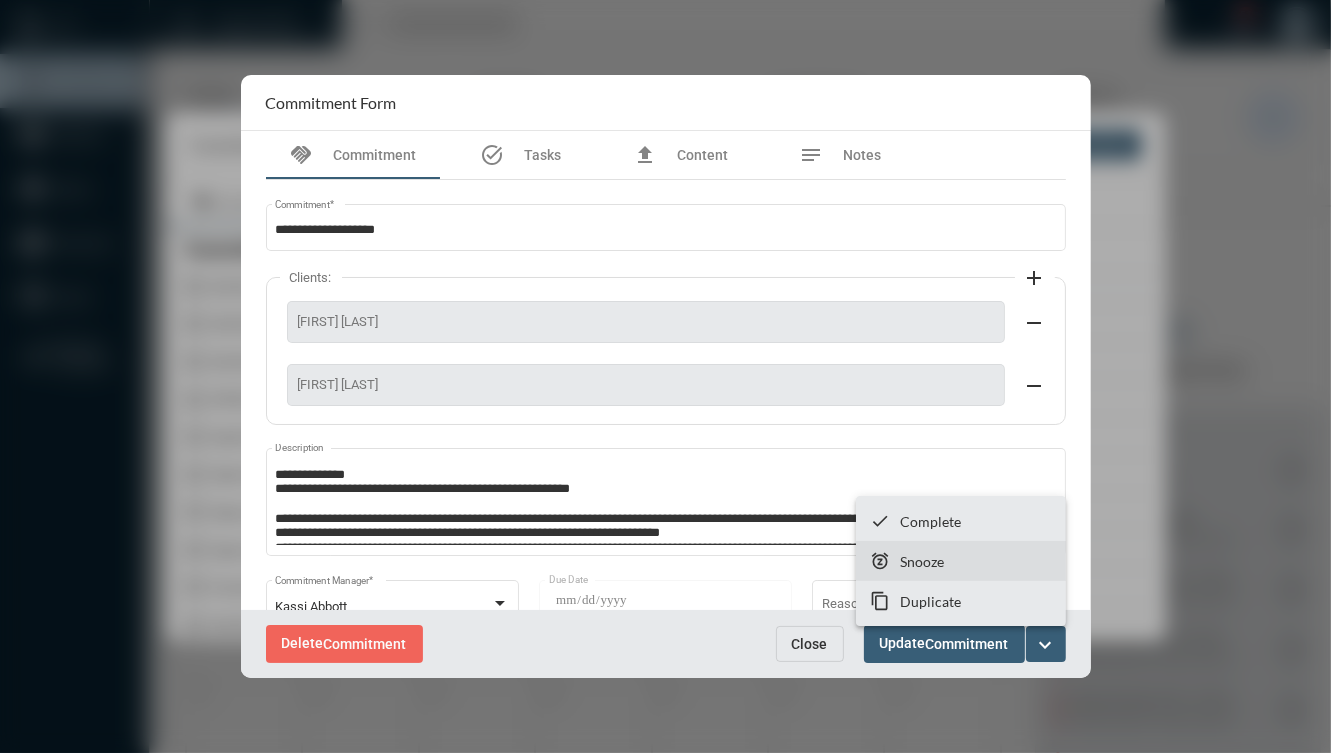 click on "snooze Snooze" at bounding box center [961, 561] 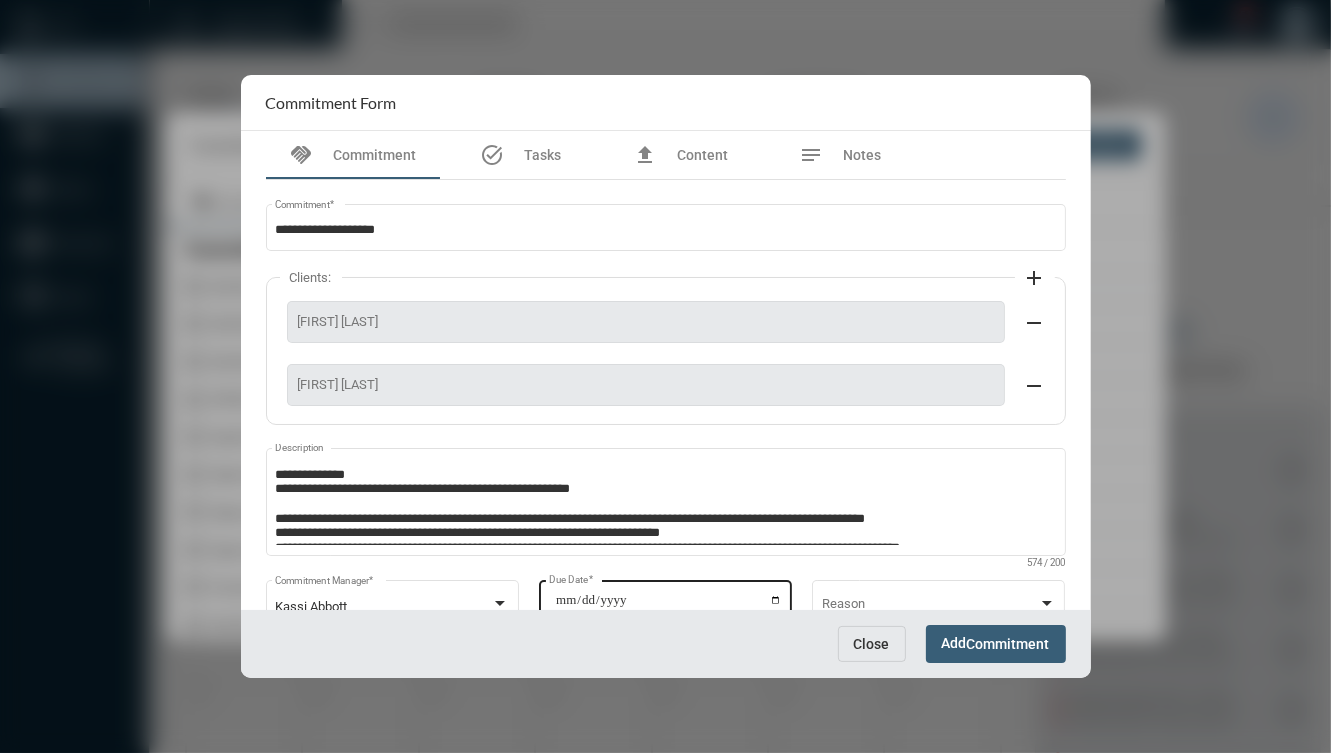 click on "**********" at bounding box center [668, 607] 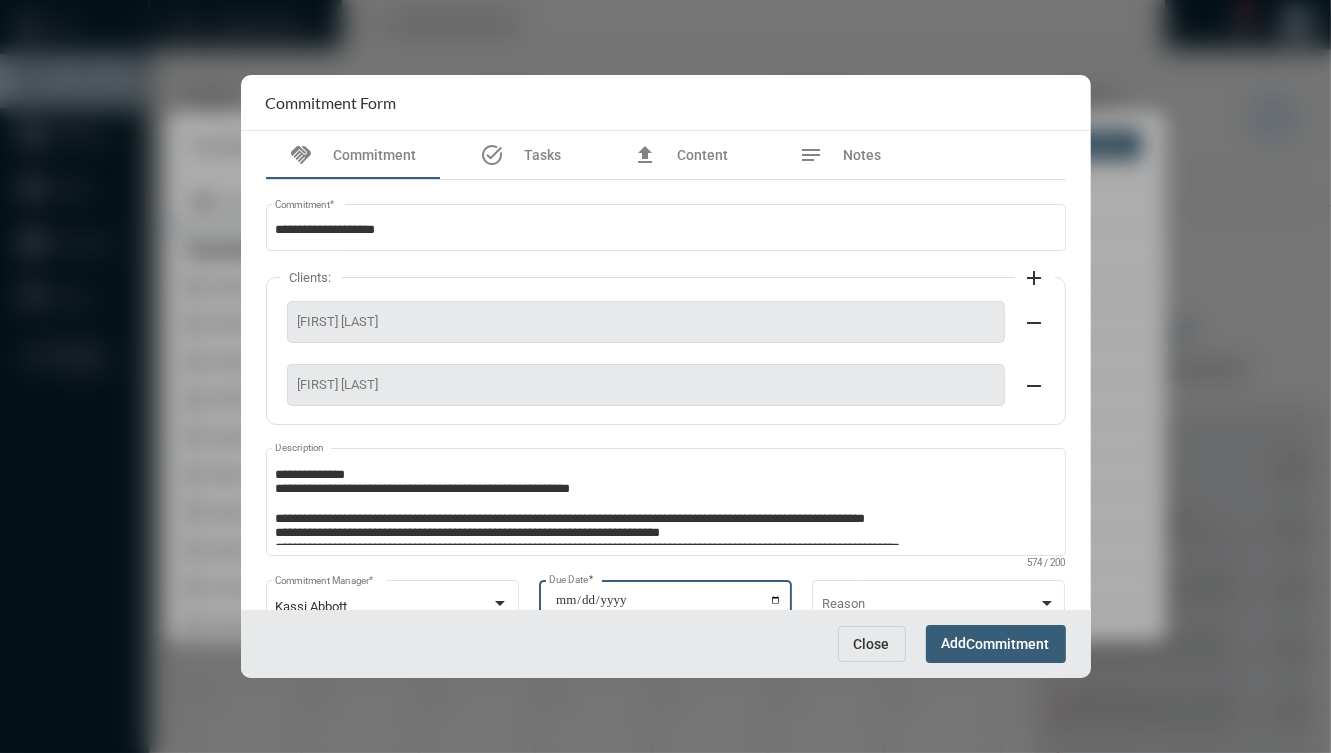 type on "**********" 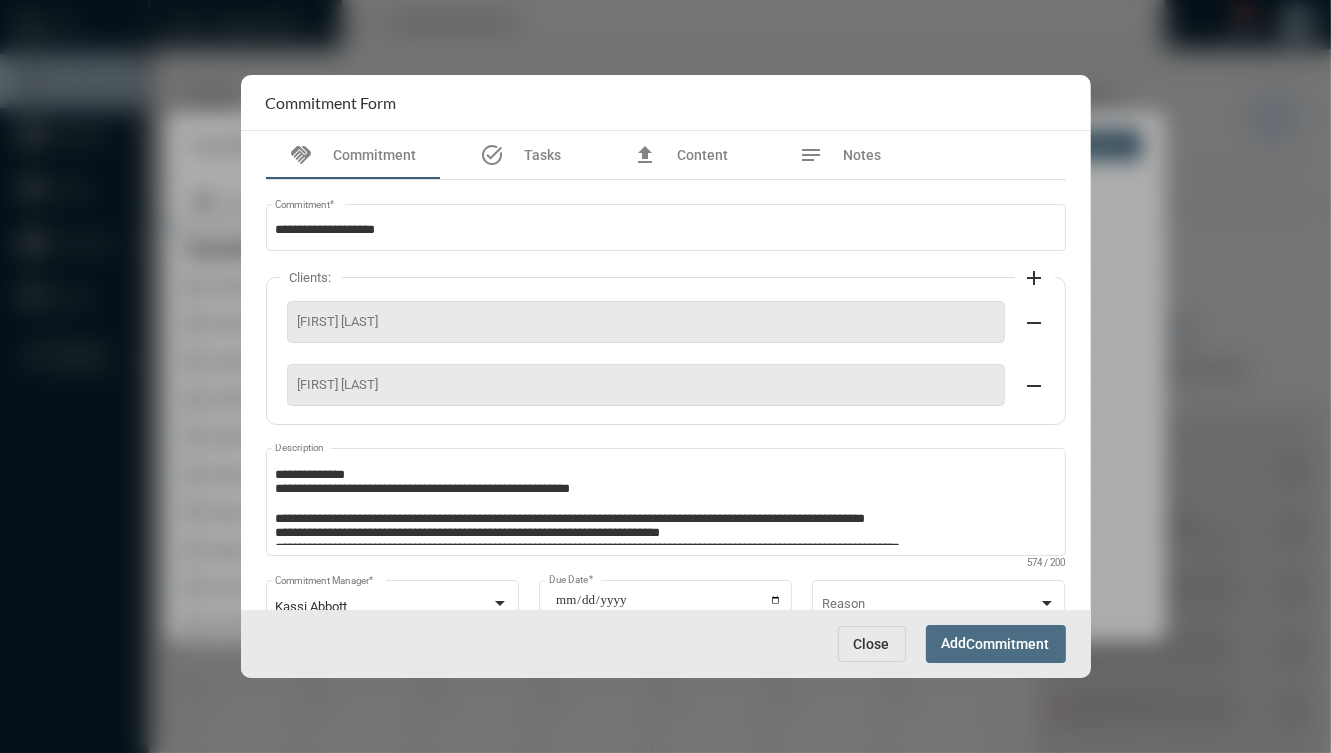 click on "Commitment" at bounding box center (1008, 645) 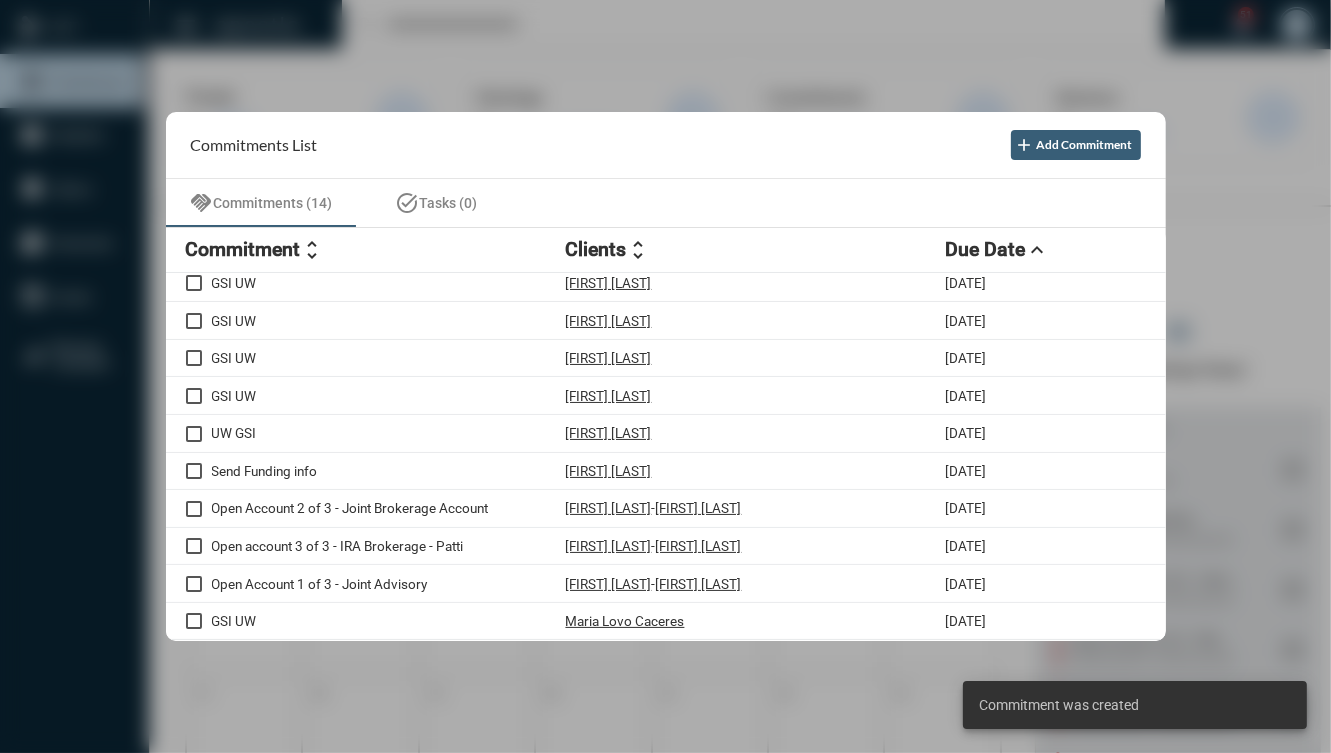 scroll, scrollTop: 155, scrollLeft: 0, axis: vertical 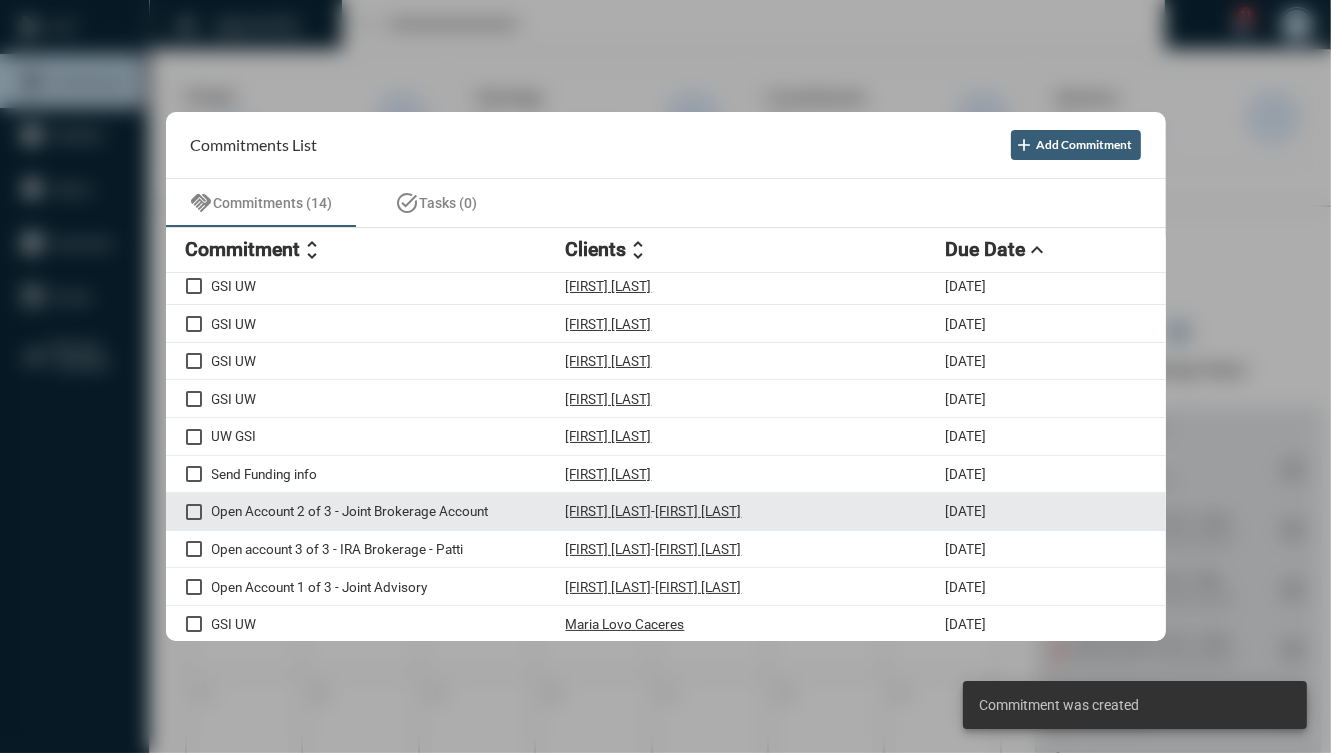 click on "Mike Lyons" at bounding box center [609, 511] 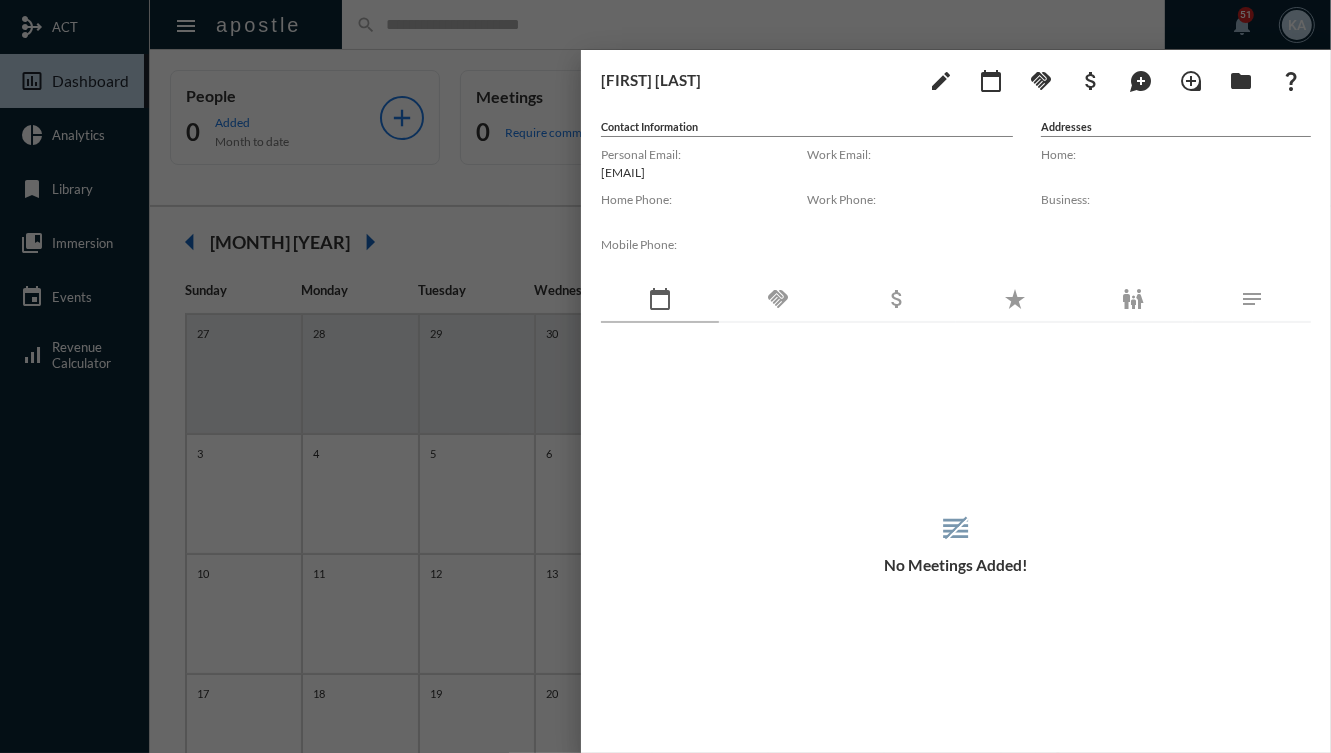 click on "handshake" 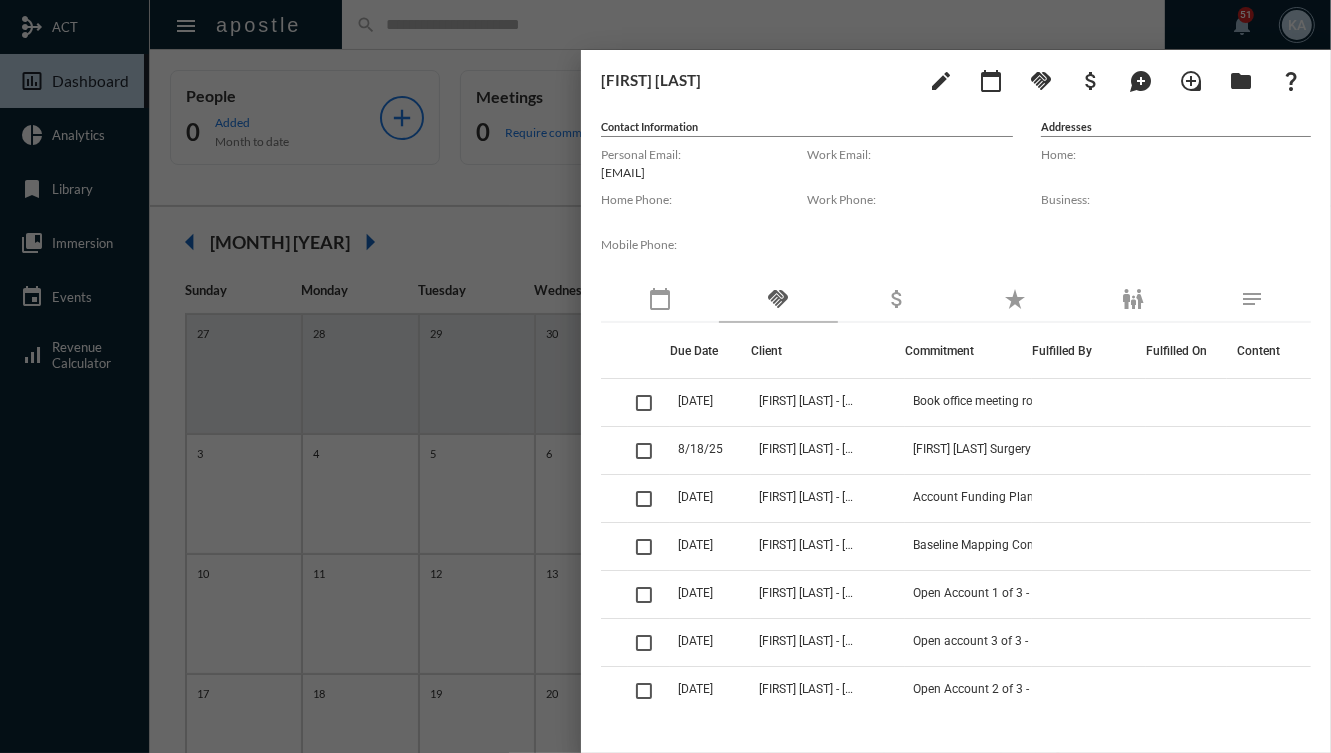 click at bounding box center [665, 376] 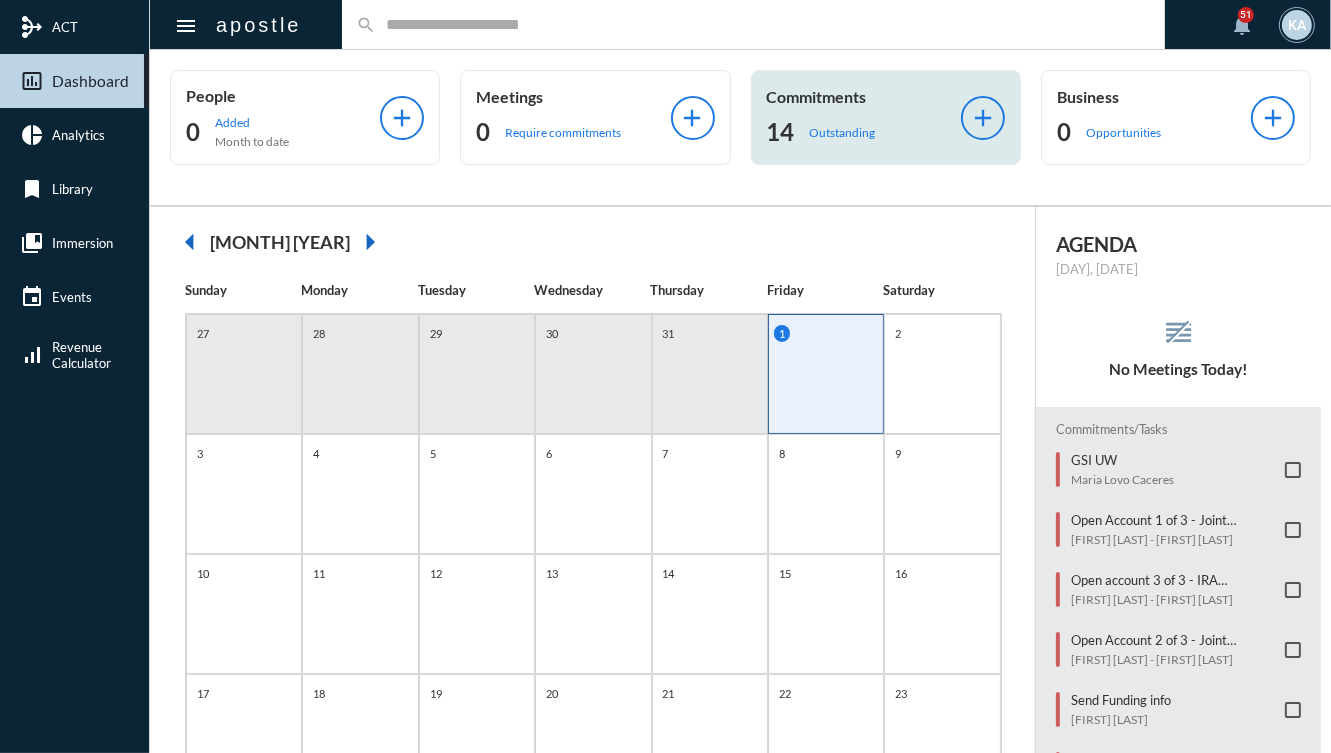 click on "14" 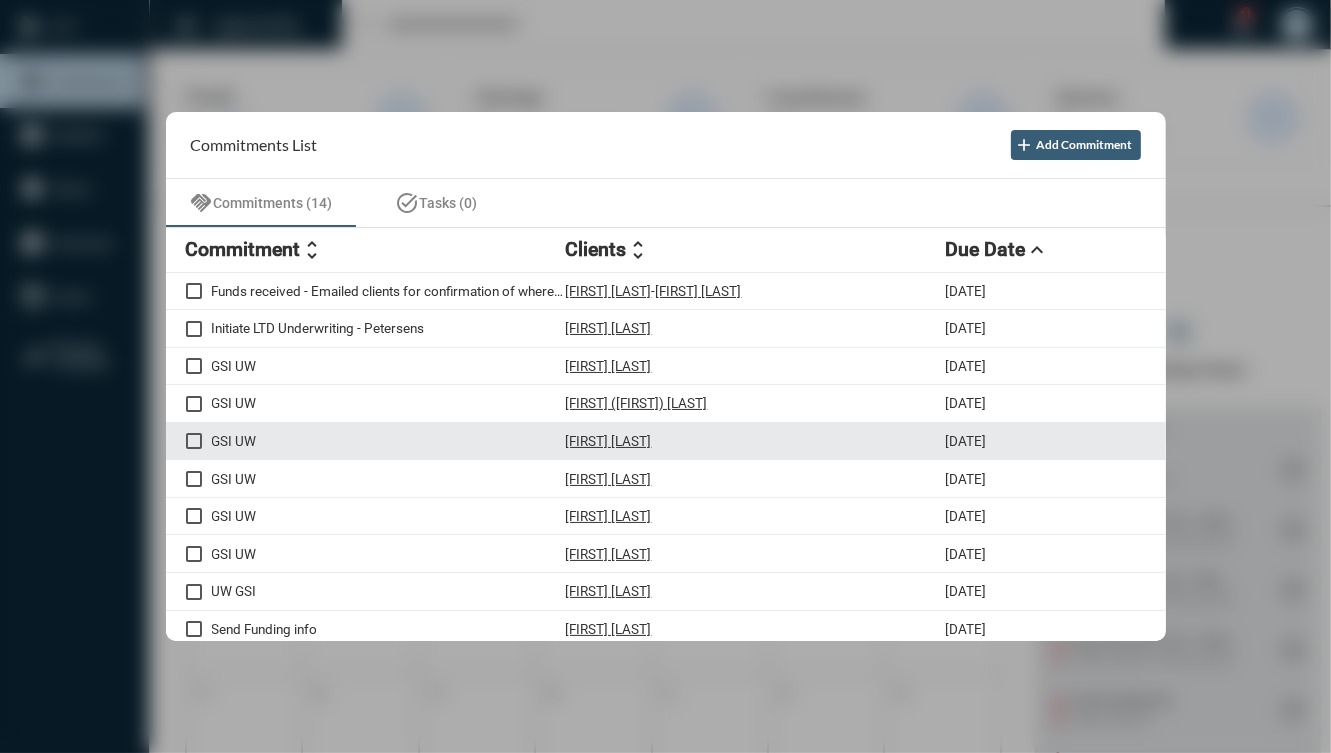 scroll, scrollTop: 155, scrollLeft: 0, axis: vertical 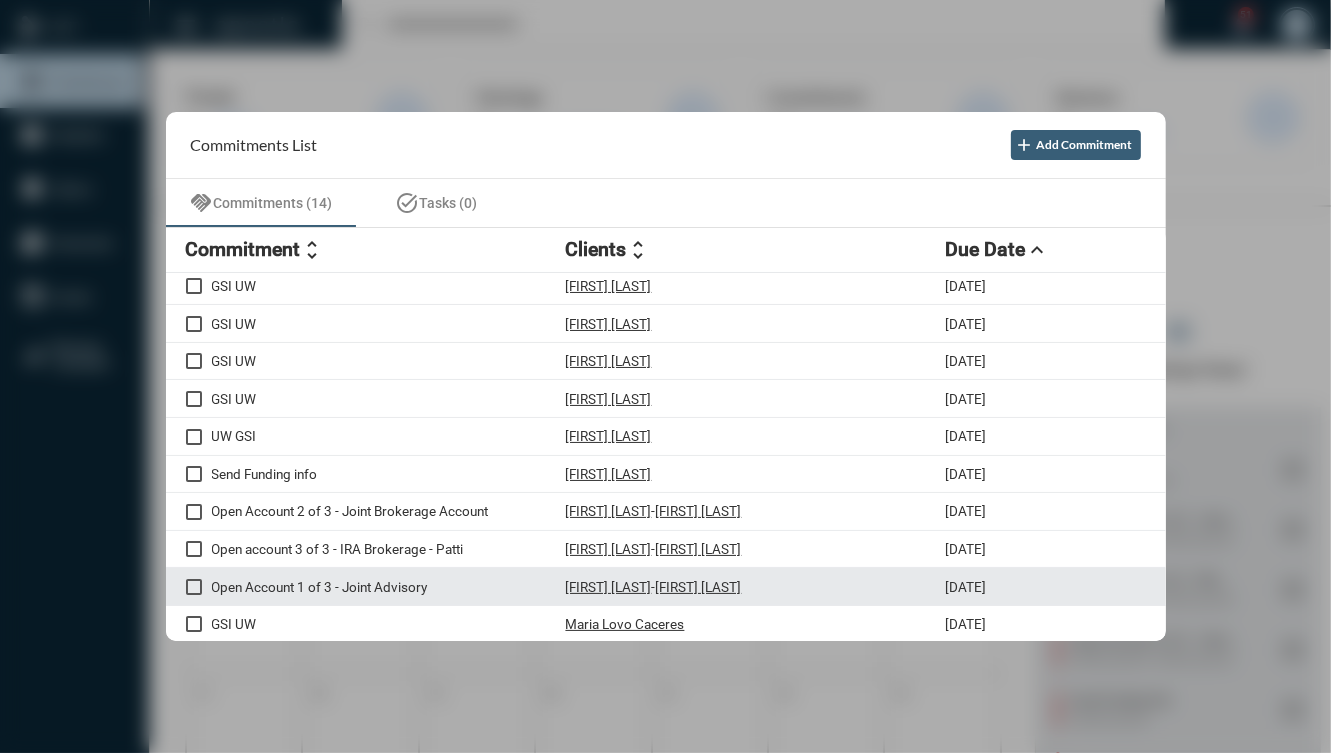 click on "Open Account 1 of 3 - Joint Advisory" at bounding box center [389, 587] 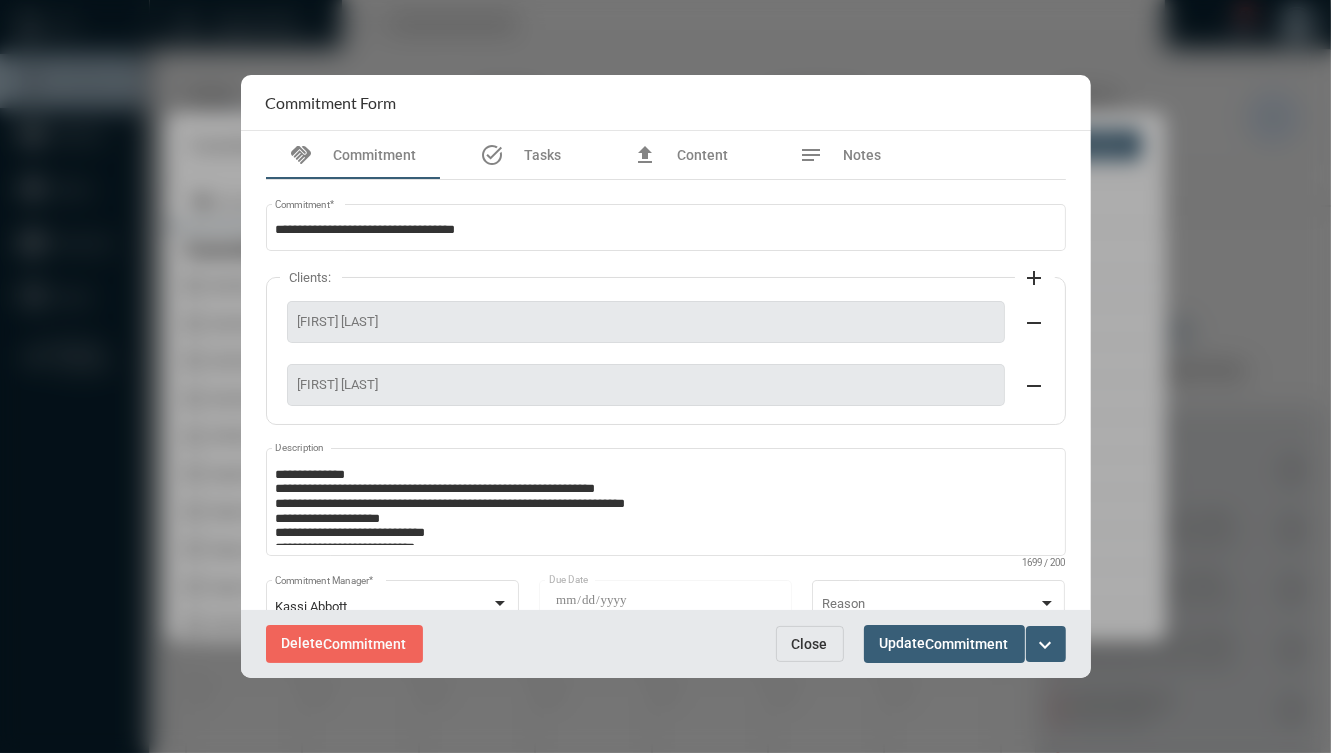 click on "Close" at bounding box center [810, 644] 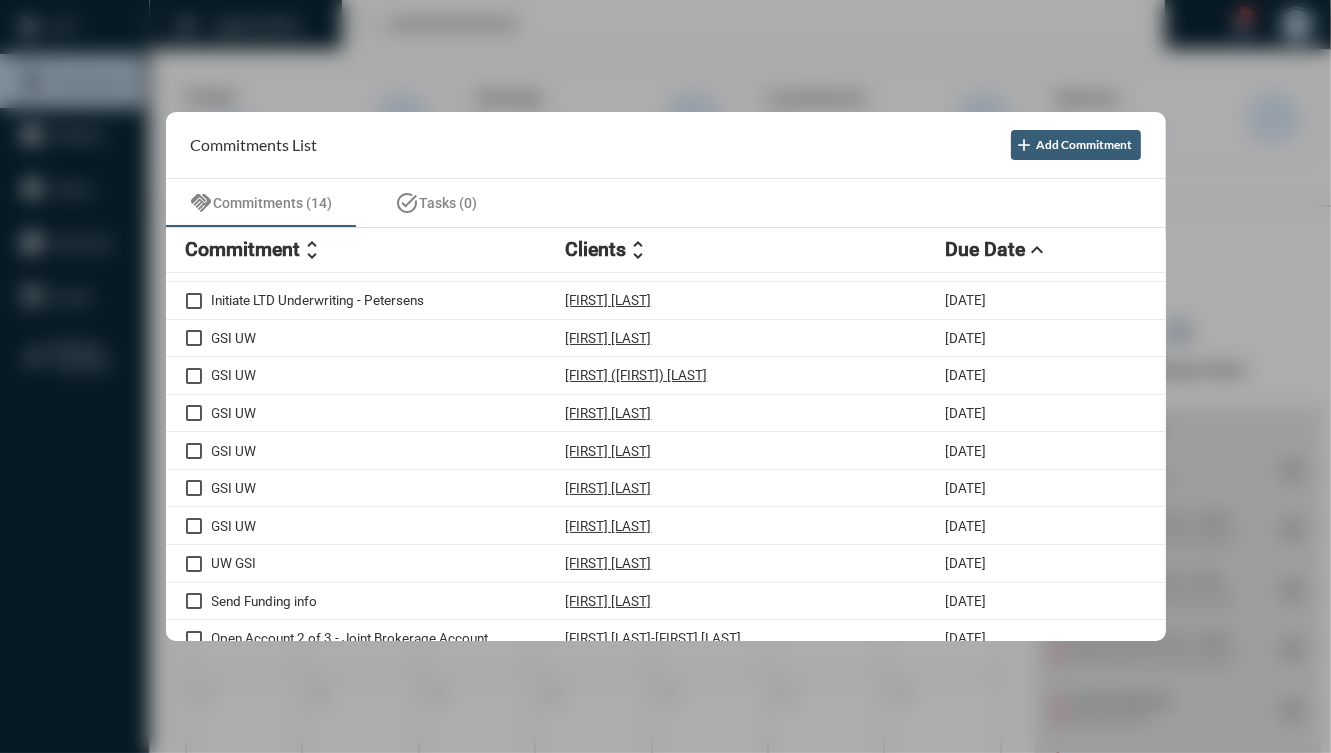 scroll, scrollTop: 52, scrollLeft: 0, axis: vertical 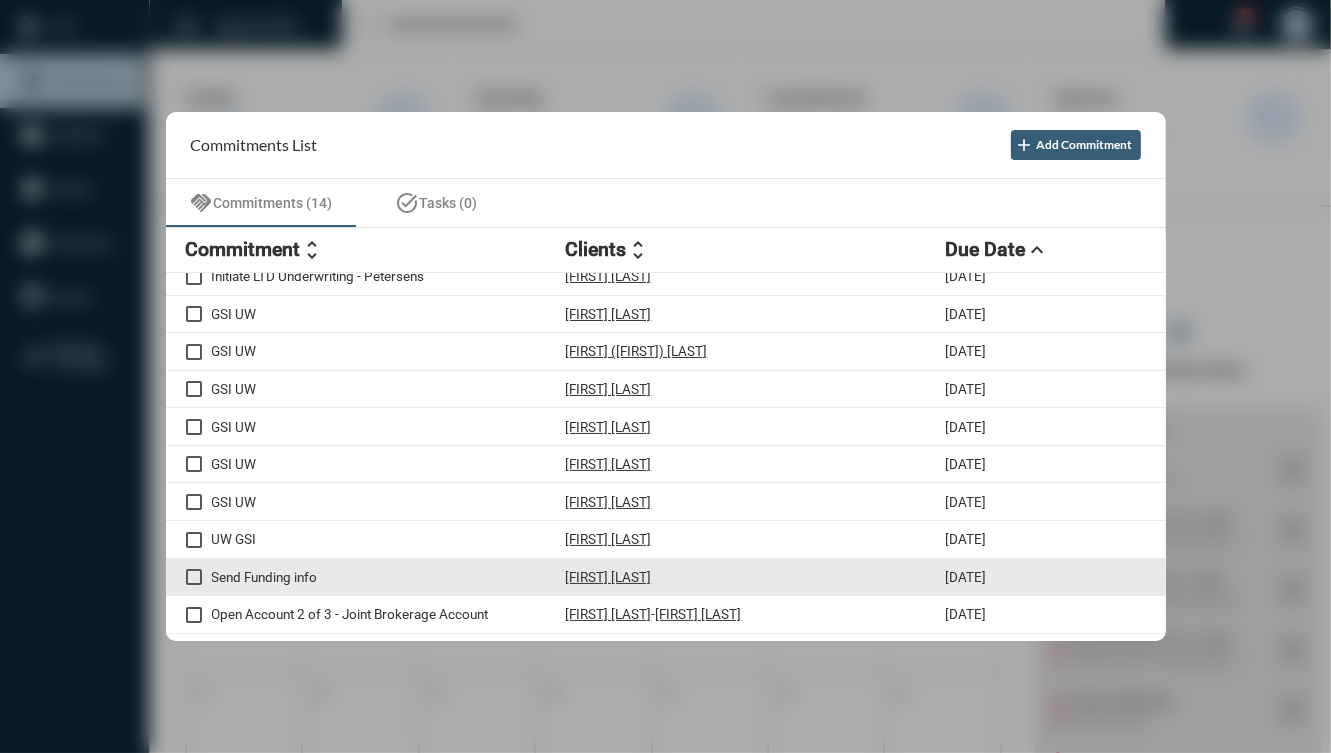 click on "Send Funding info" at bounding box center (389, 577) 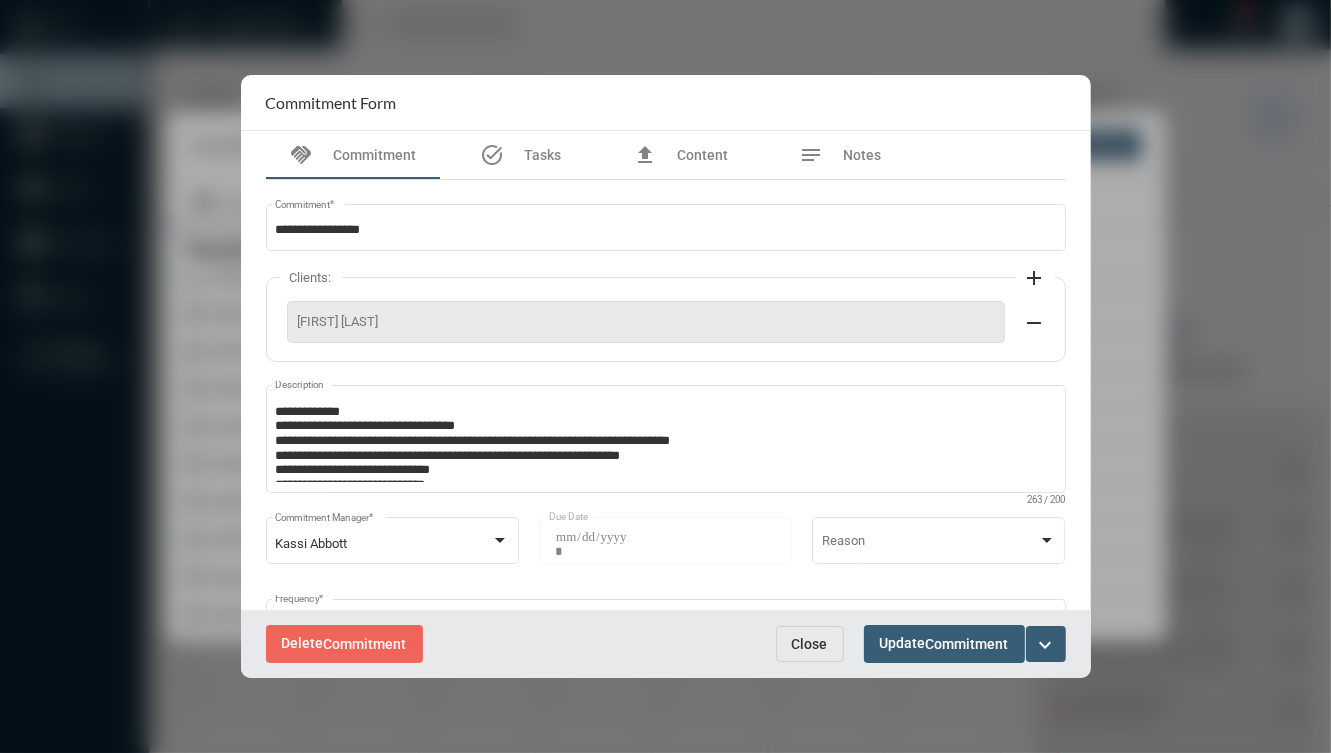 click on "Close" at bounding box center [810, 644] 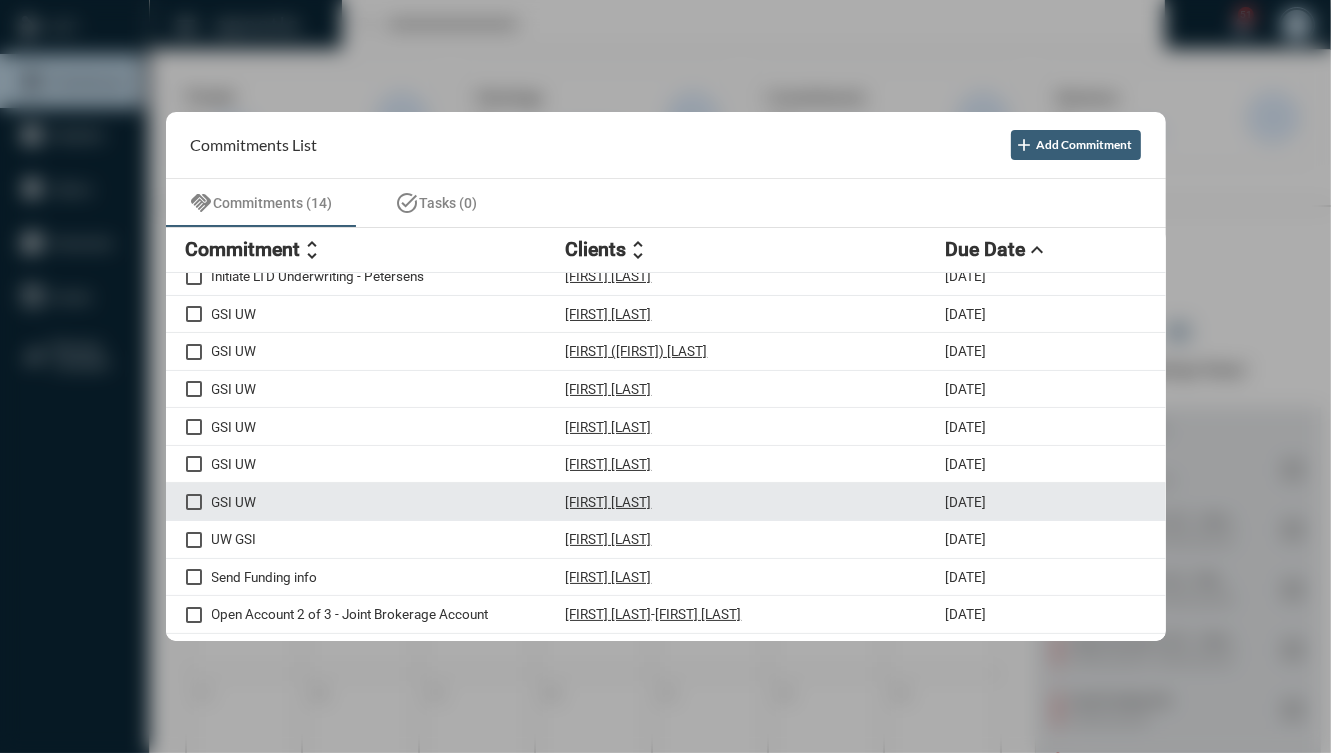 scroll, scrollTop: 0, scrollLeft: 0, axis: both 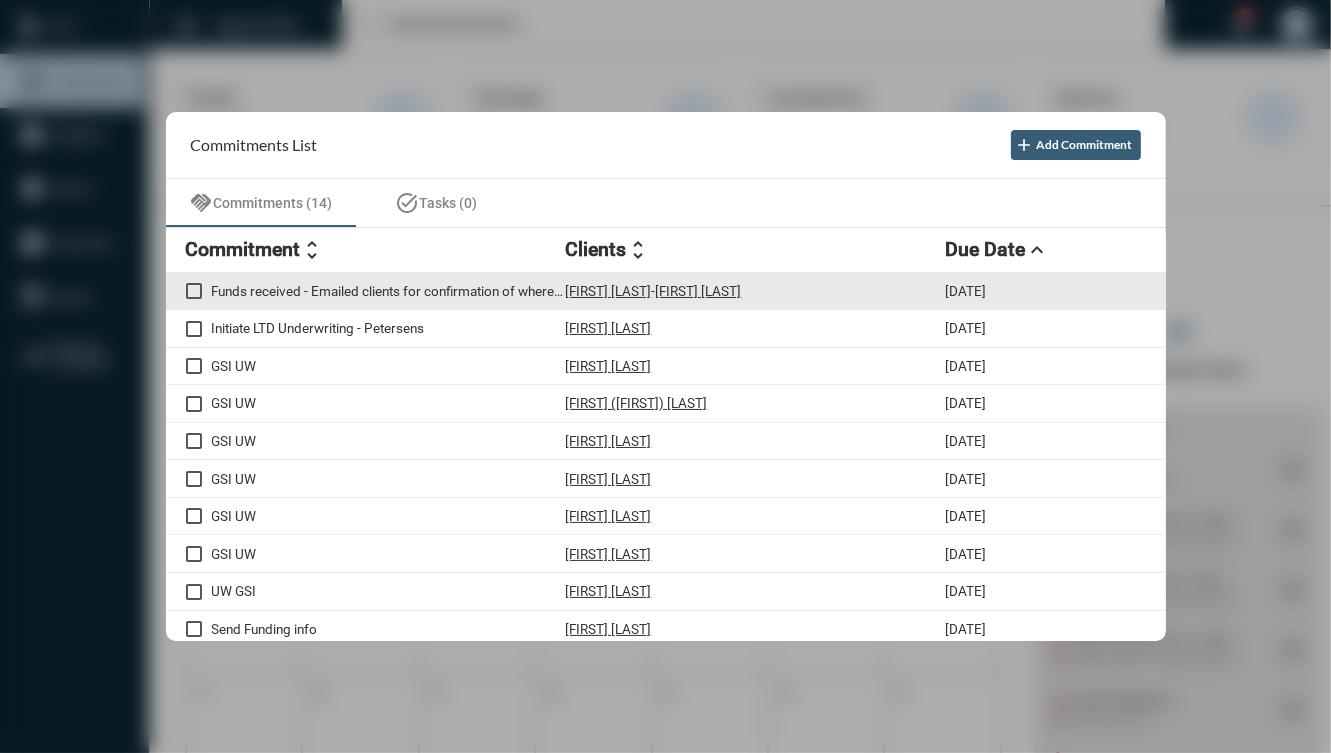 click on "Funds received - Emailed clients for confirmation of where to send the funds" at bounding box center [389, 291] 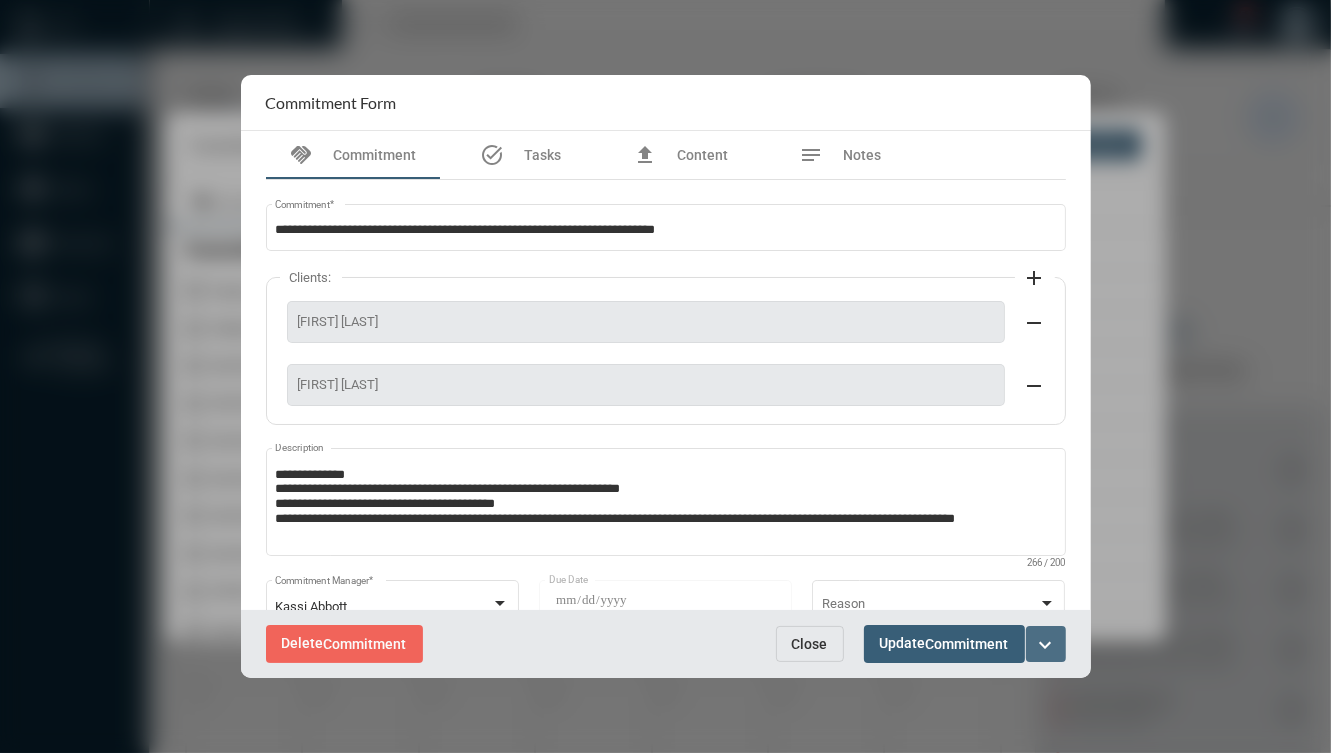 click on "expand_more" at bounding box center (1046, 645) 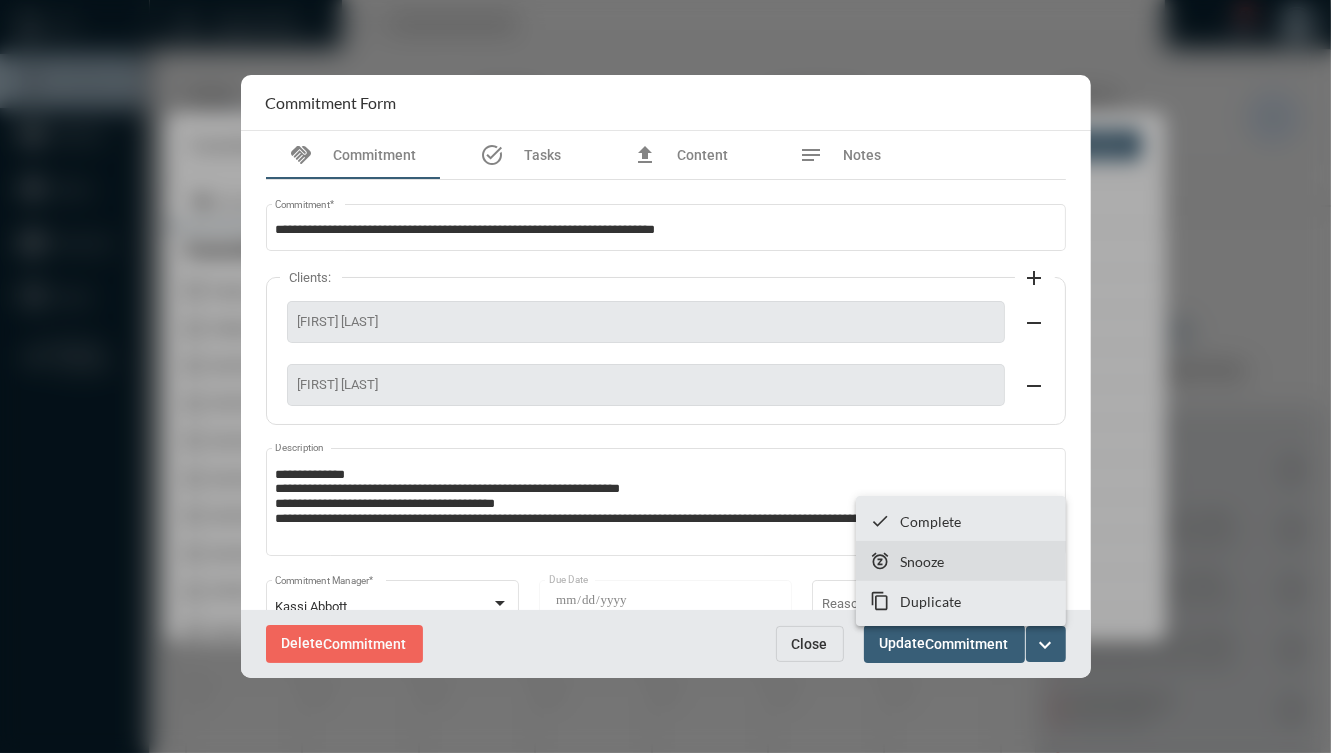 click on "snooze Snooze" at bounding box center (961, 561) 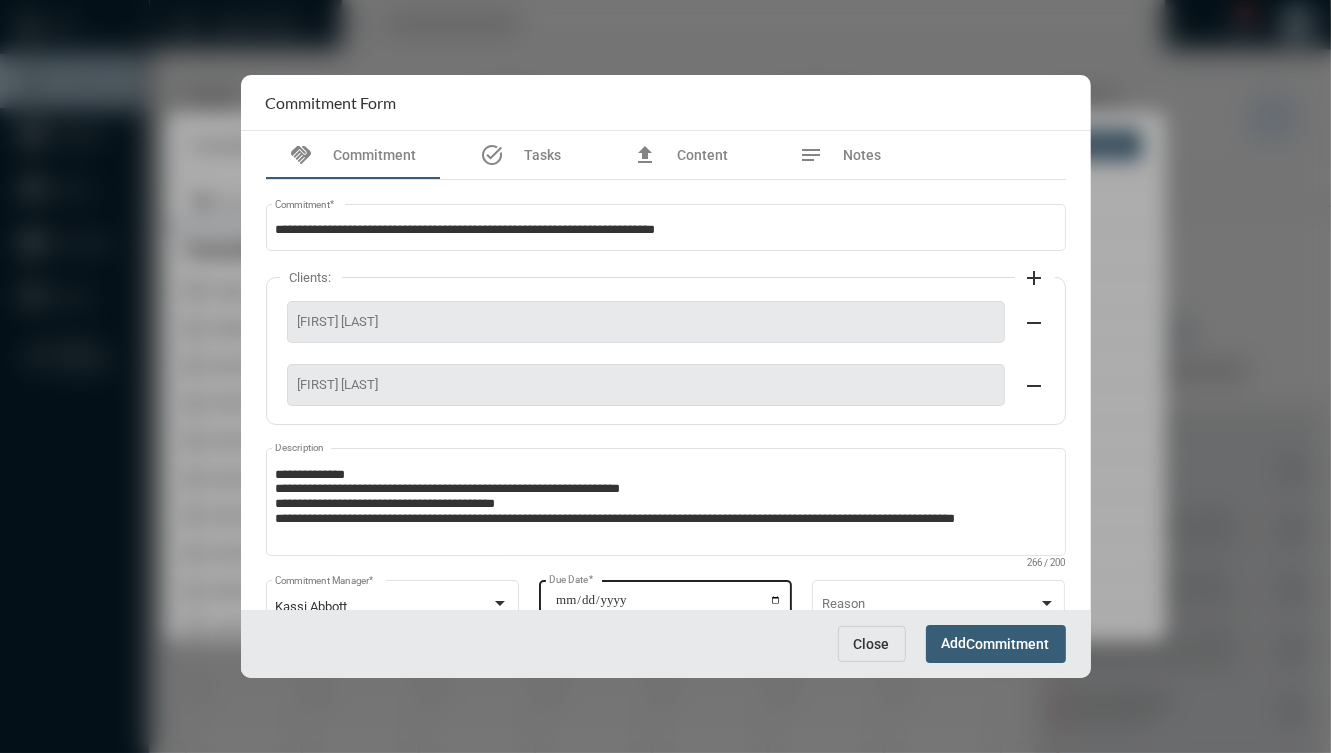 click on "**********" at bounding box center (668, 607) 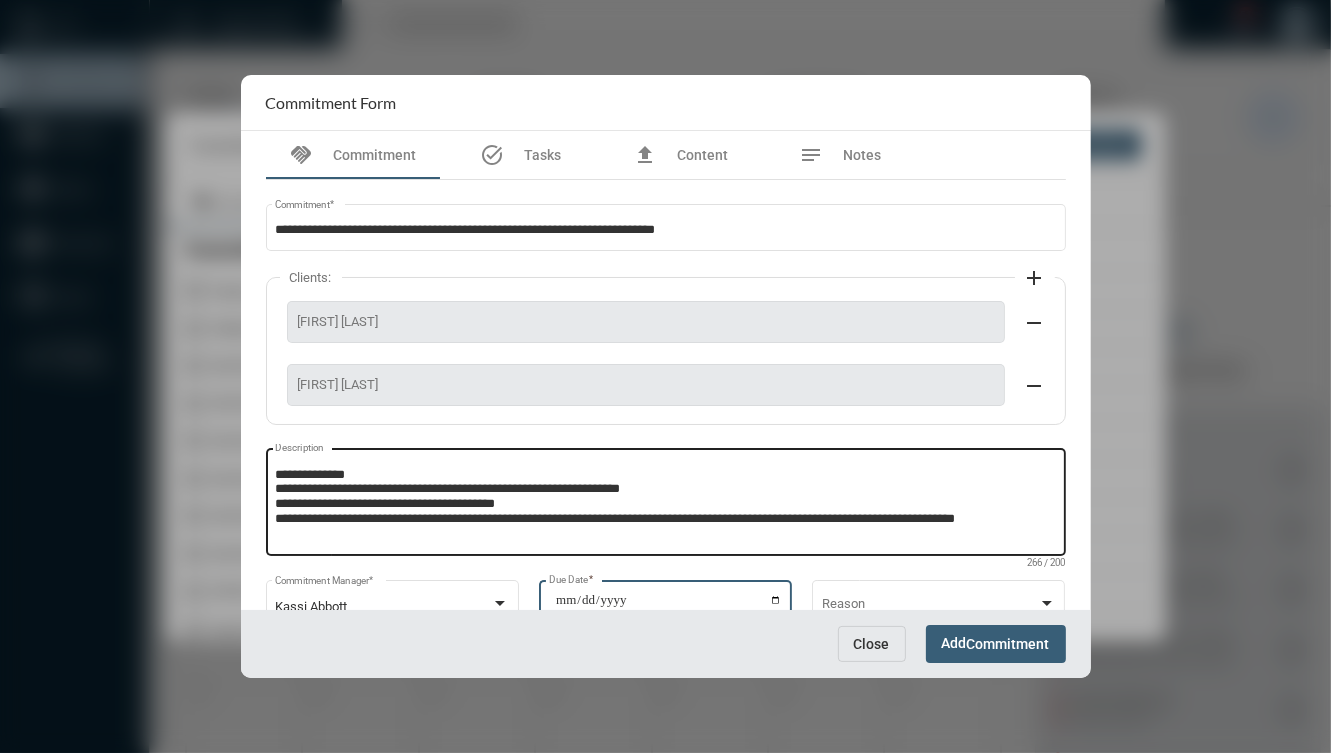 type on "**********" 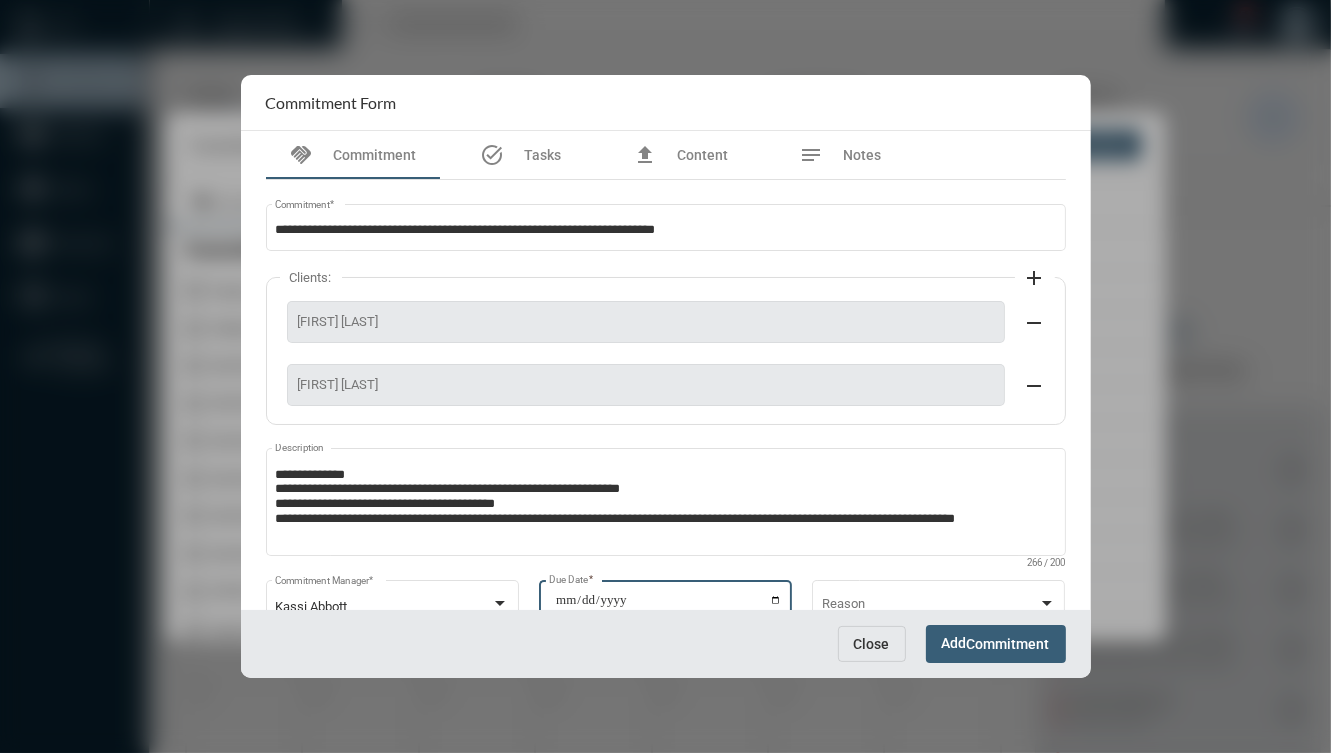 click on "Commitment" at bounding box center (1008, 645) 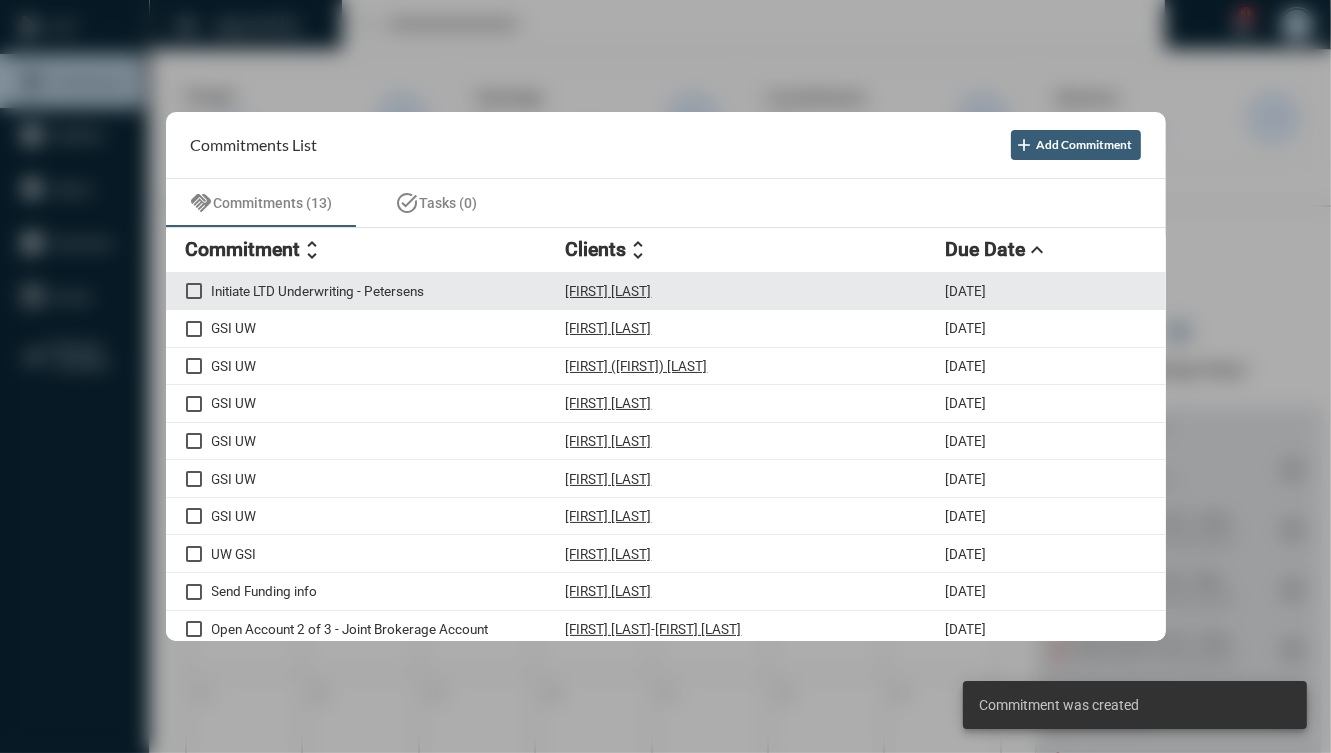 click on "Initiate LTD Underwriting - Petersens" at bounding box center (389, 291) 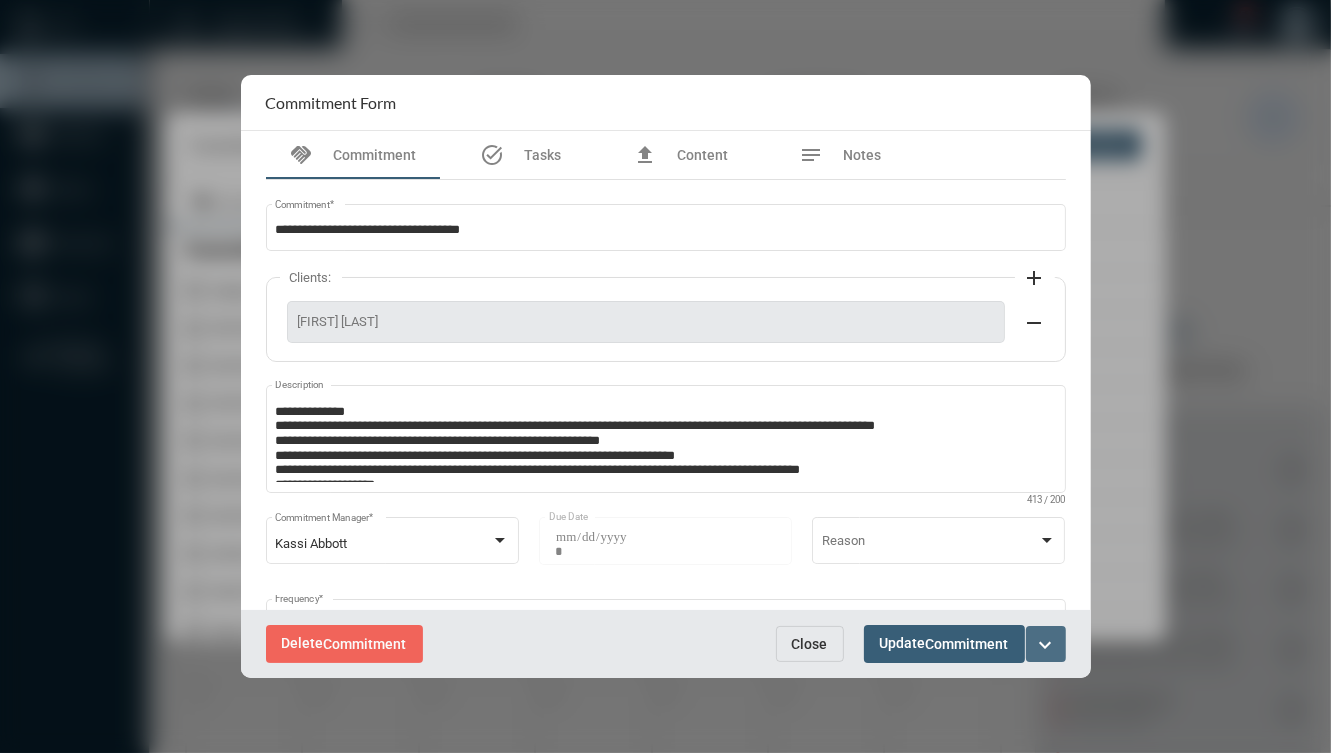 click on "expand_more" at bounding box center (1046, 645) 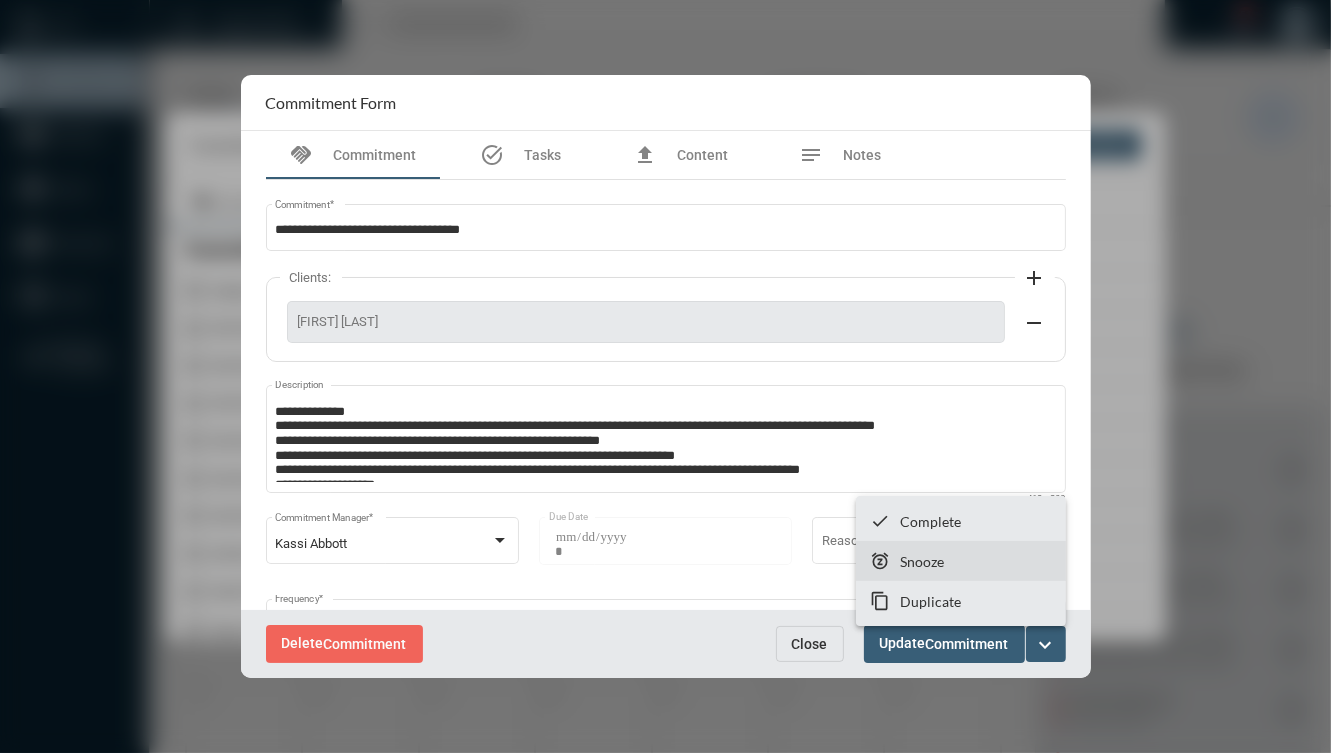 click on "Snooze" at bounding box center [922, 561] 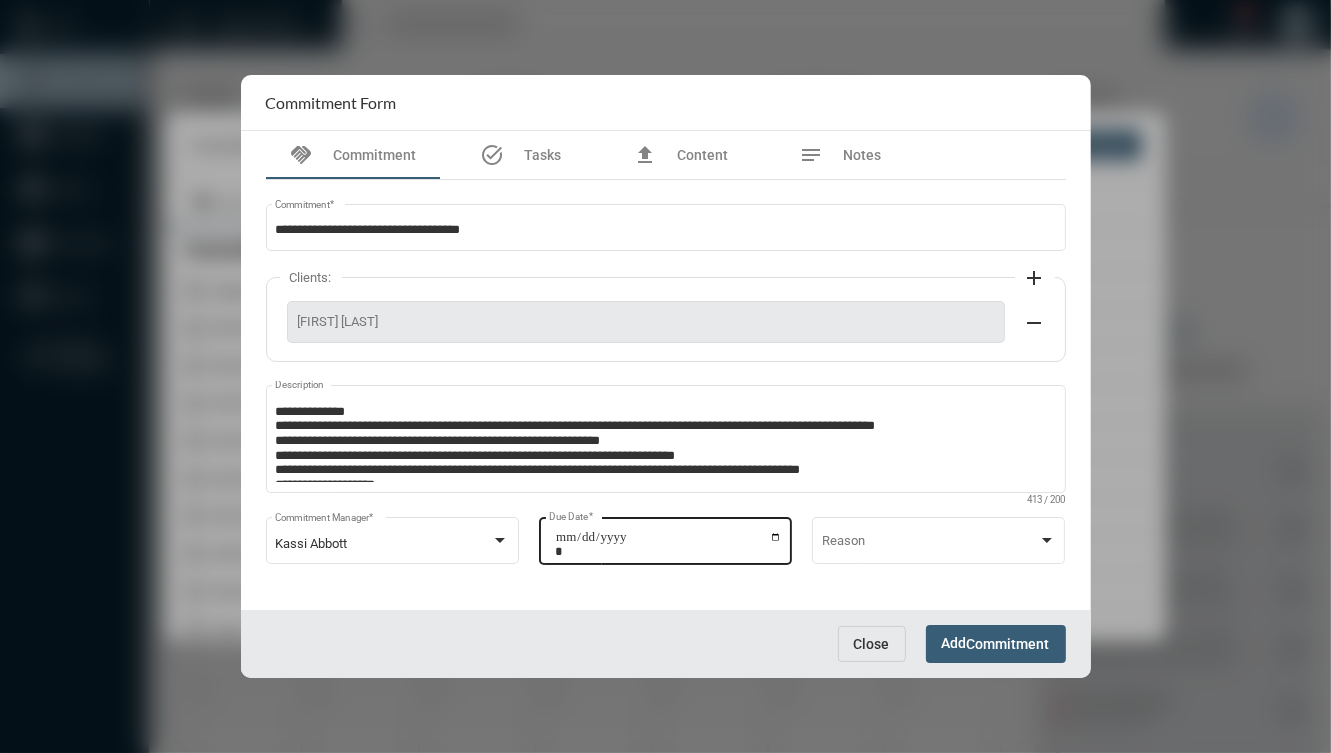 click on "**********" at bounding box center [668, 544] 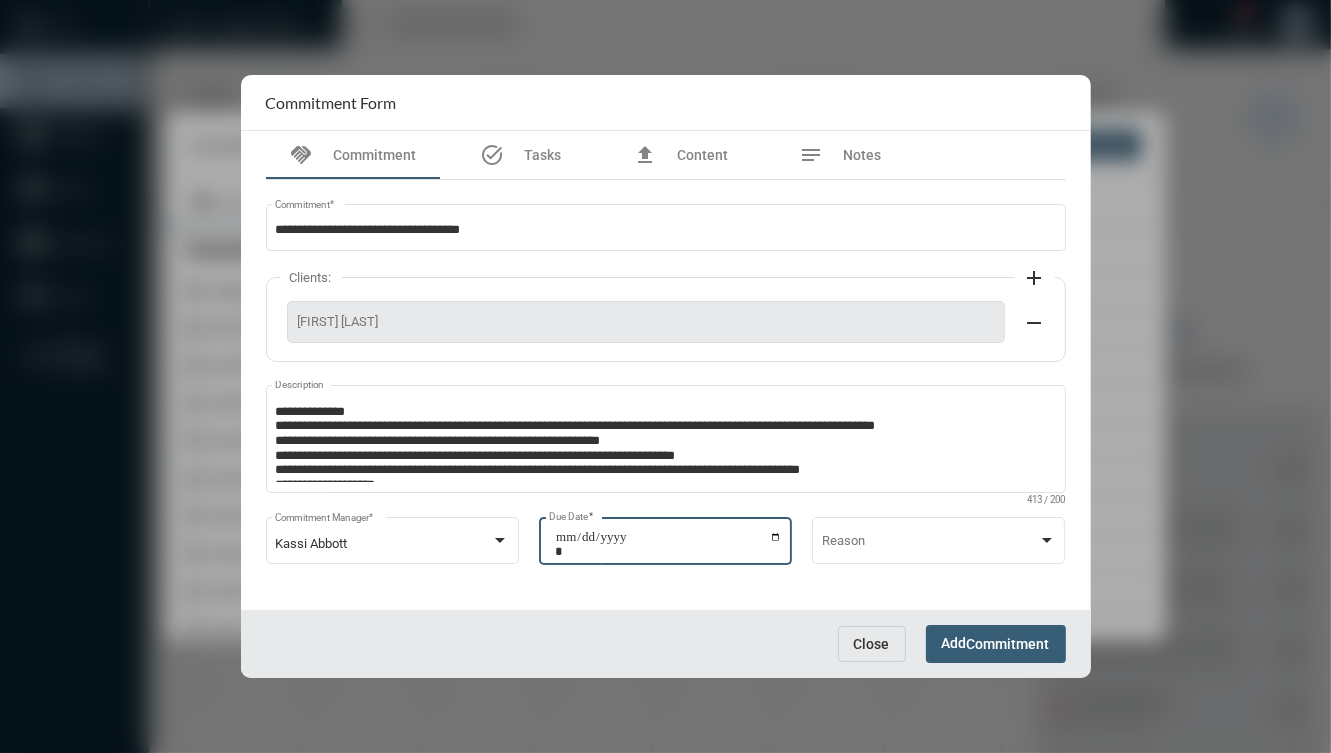 type on "**********" 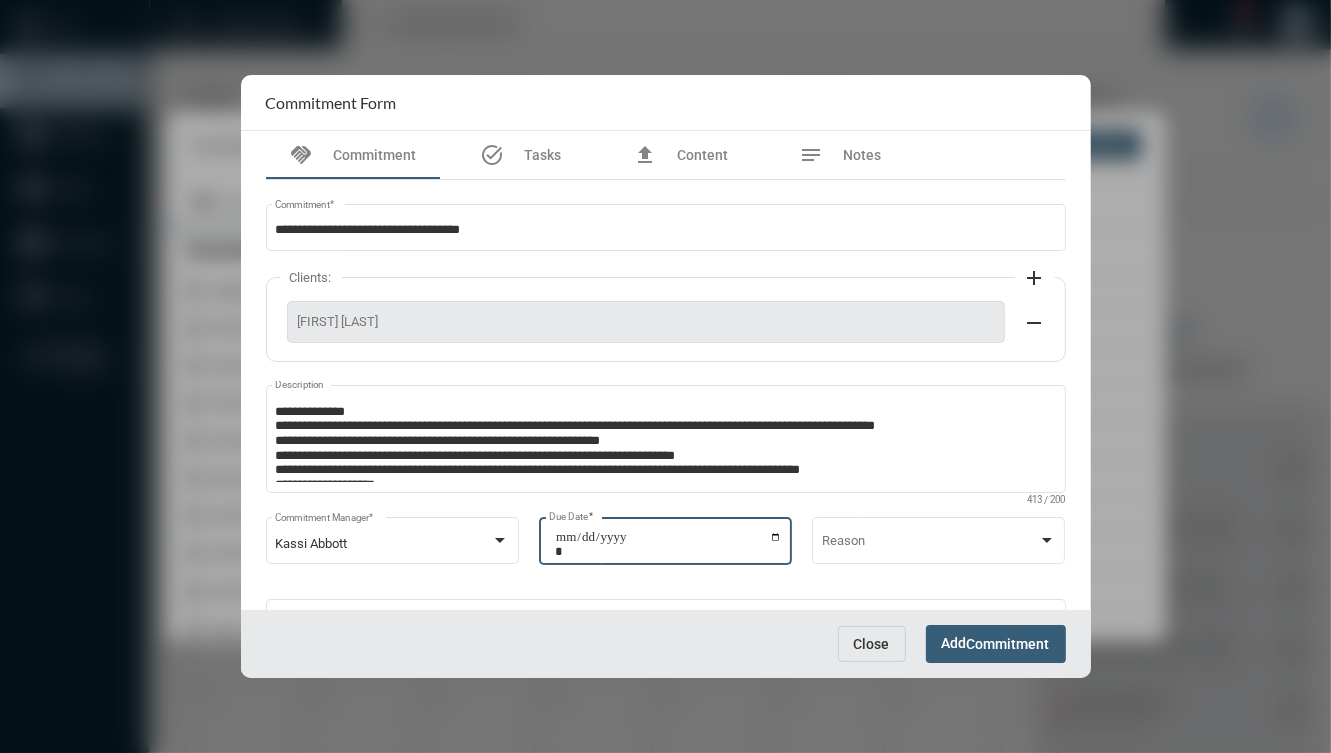click on "Add   Commitment" at bounding box center (996, 643) 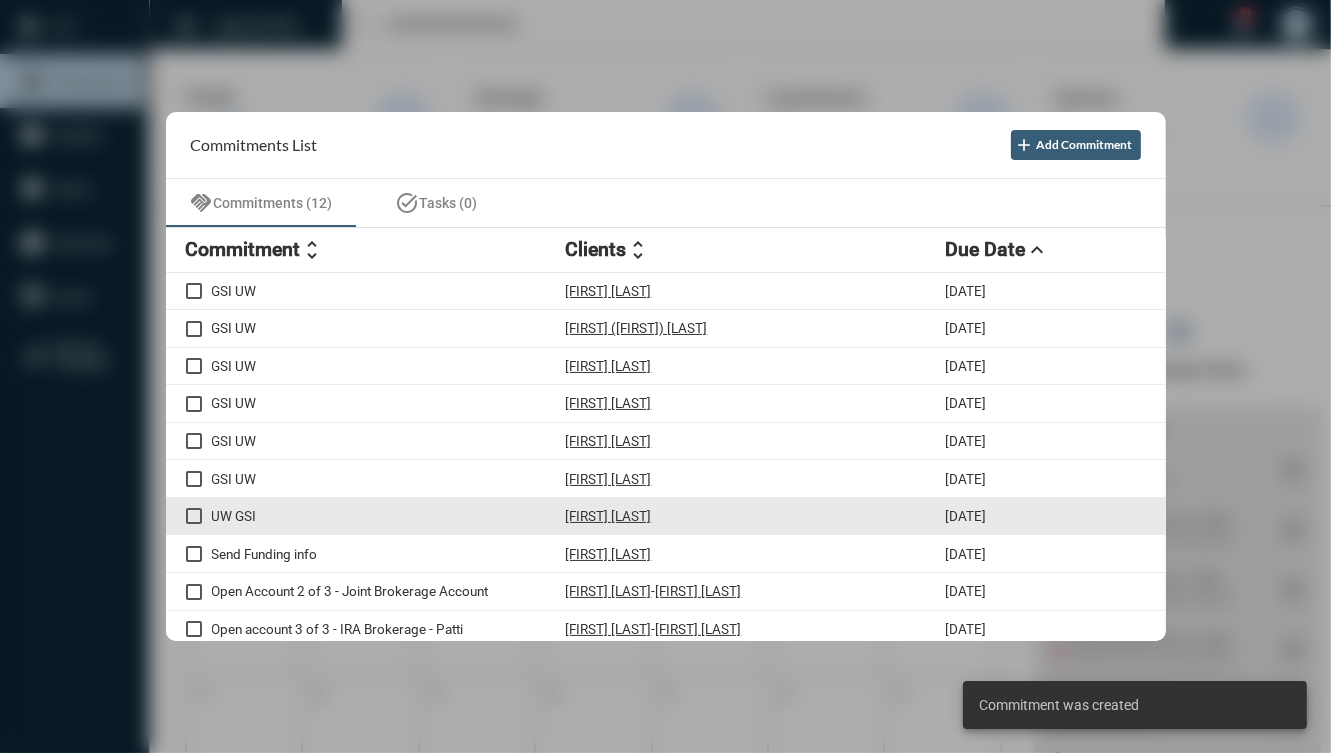 scroll, scrollTop: 80, scrollLeft: 0, axis: vertical 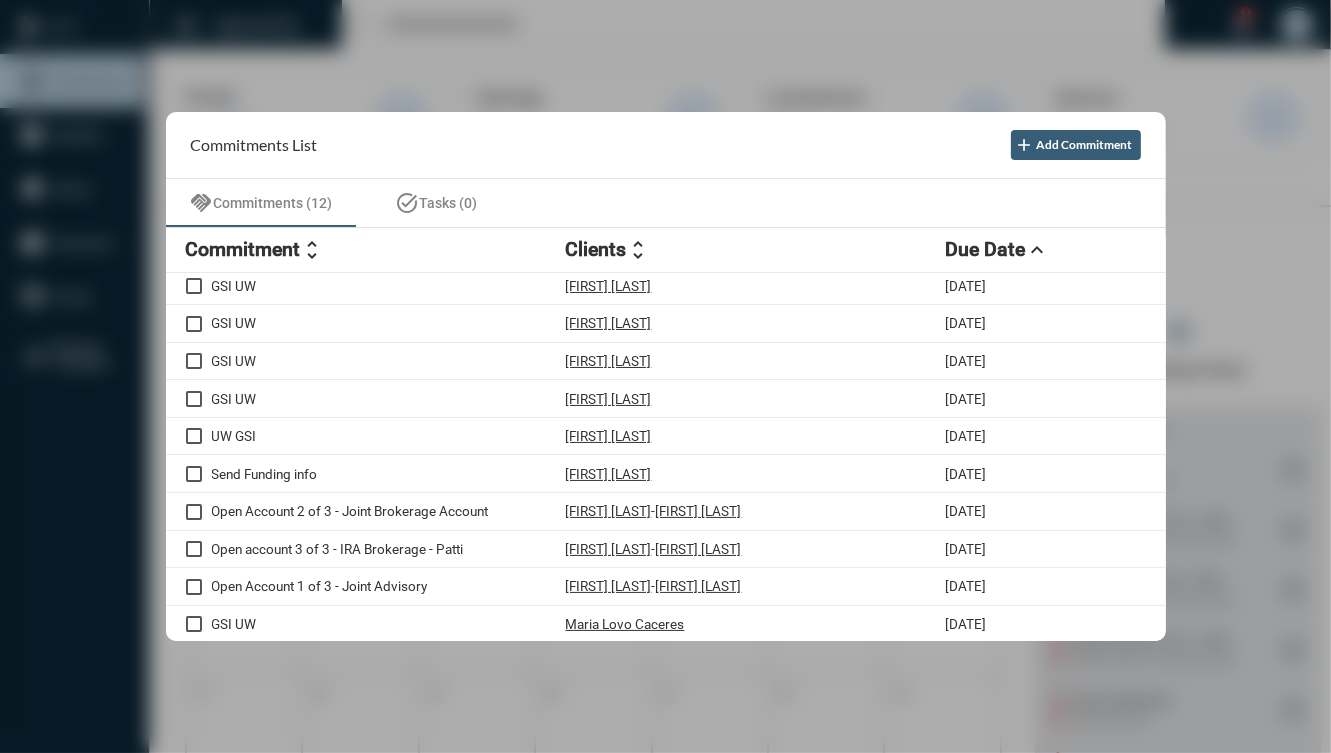 click on "Commitment" at bounding box center [243, 249] 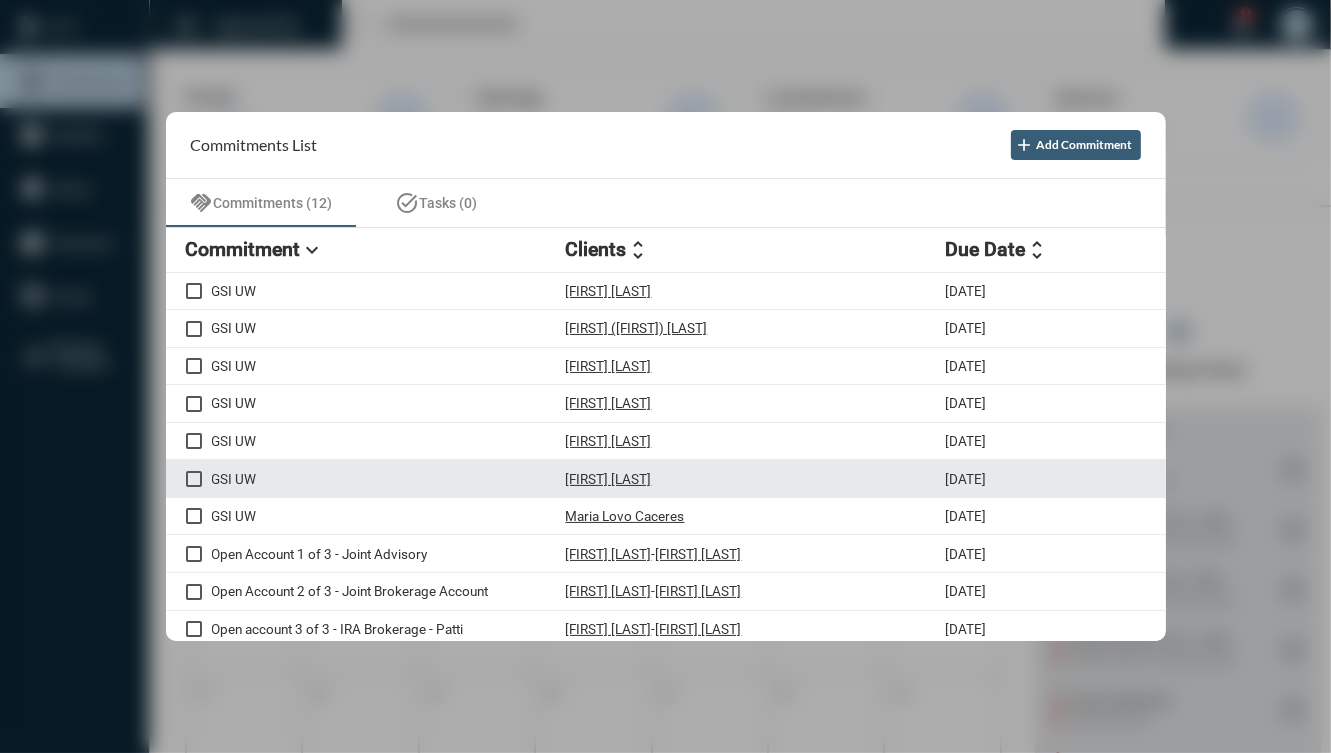 scroll, scrollTop: 80, scrollLeft: 0, axis: vertical 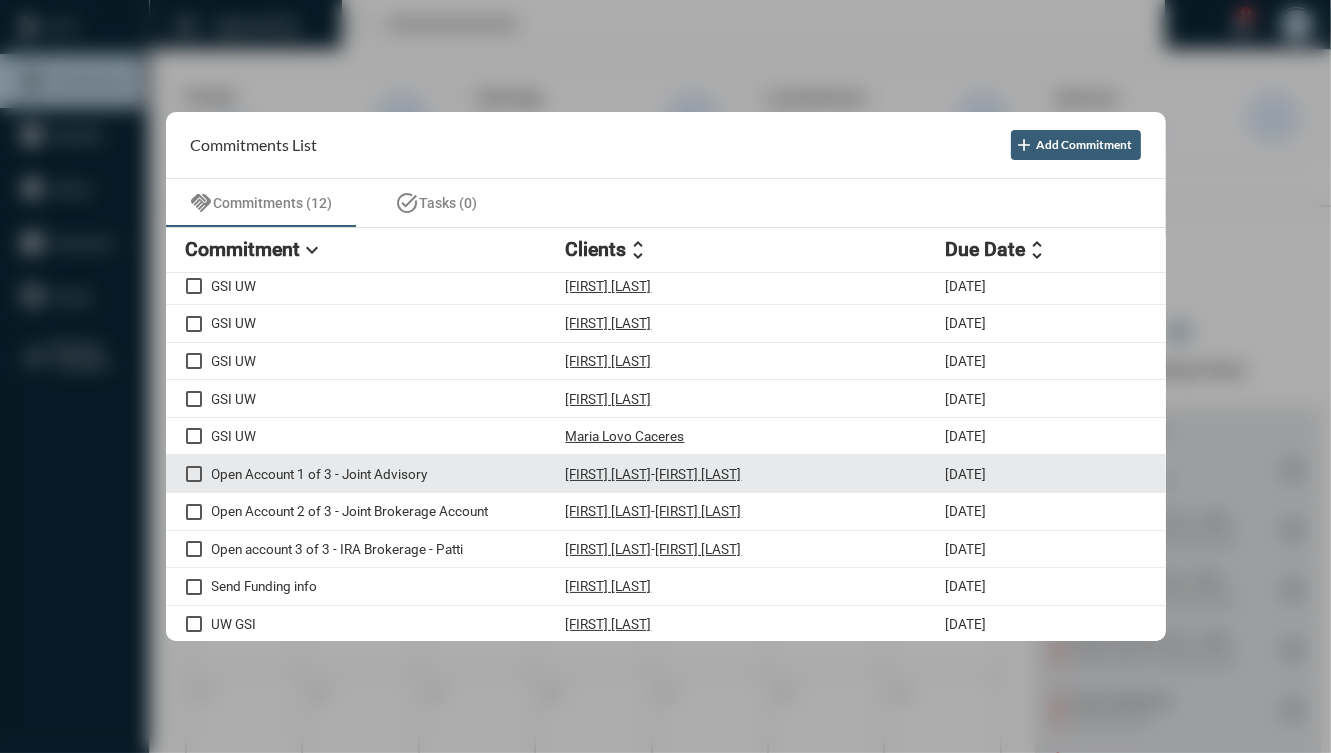 click on "Open Account 1 of 3 - Joint Advisory" at bounding box center [389, 474] 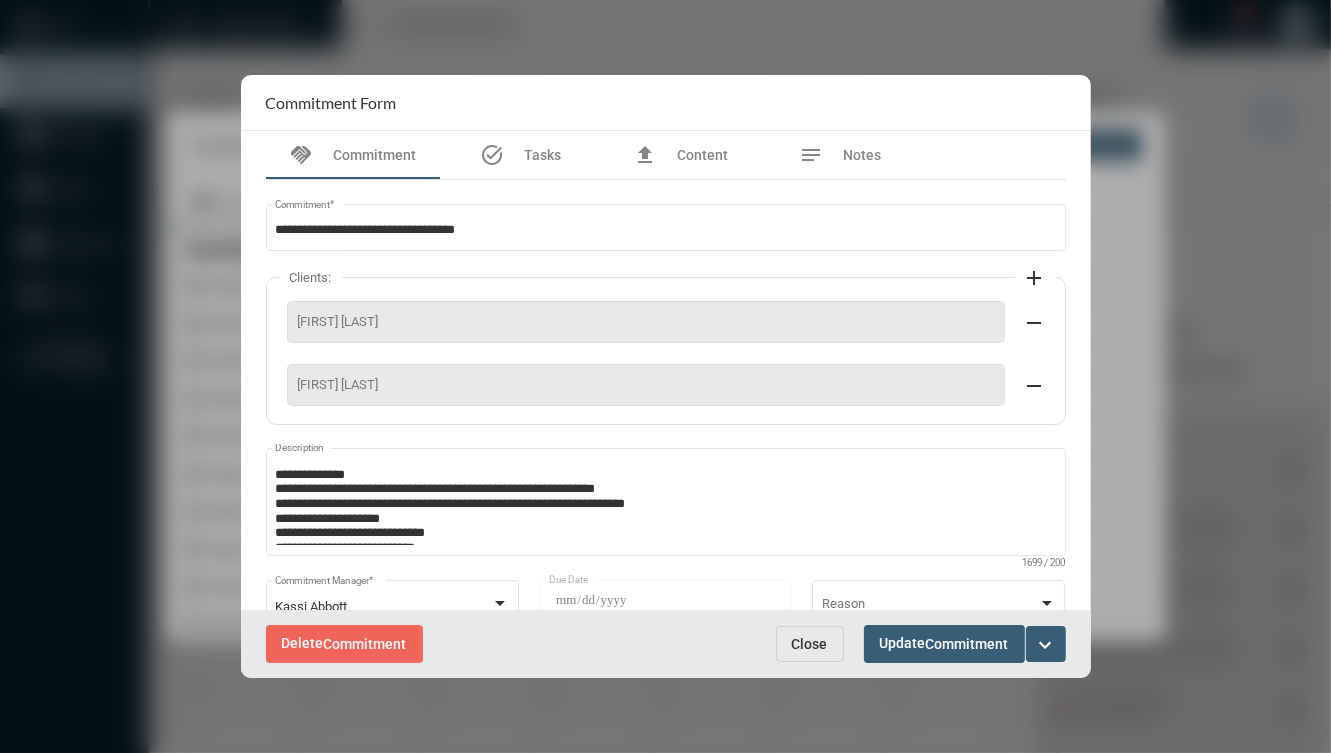 click on "expand_more" at bounding box center (1046, 644) 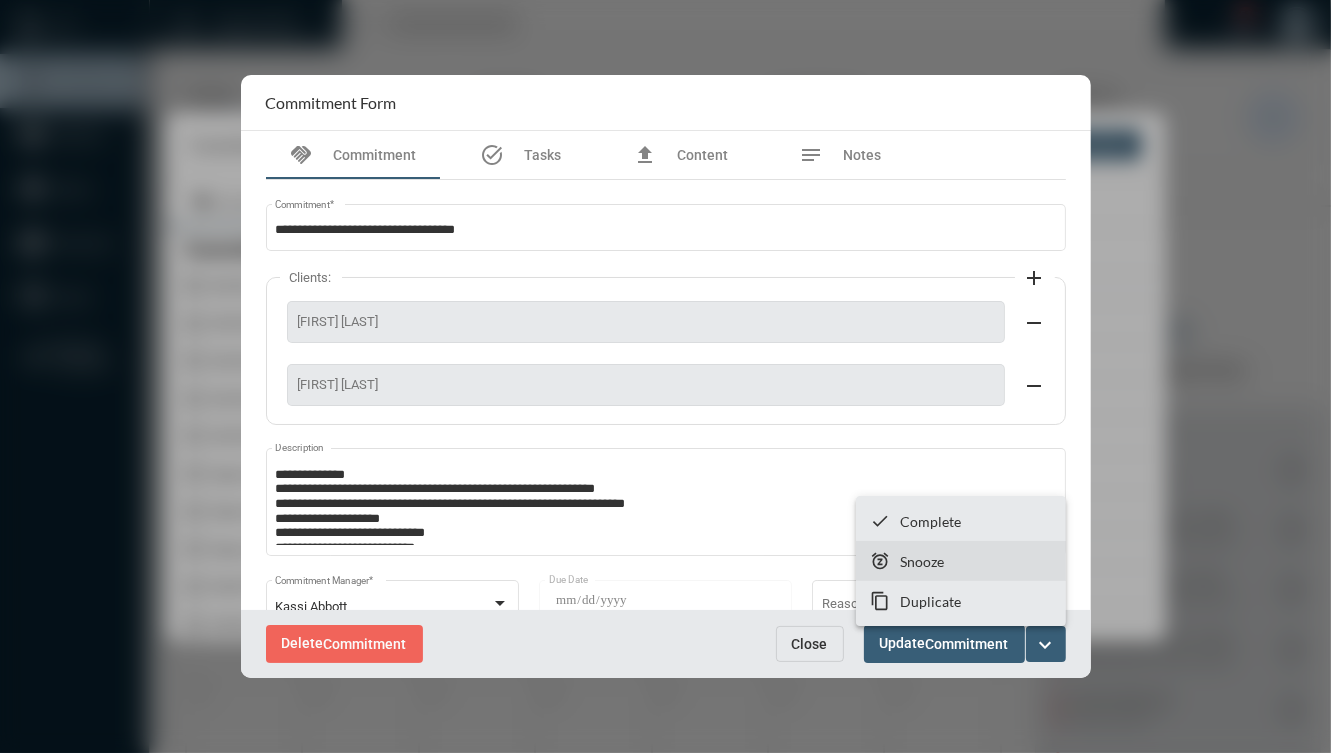 click on "snooze Snooze" at bounding box center [961, 561] 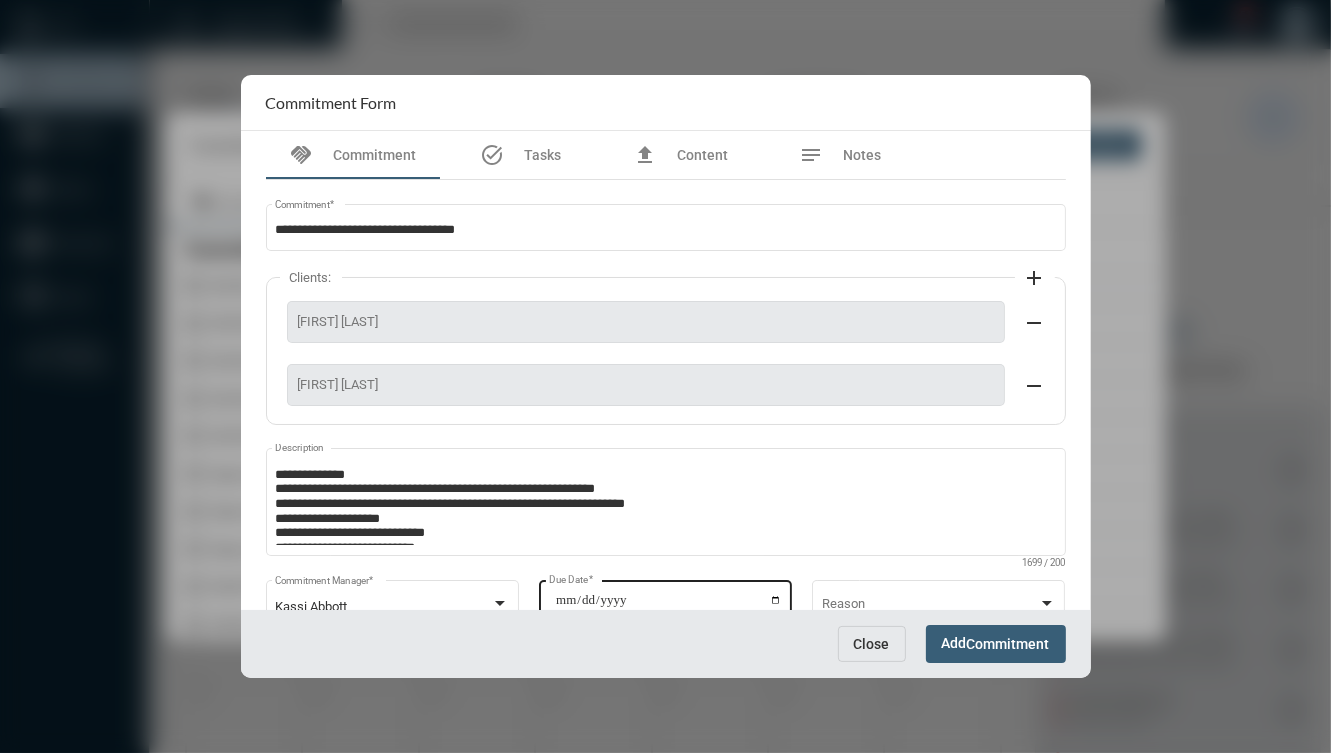 click on "**********" at bounding box center (668, 607) 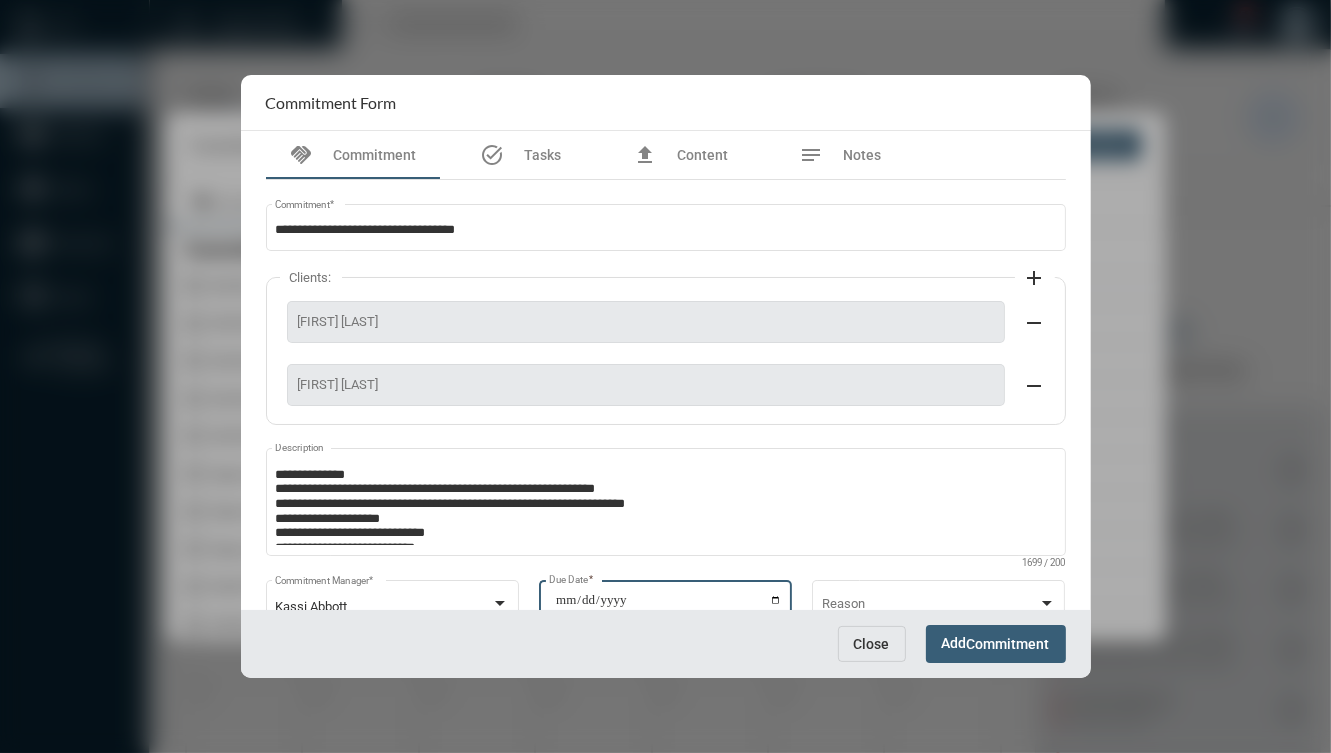 type on "**********" 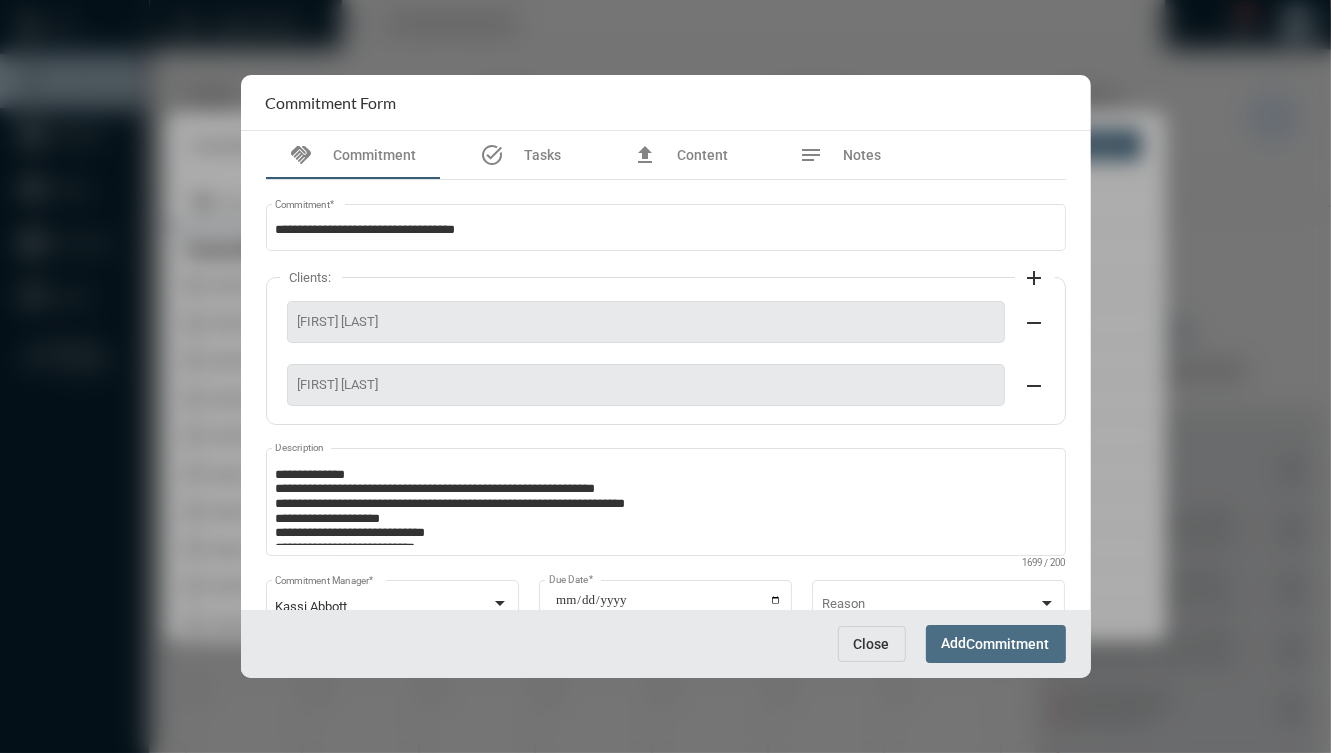 click on "Commitment" at bounding box center [1008, 645] 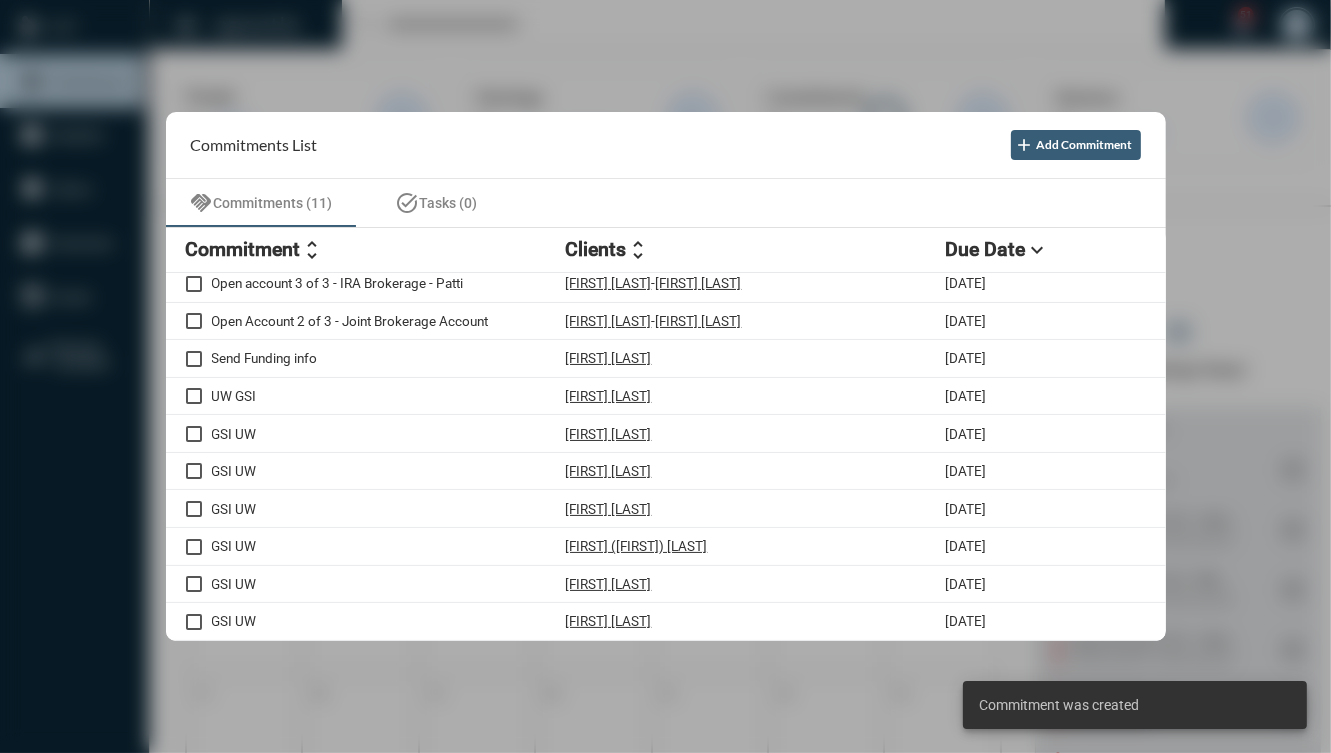 scroll, scrollTop: 43, scrollLeft: 0, axis: vertical 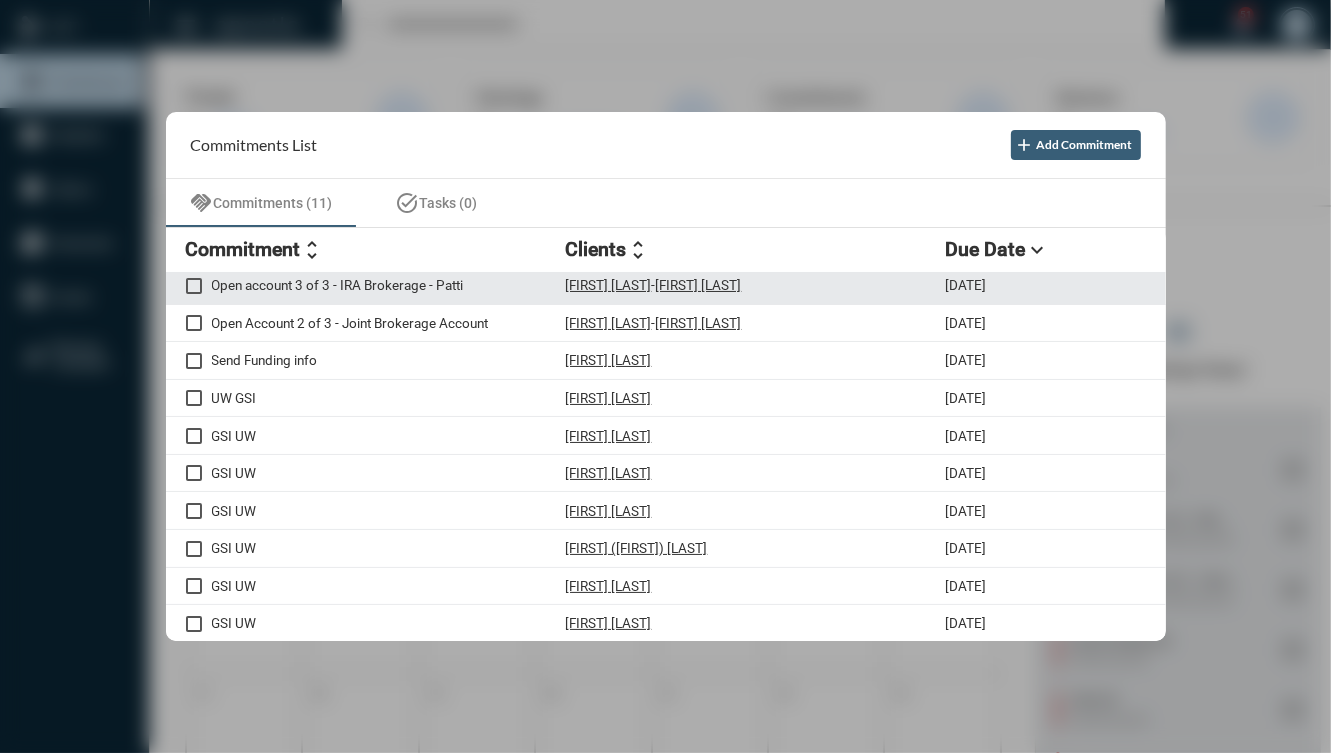 click on "Mike Lyons    -   Patti Lyons" at bounding box center [756, 285] 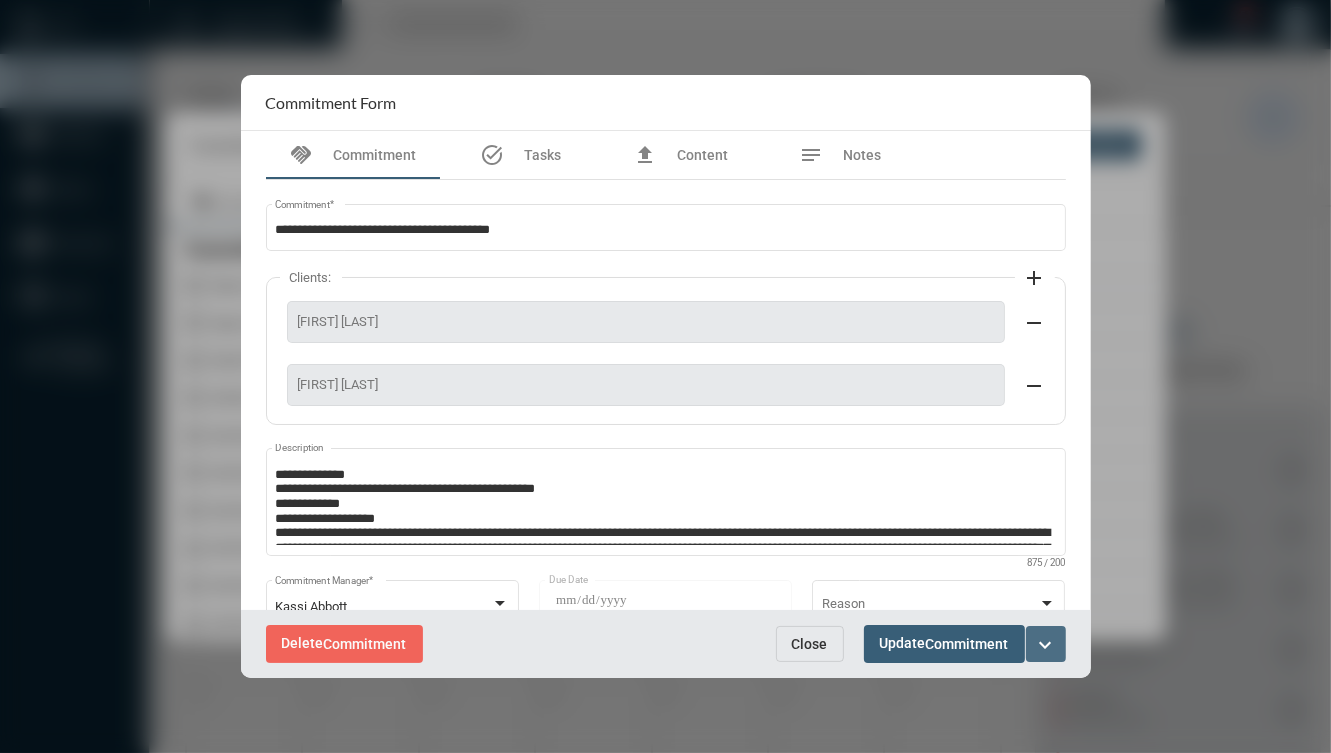 click on "expand_more" at bounding box center (1046, 645) 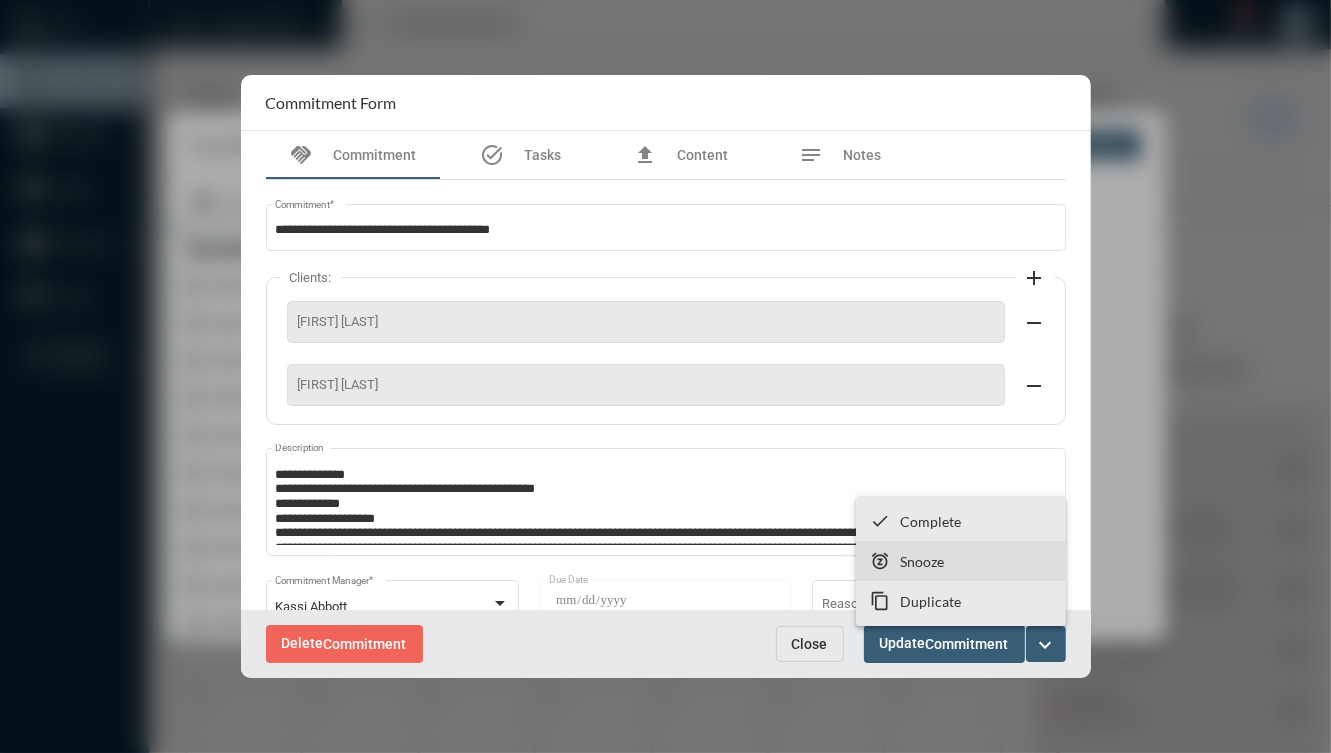 click on "snooze Snooze" at bounding box center [961, 561] 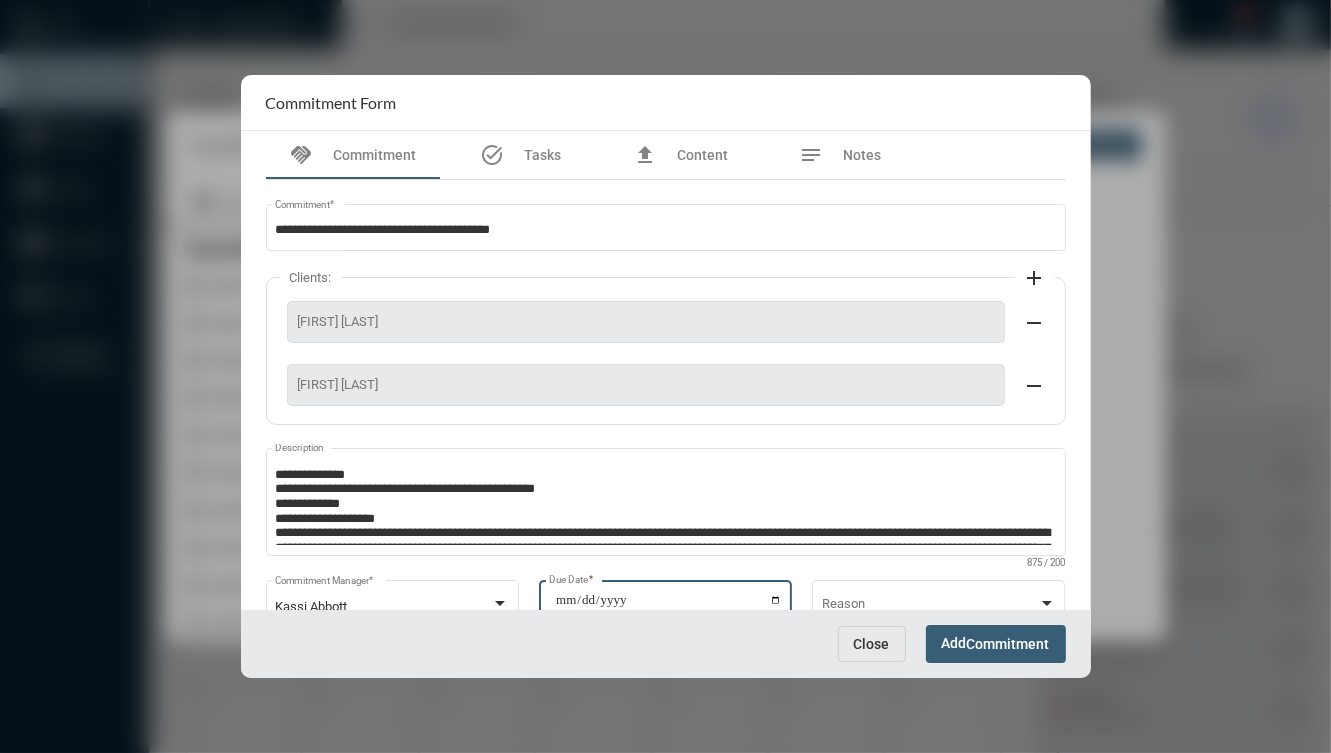 click on "**********" at bounding box center (668, 607) 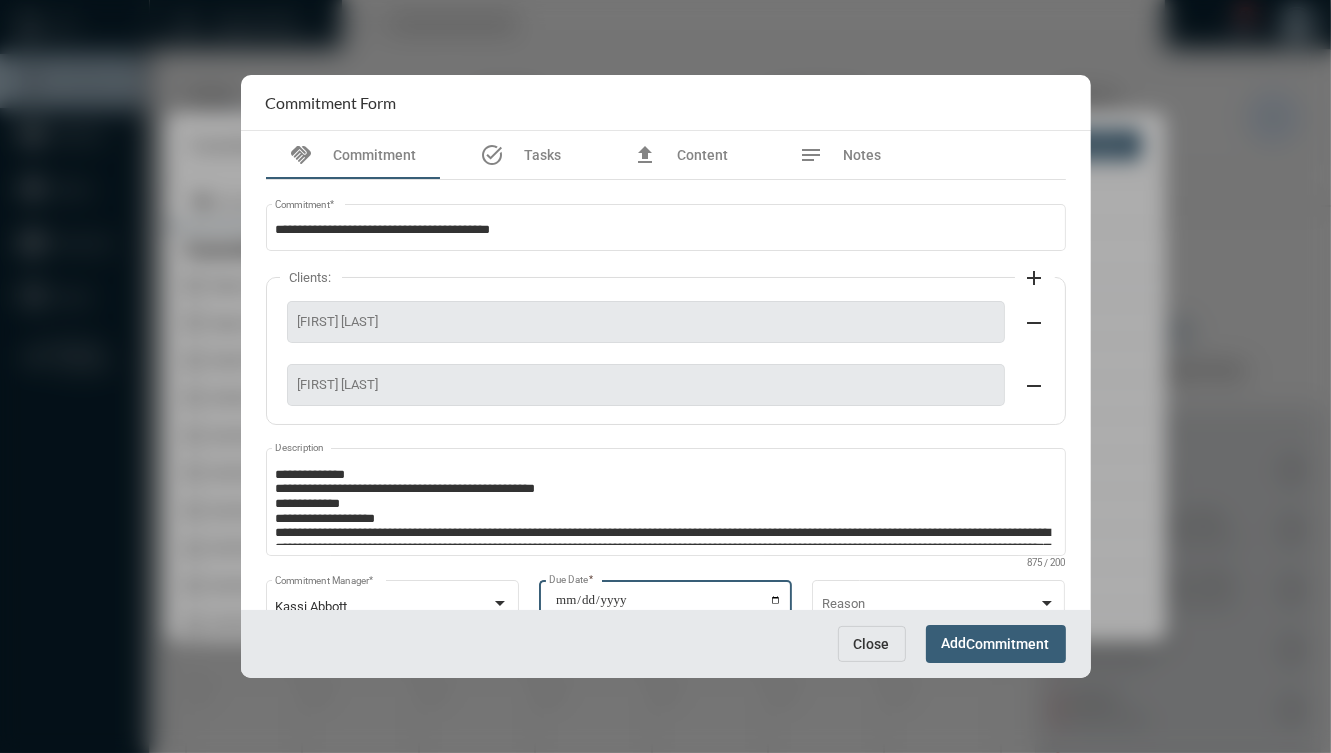 type on "**********" 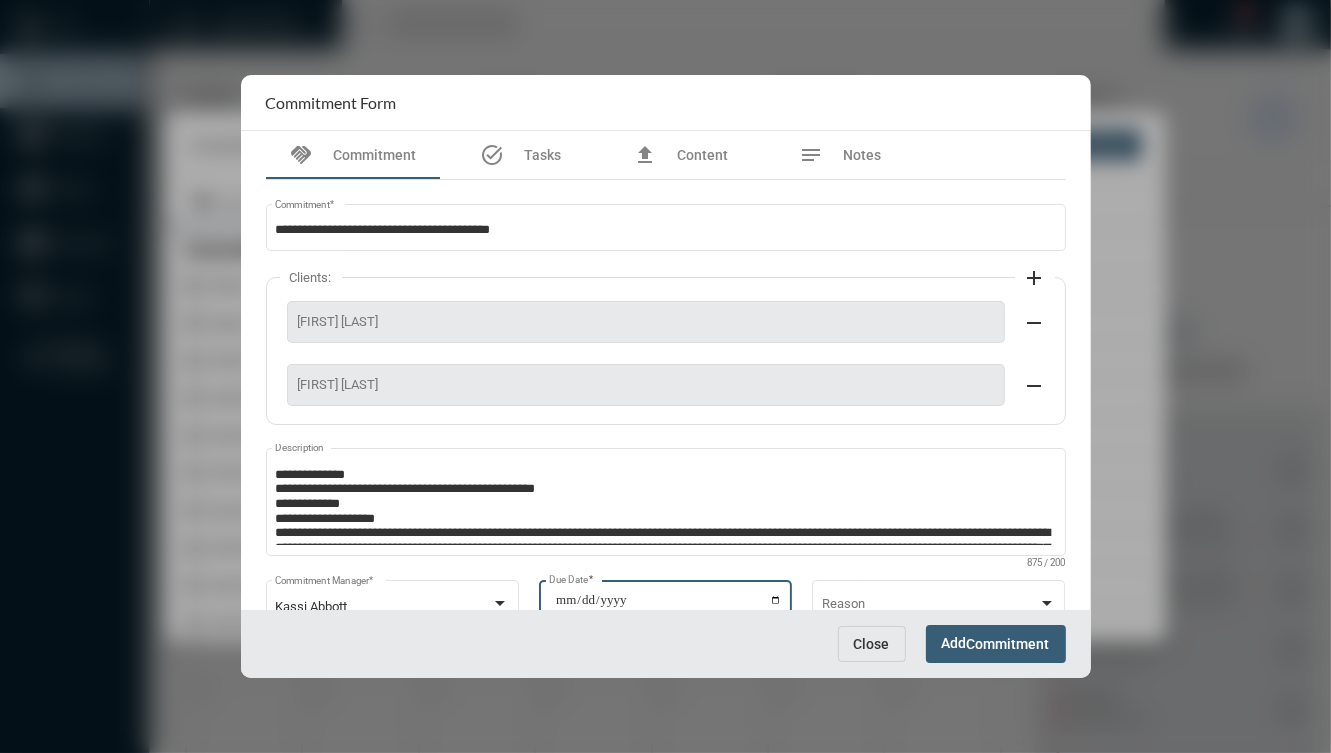 click on "Commitment" at bounding box center (1008, 645) 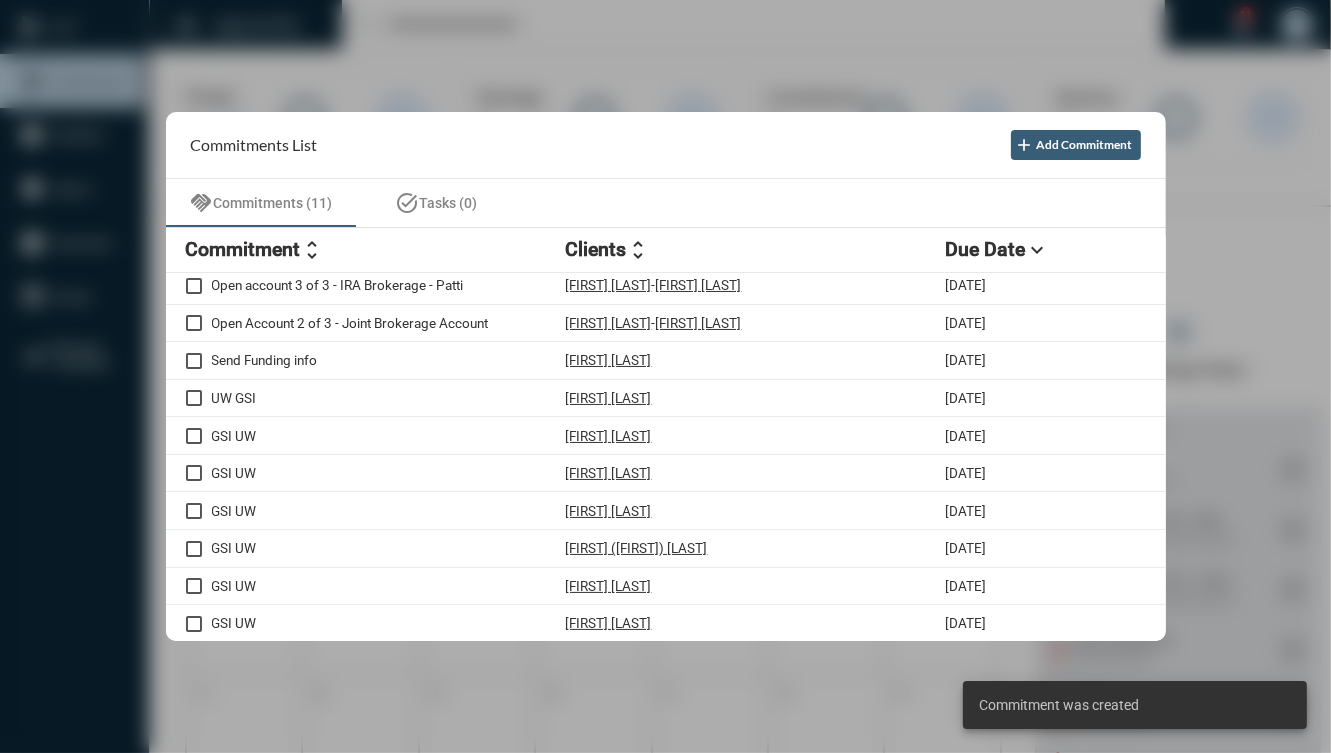 scroll, scrollTop: 5, scrollLeft: 0, axis: vertical 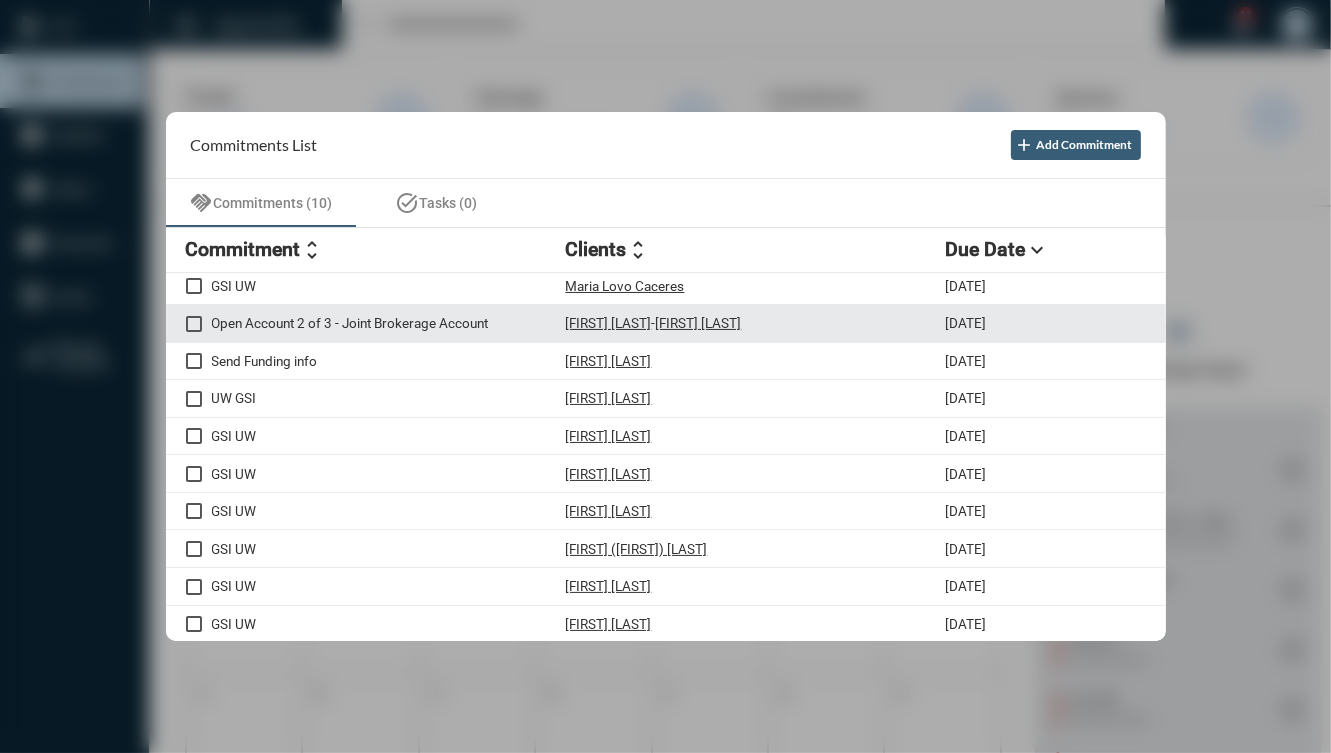 click on "Mike Lyons    -   Patti Lyons" at bounding box center (756, 323) 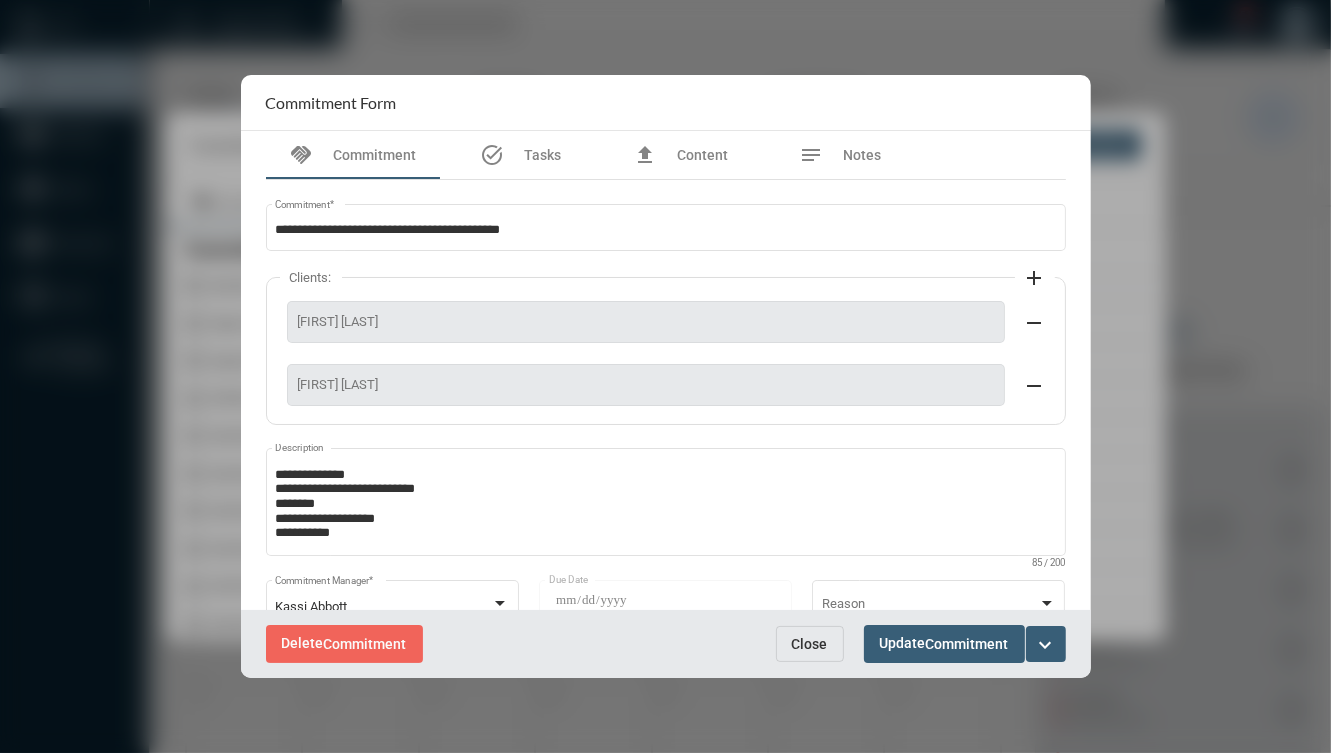 click on "expand_more" at bounding box center (1046, 645) 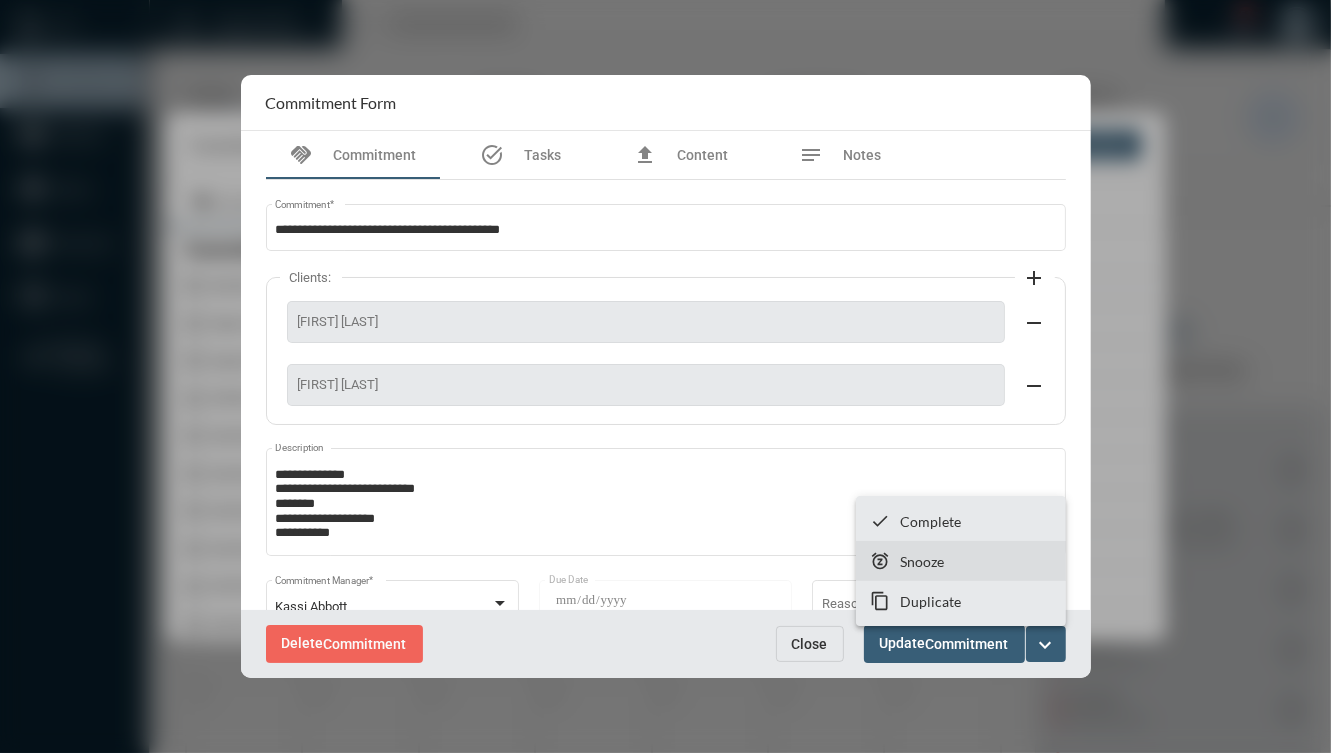 click on "Snooze" at bounding box center (922, 561) 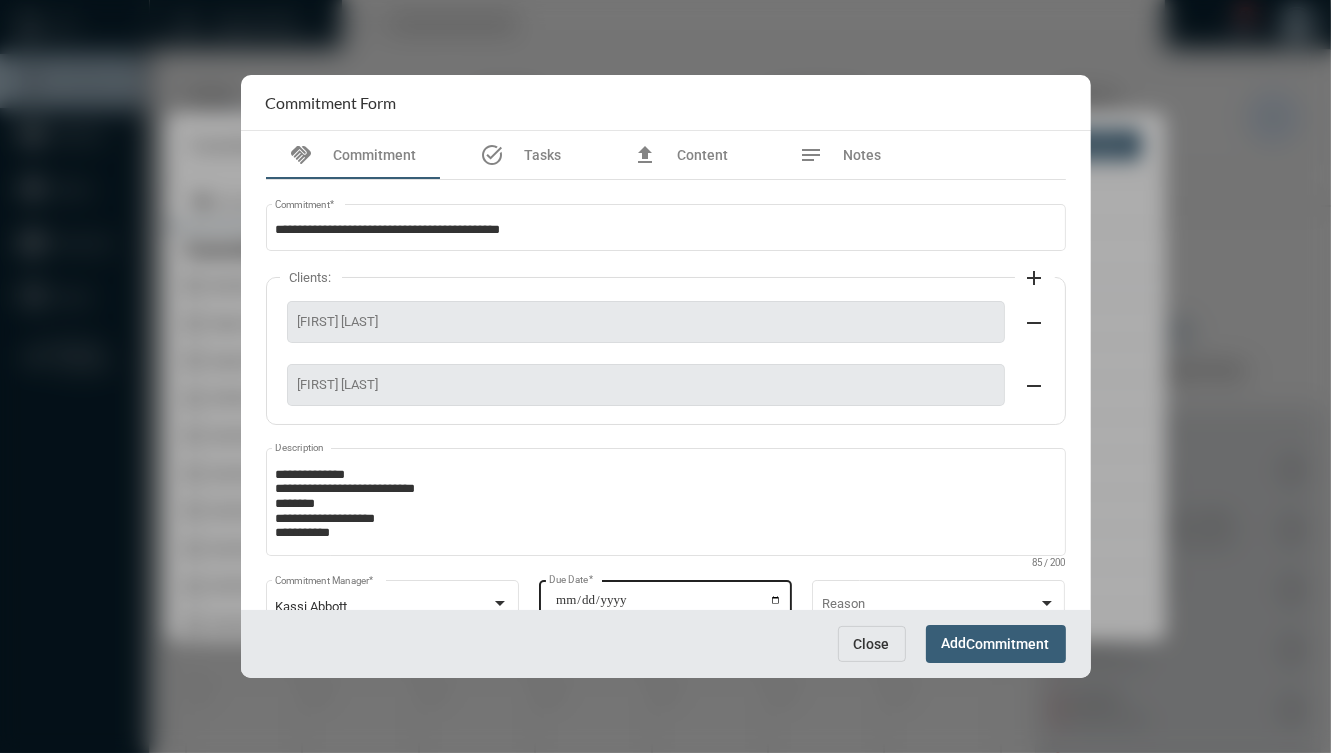 click on "**********" at bounding box center [668, 607] 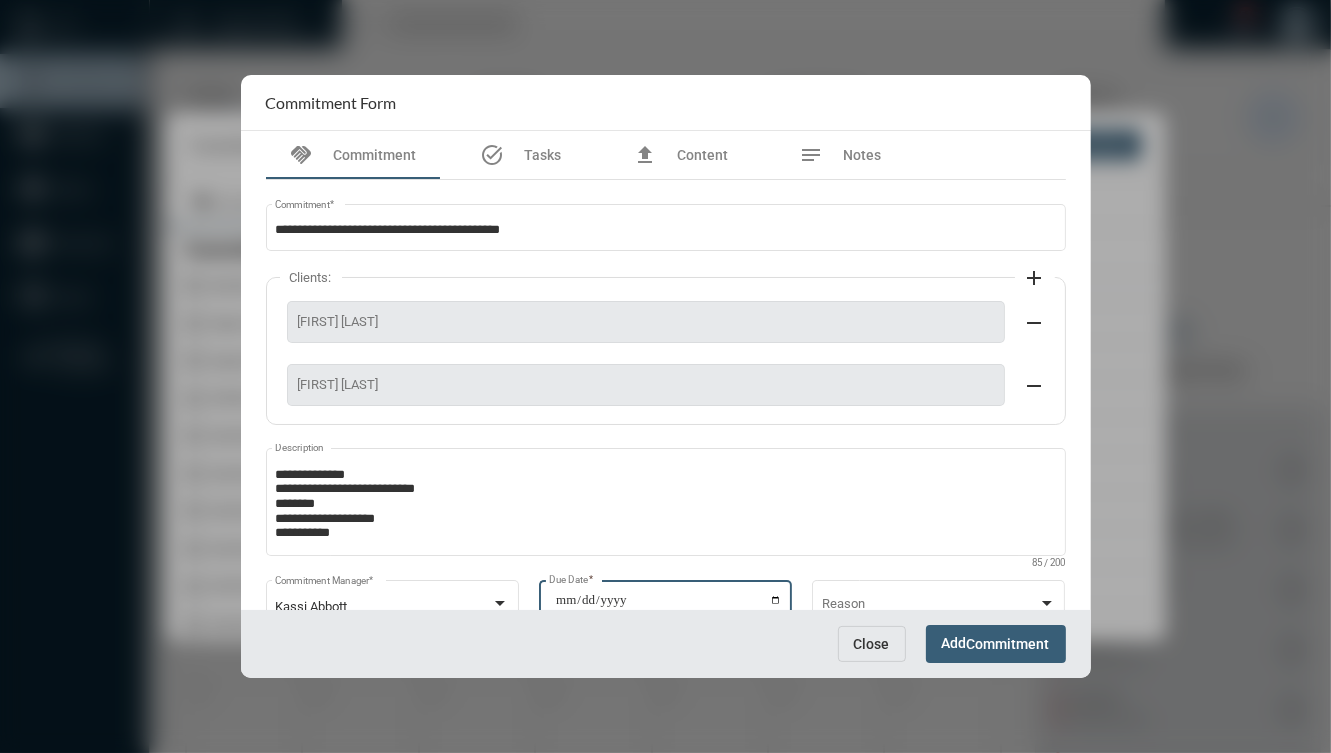 type on "**********" 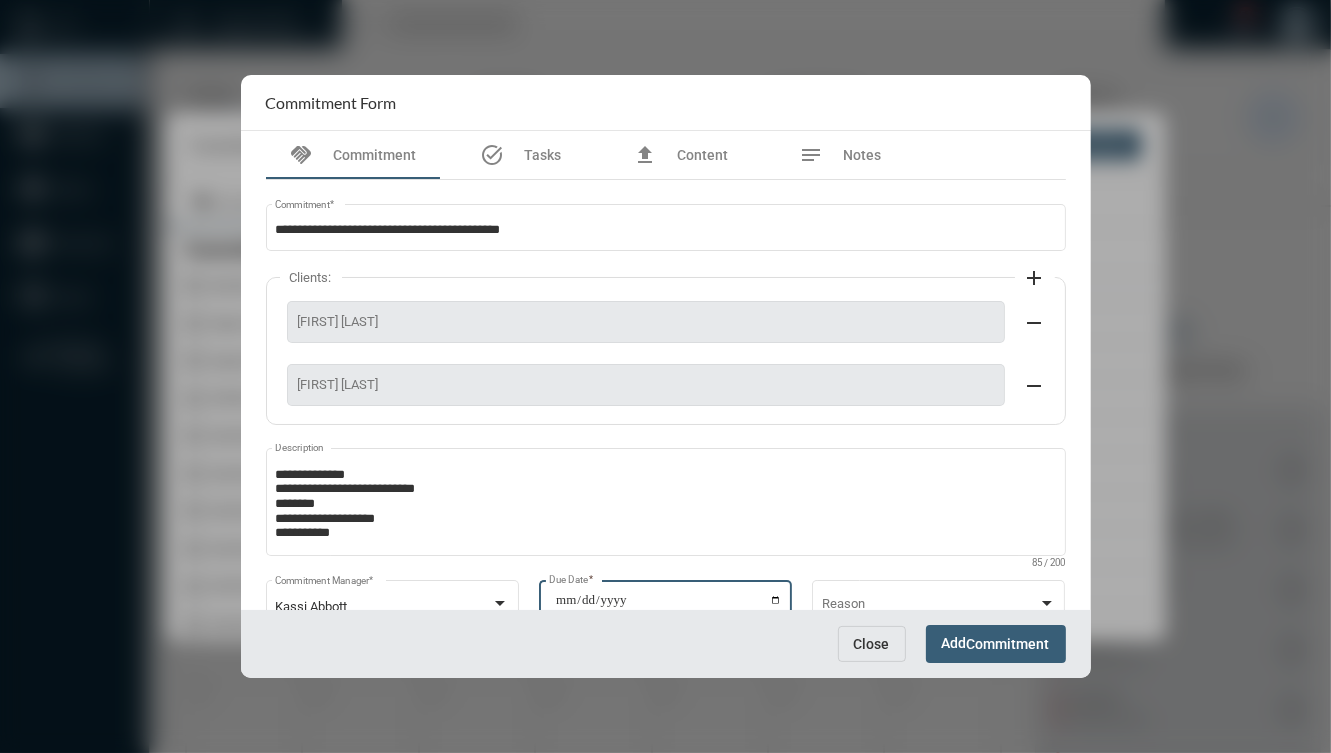 click on "Add   Commitment" at bounding box center (996, 643) 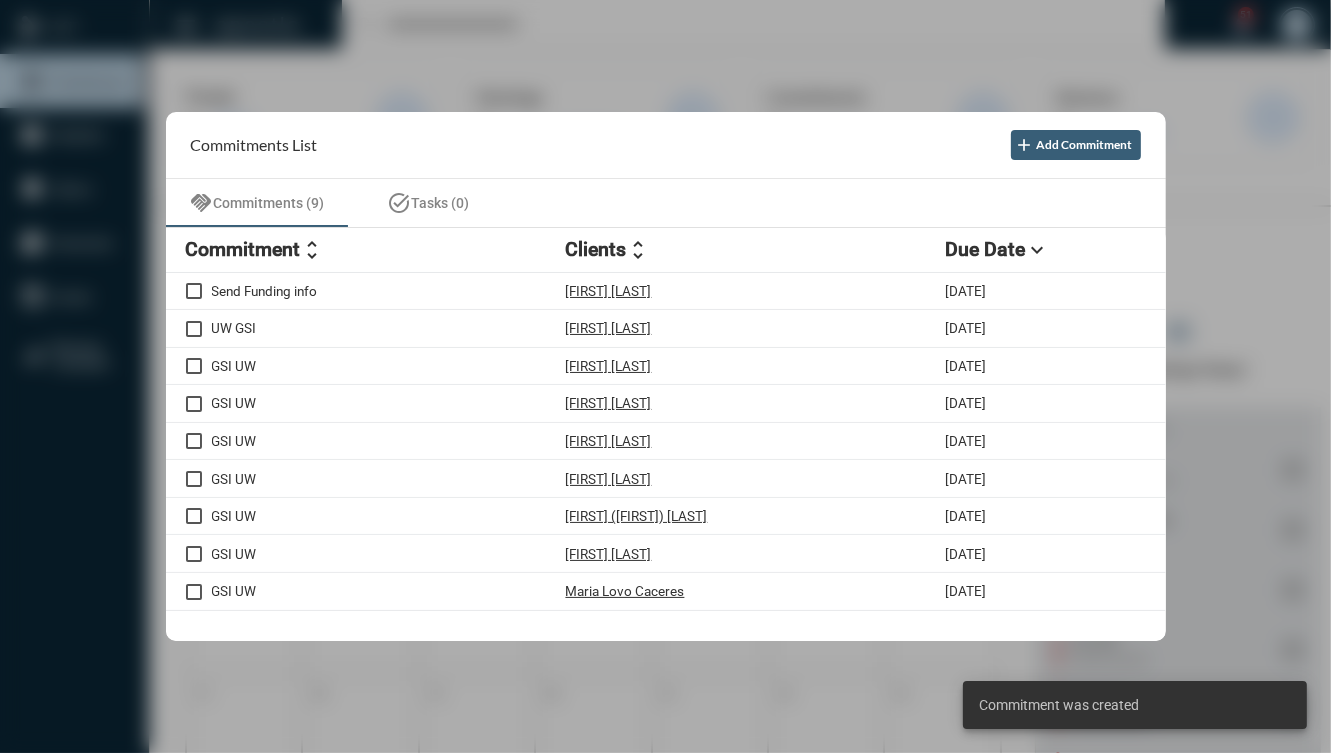 scroll, scrollTop: 0, scrollLeft: 0, axis: both 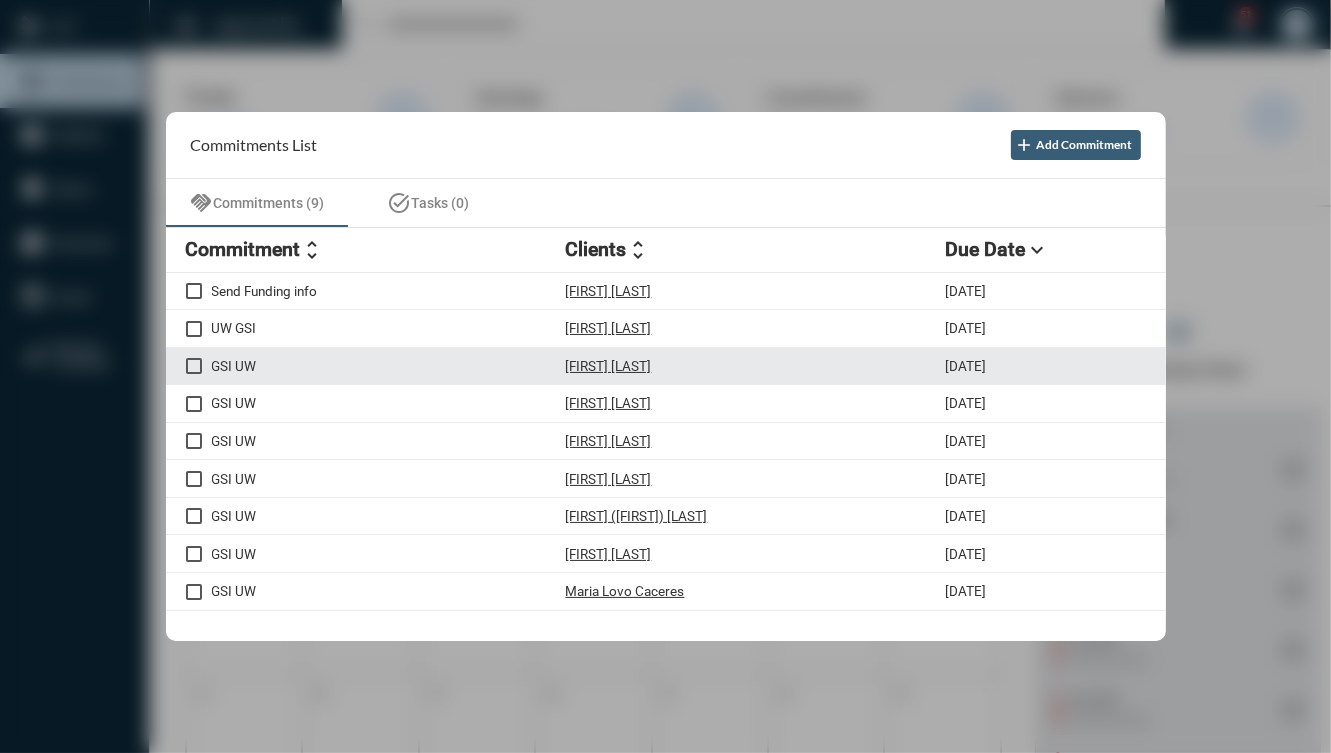 click on "Olivia Cuevas" at bounding box center [756, 366] 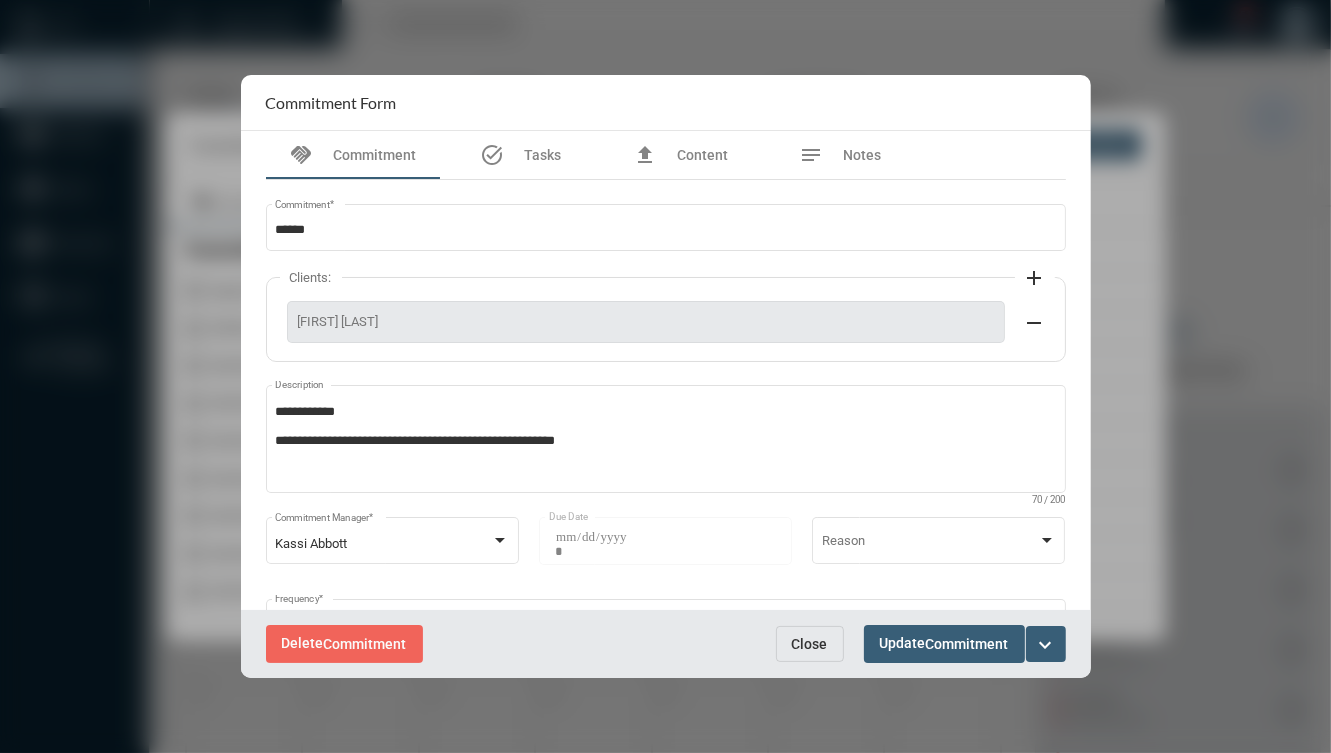 click on "Olivia Cuevas" 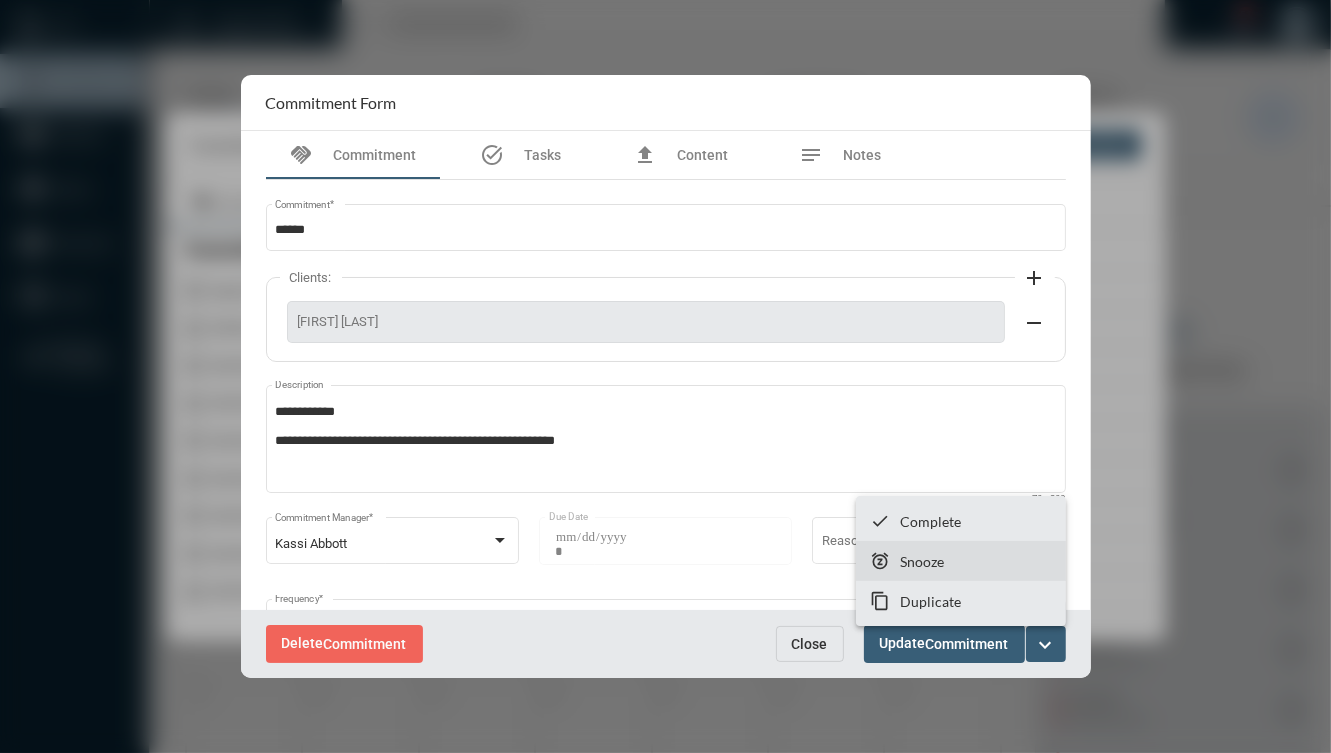 click on "Snooze" at bounding box center [922, 561] 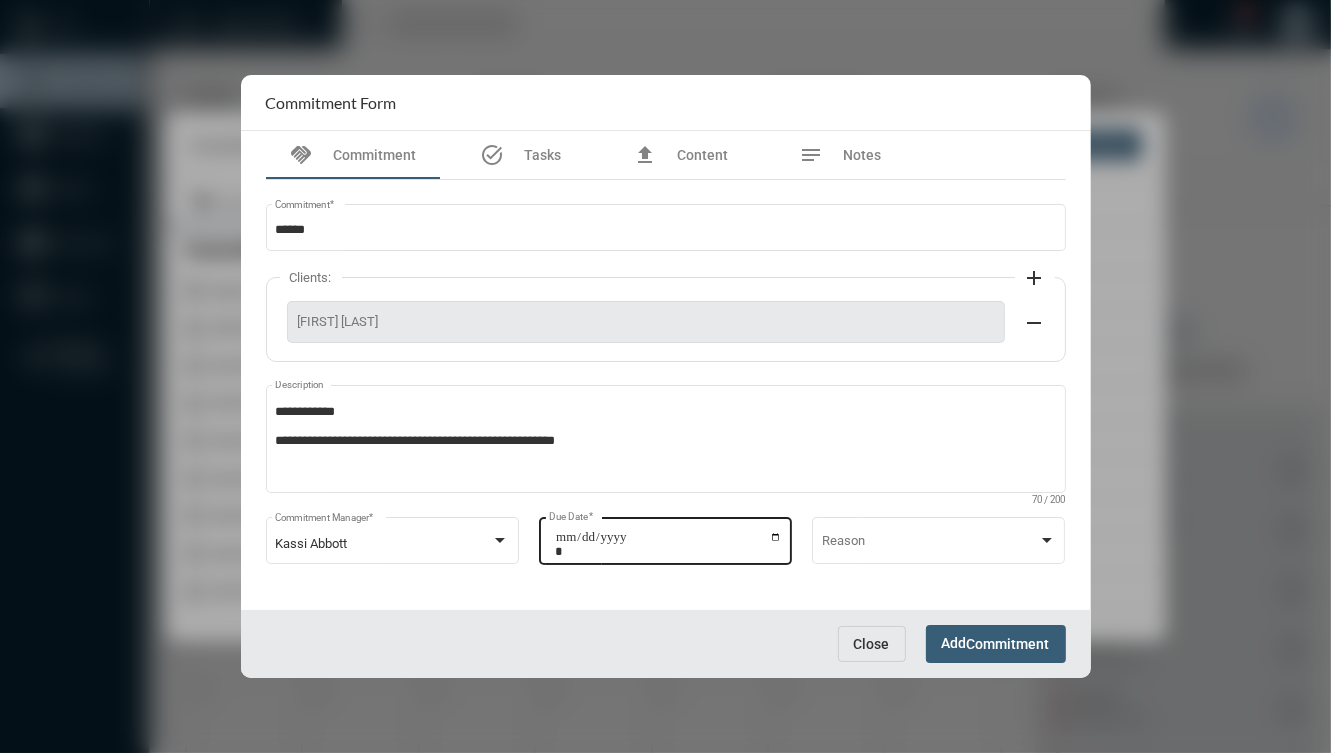 click on "**********" at bounding box center (668, 544) 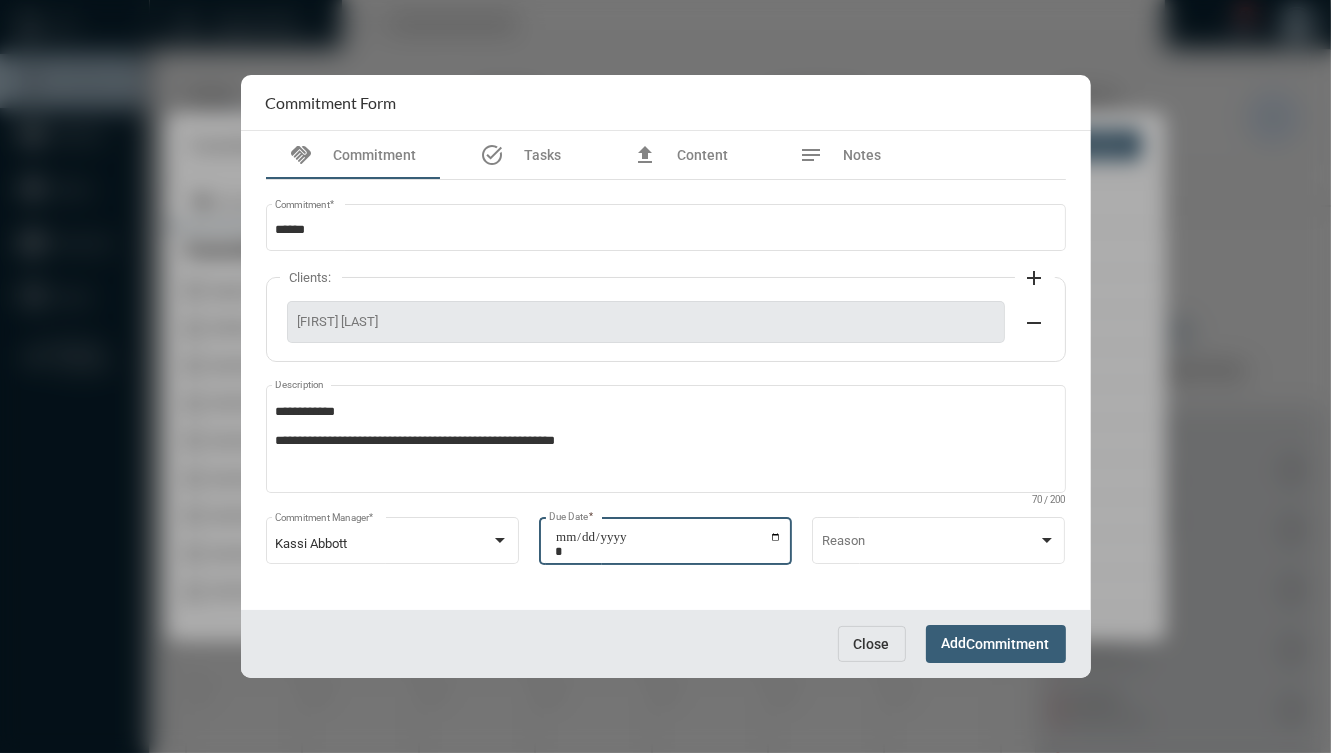 type on "**********" 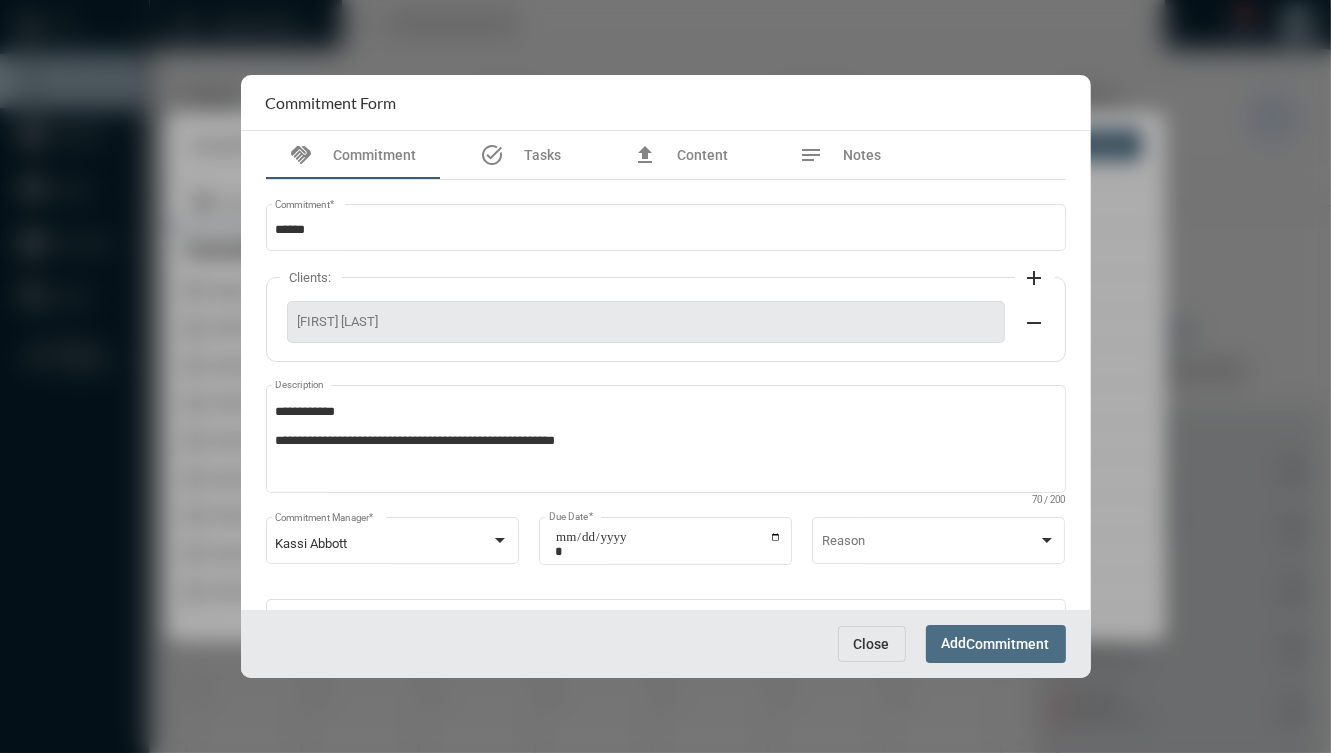 click on "Commitment" at bounding box center [1008, 645] 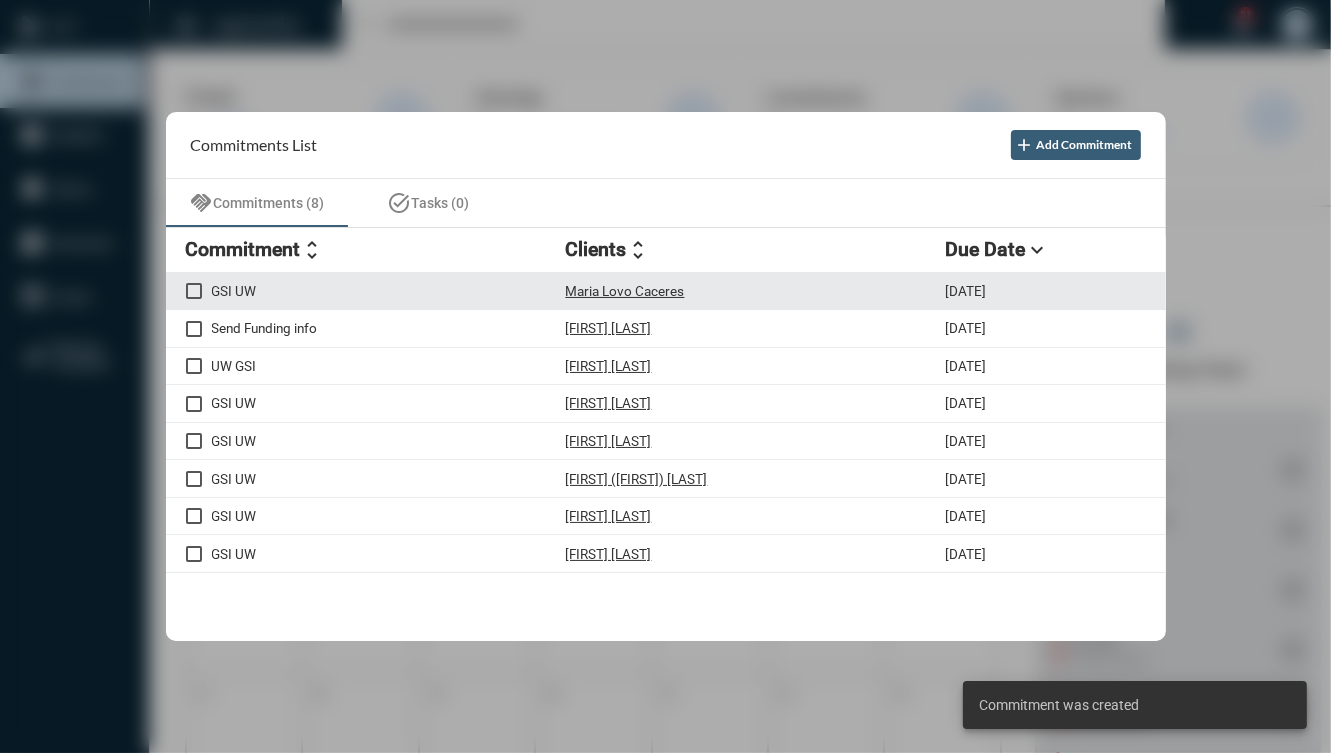 click on "Maria Lovo Caceres" at bounding box center [756, 291] 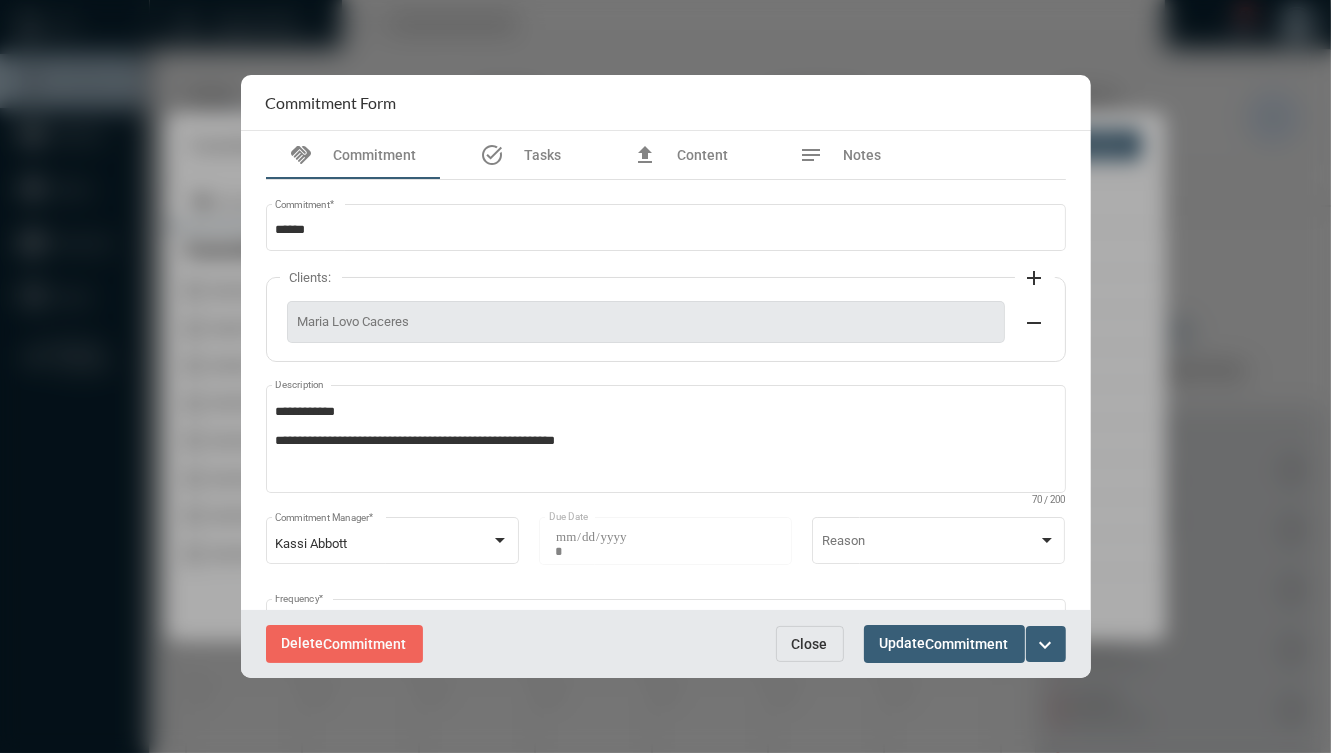 click on "Maria Lovo Caceres" 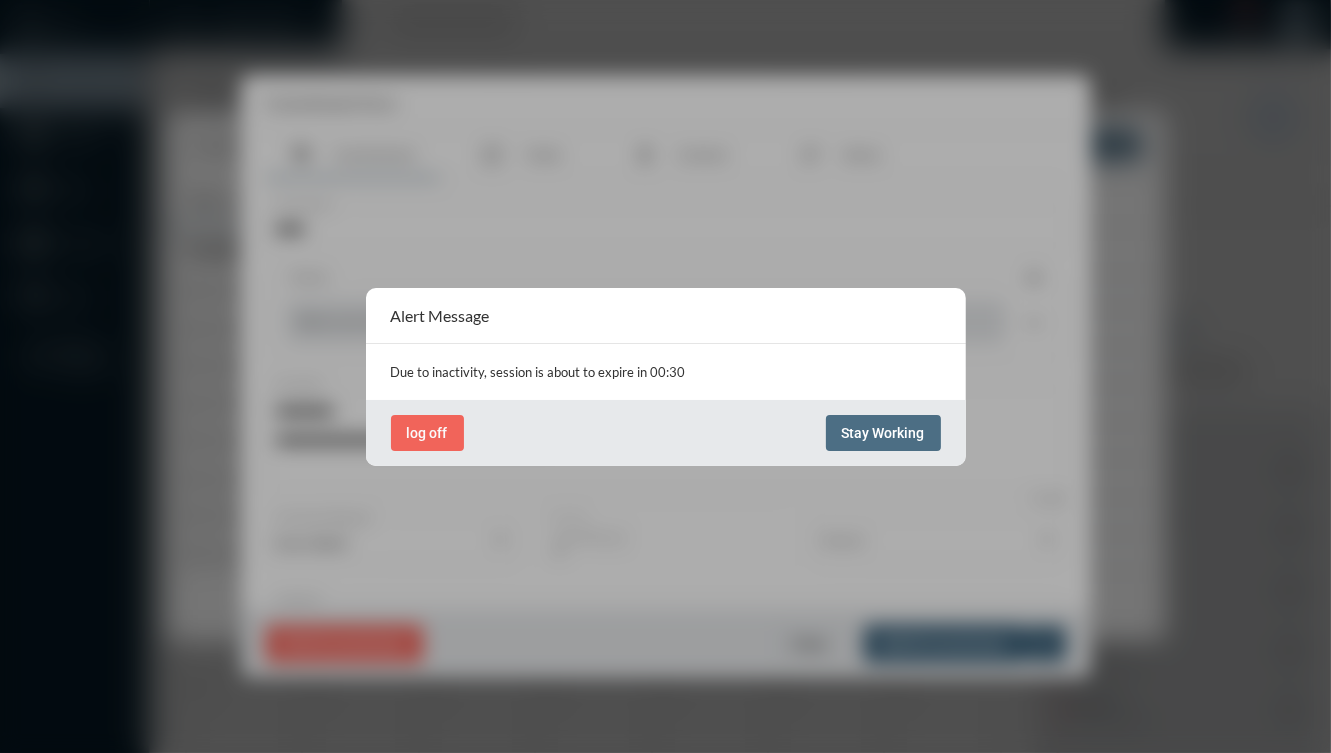 click on "Stay Working" at bounding box center (883, 433) 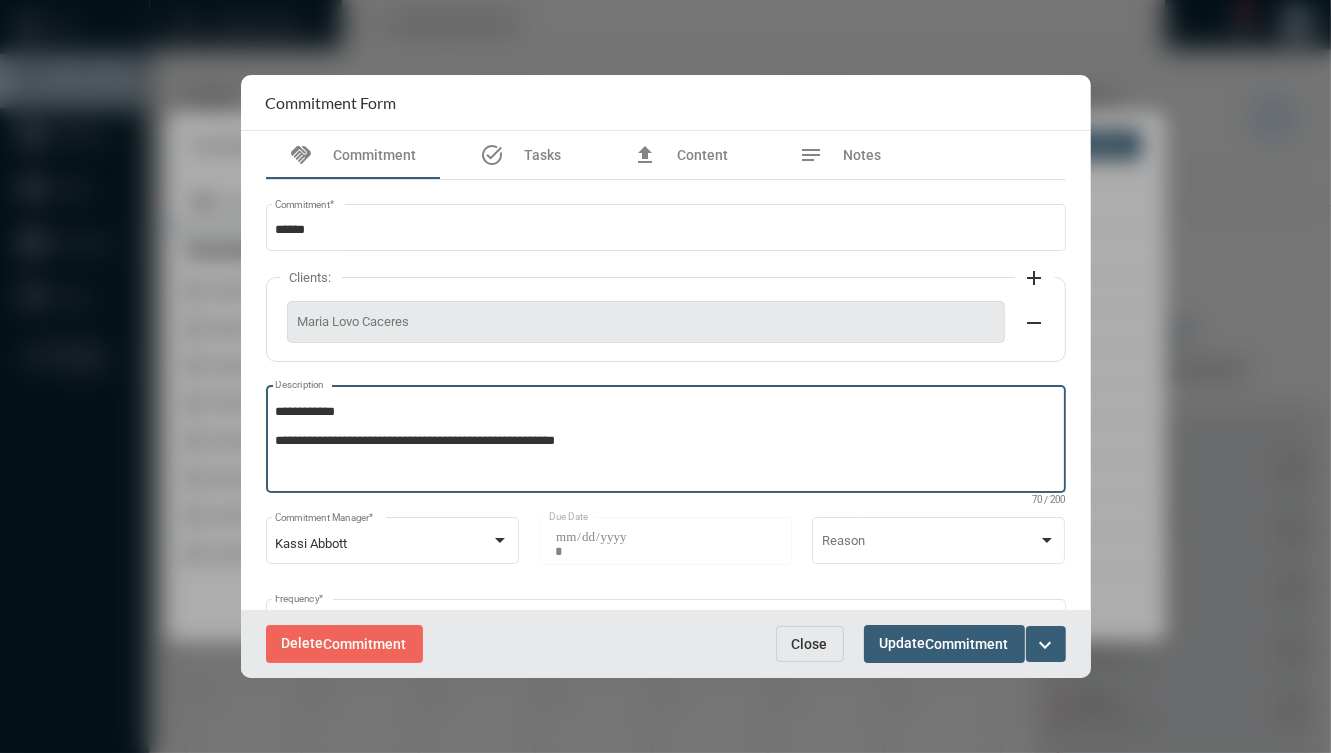 click on "Close" at bounding box center [810, 644] 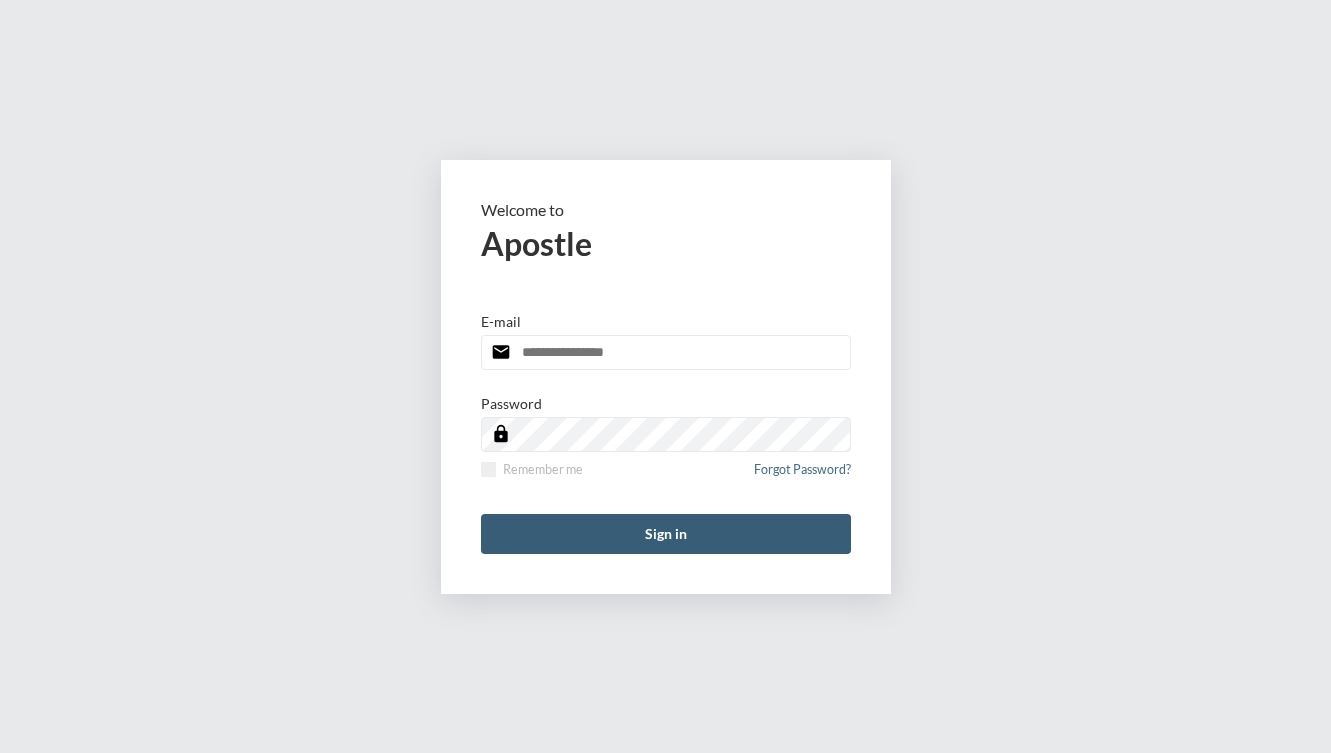scroll, scrollTop: 0, scrollLeft: 0, axis: both 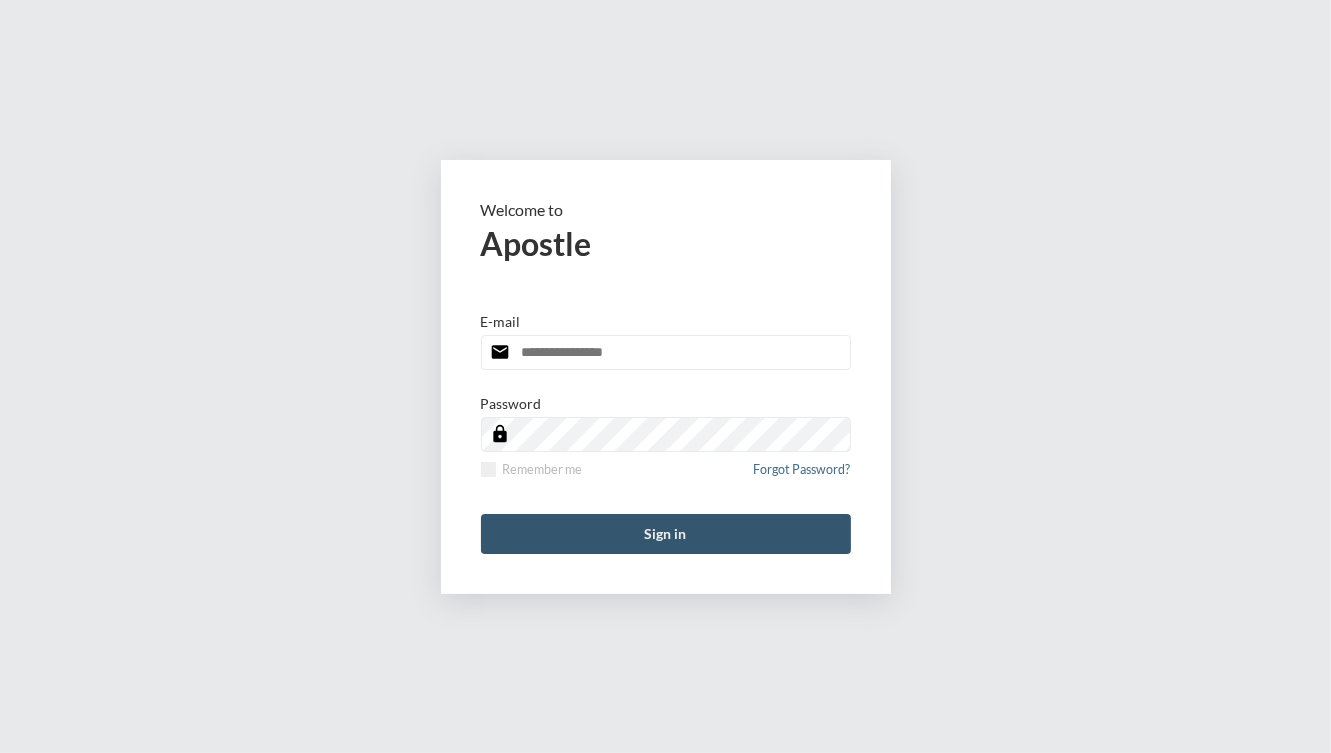 type on "**********" 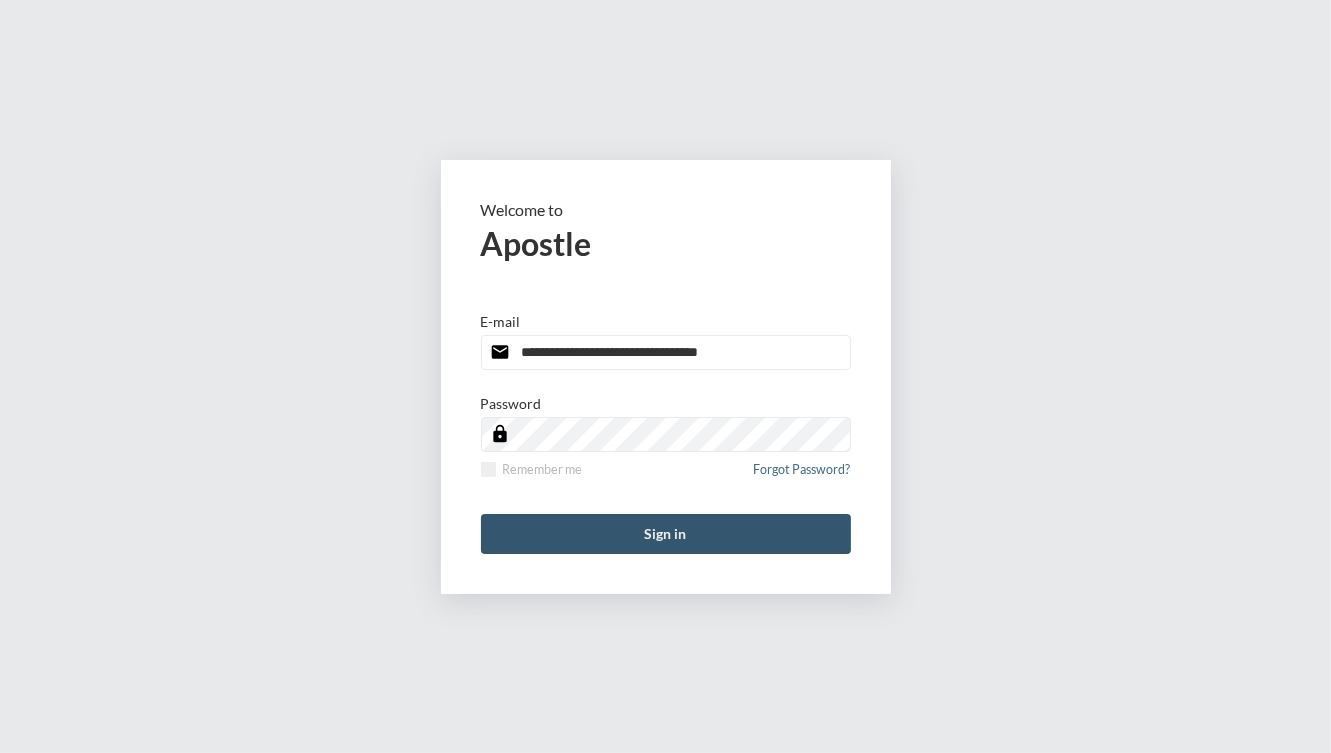 click on "Sign in" at bounding box center (666, 534) 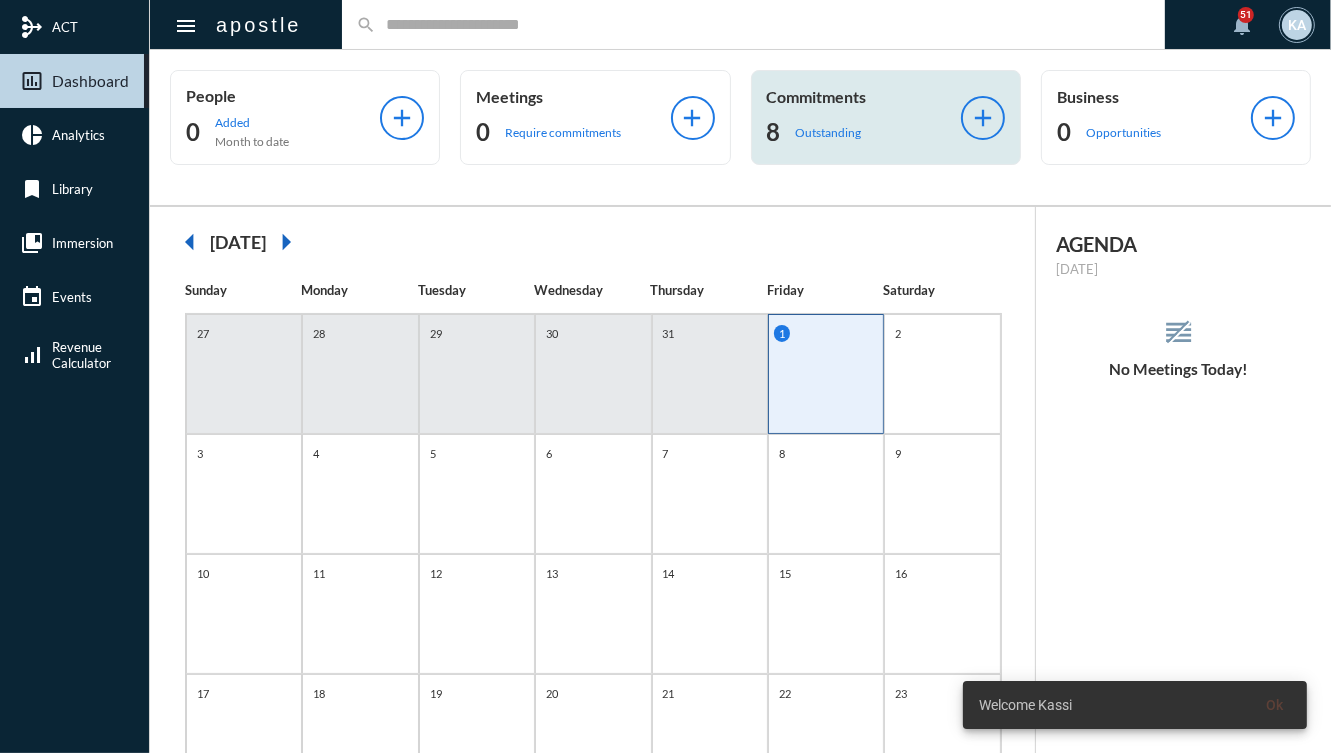 click on "Commitments" 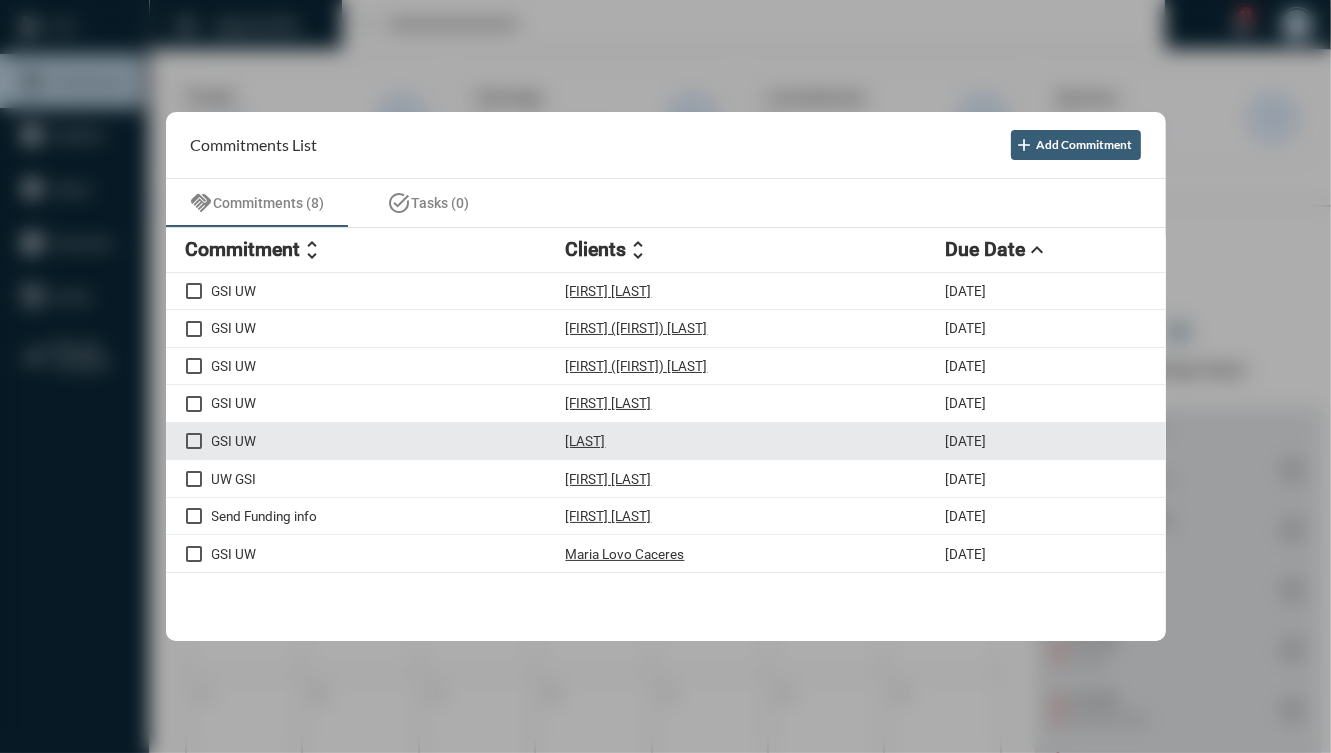 click on "GSI UW   Bence Zolyomi  8/1/25" at bounding box center [666, 442] 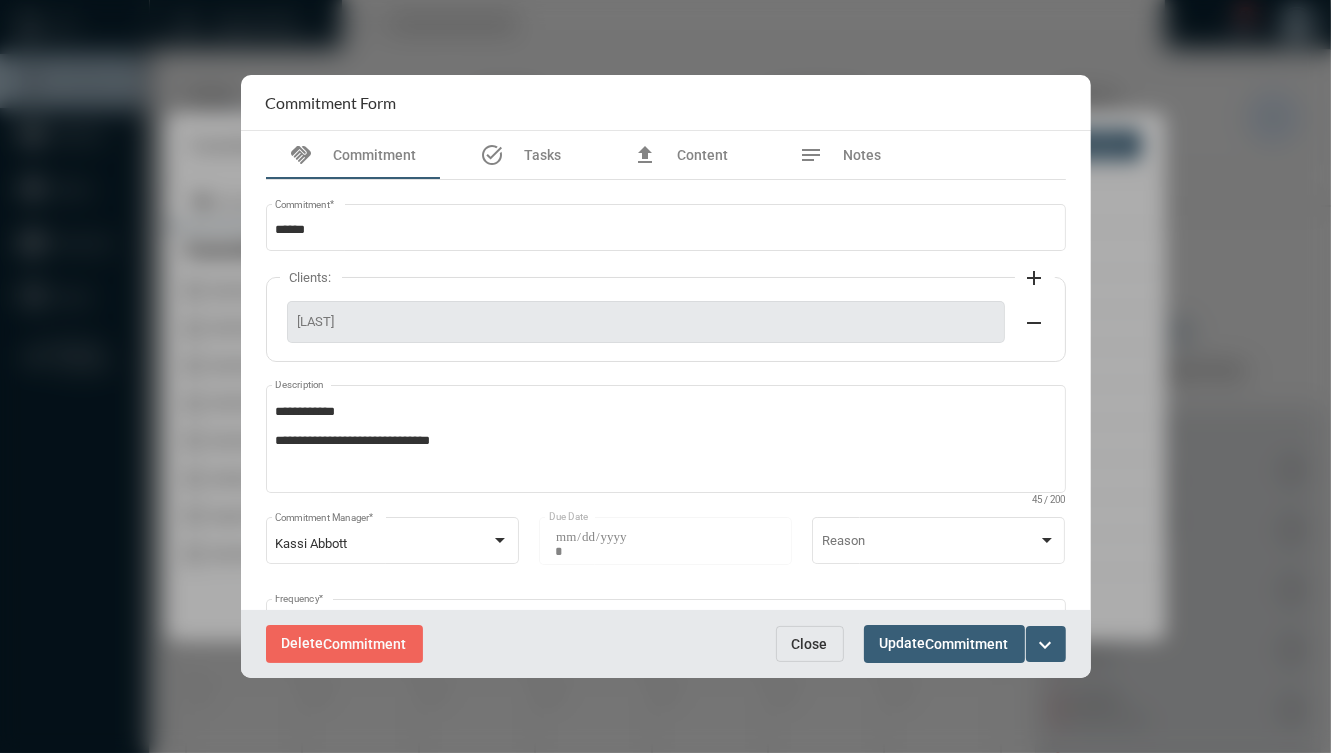 click on "Bence Zolyomi" 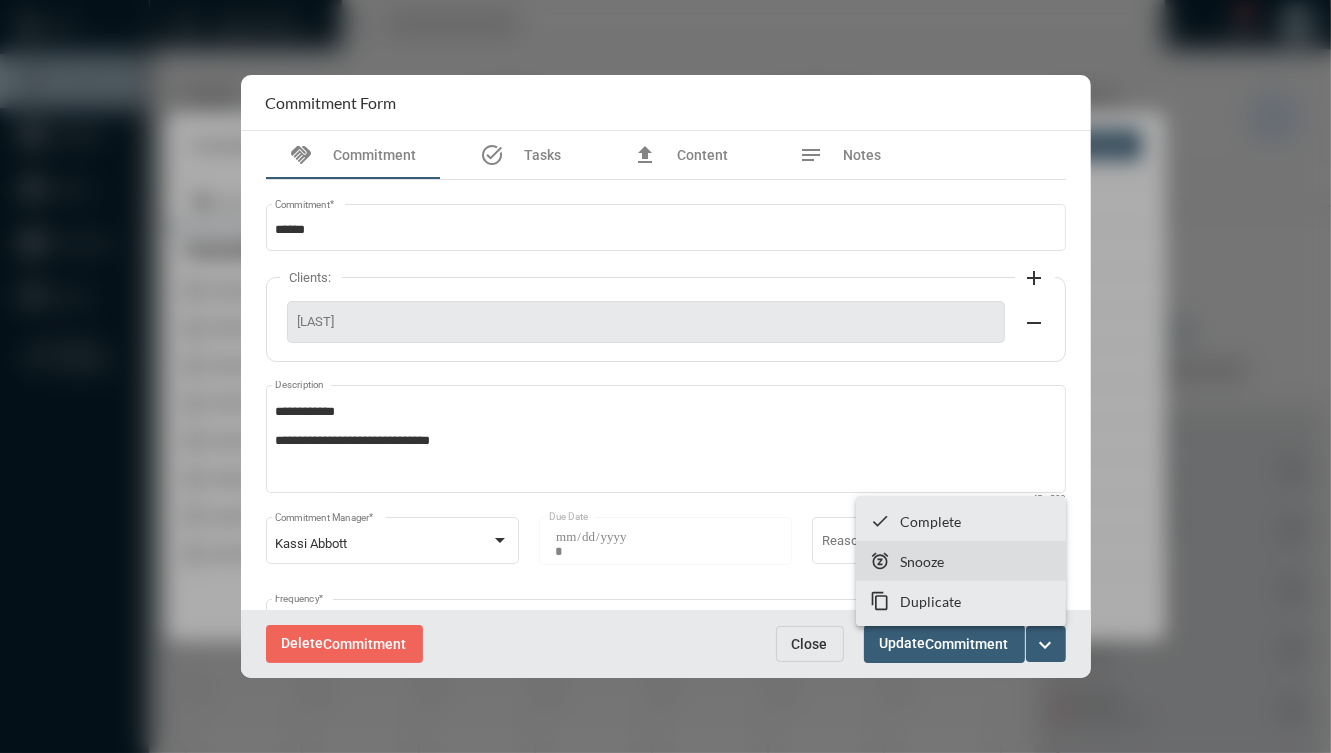 click on "snooze Snooze" at bounding box center [961, 561] 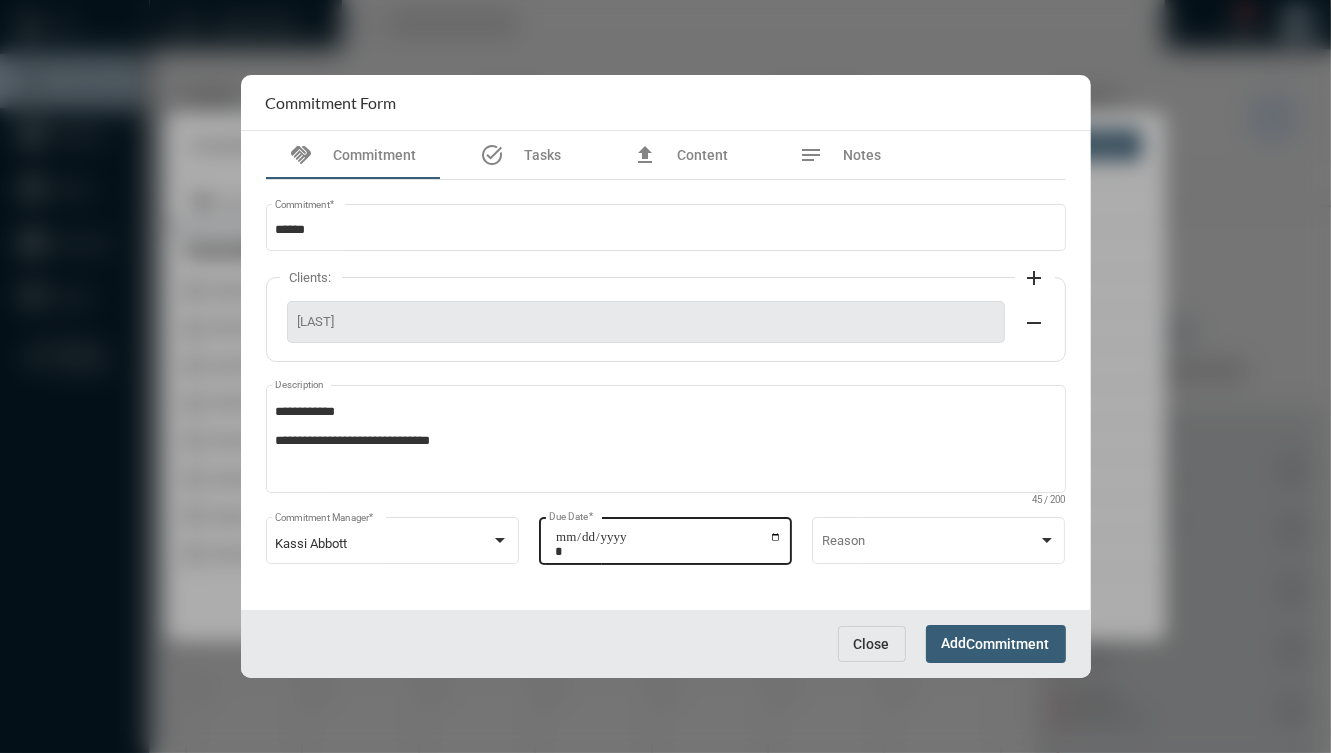 click on "**********" at bounding box center (668, 544) 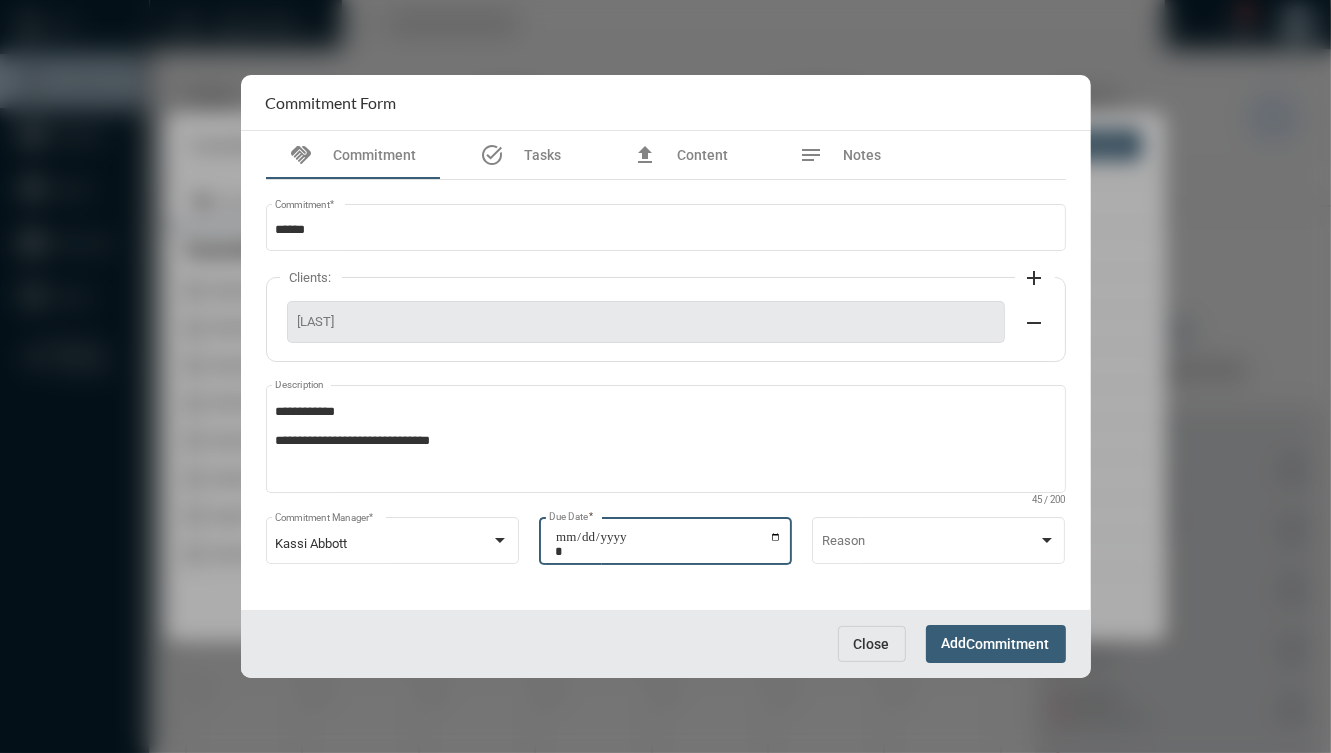 type on "**********" 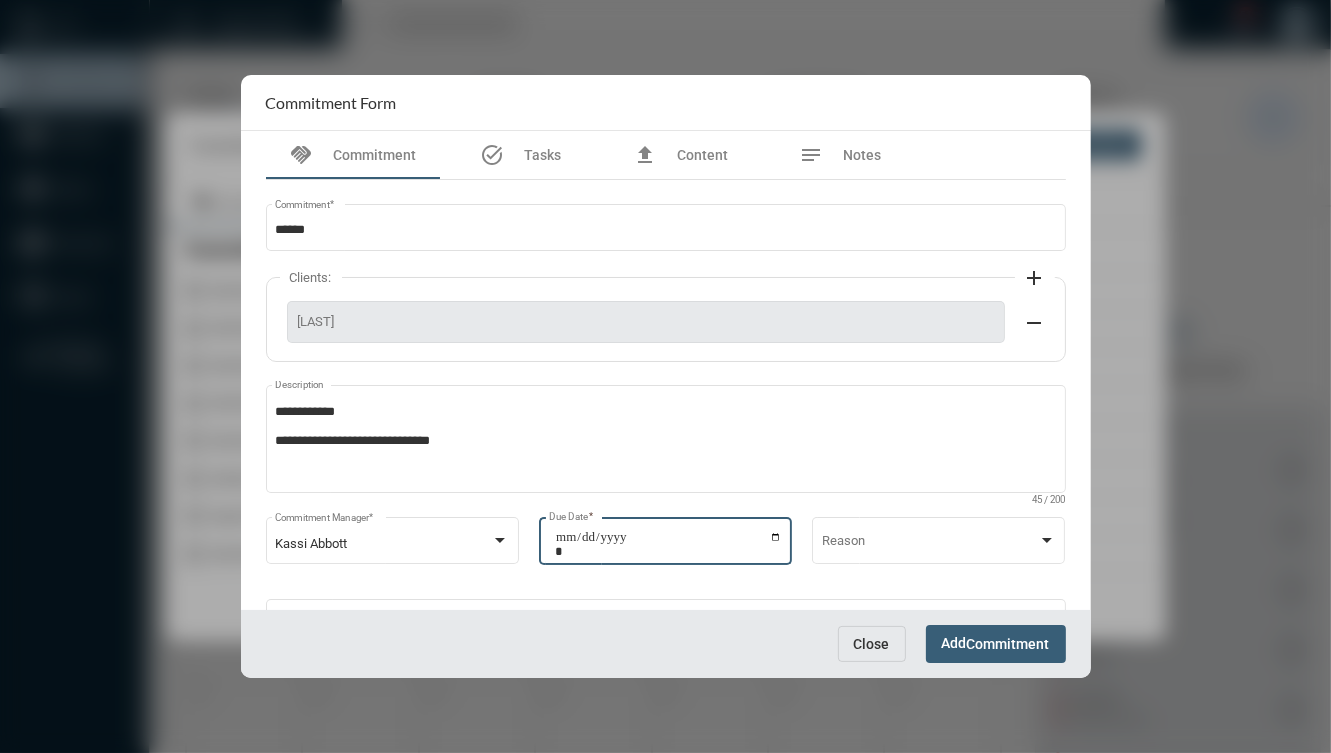 click on "Commitment" at bounding box center [1008, 645] 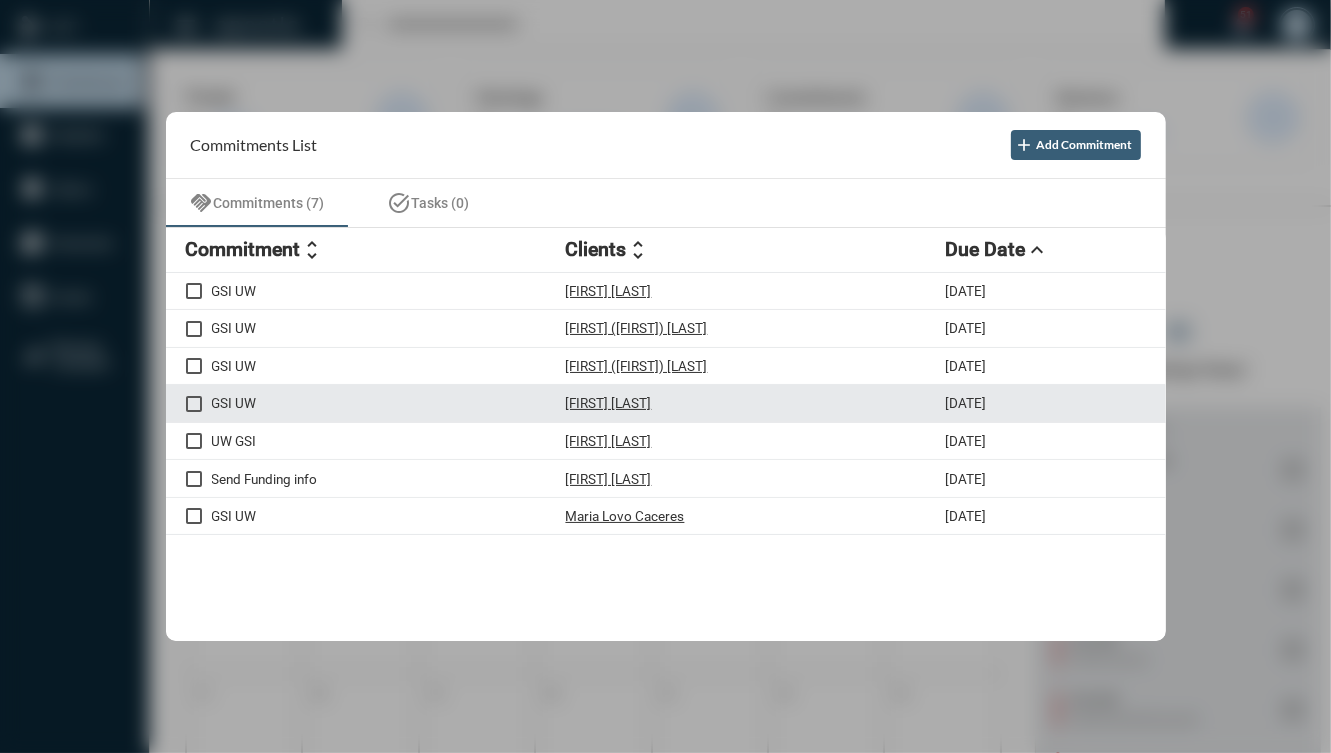 click on "GSI UW" at bounding box center (389, 403) 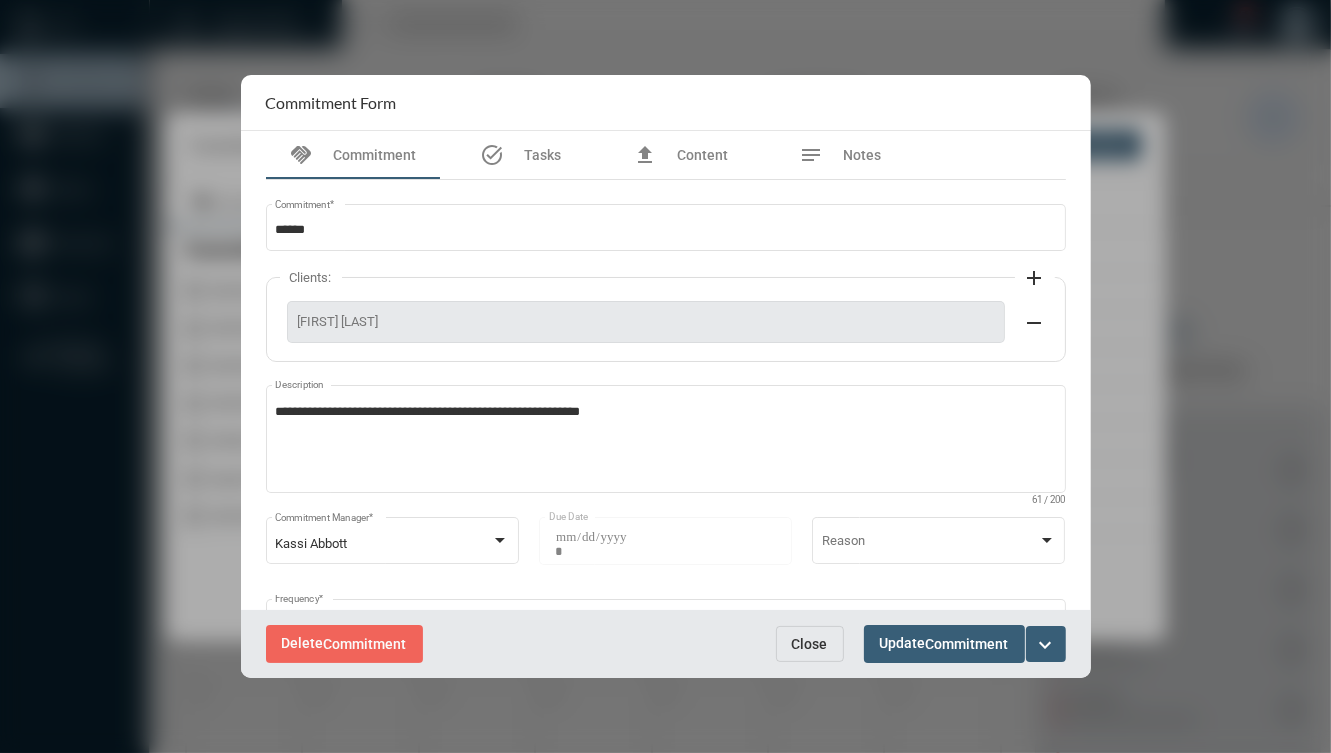 click on "expand_more" at bounding box center [1046, 645] 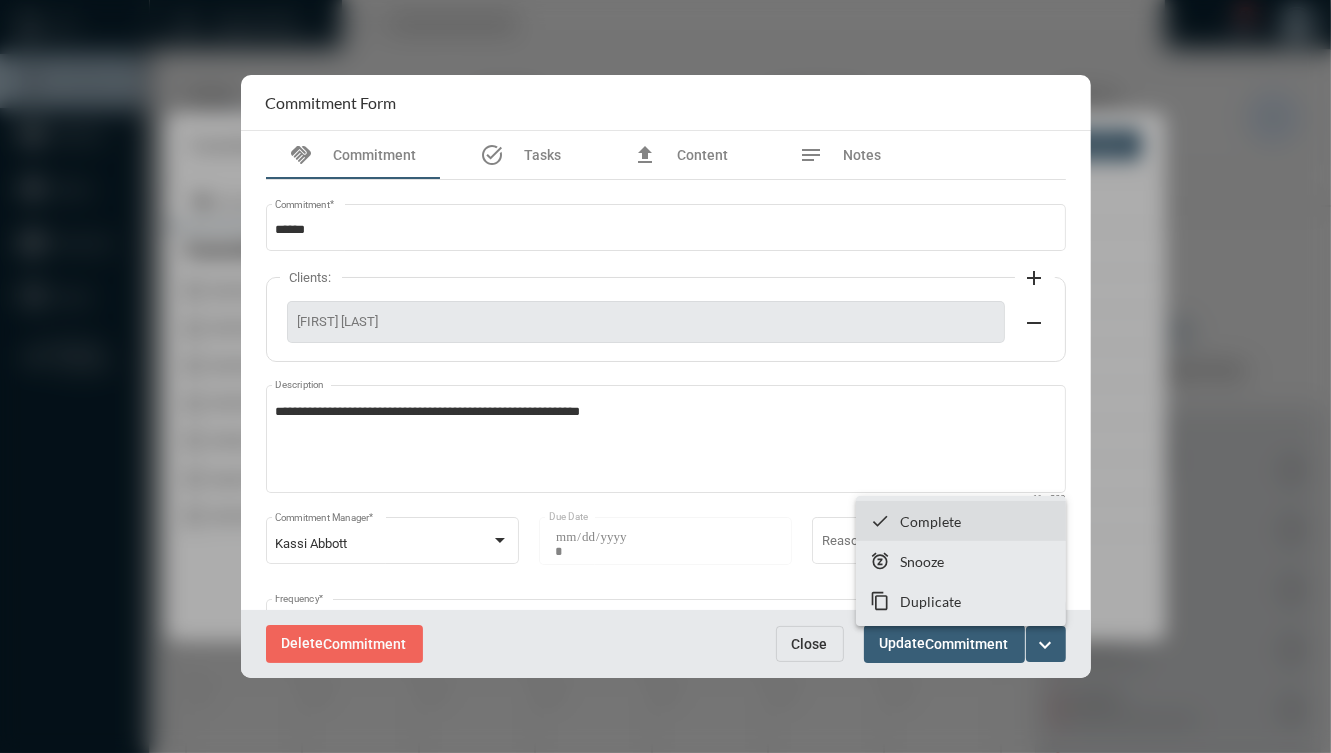 click on "checkmark Complete" at bounding box center [961, 521] 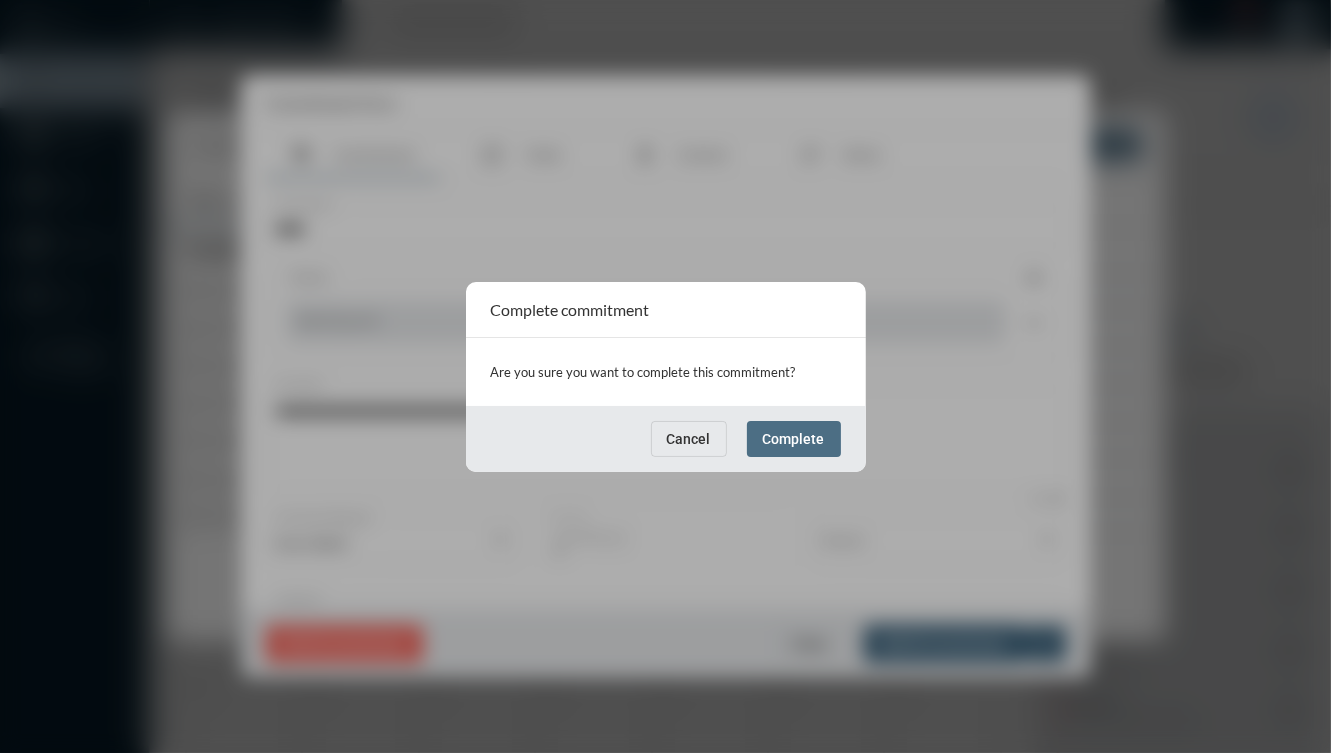 click on "Complete" at bounding box center [794, 439] 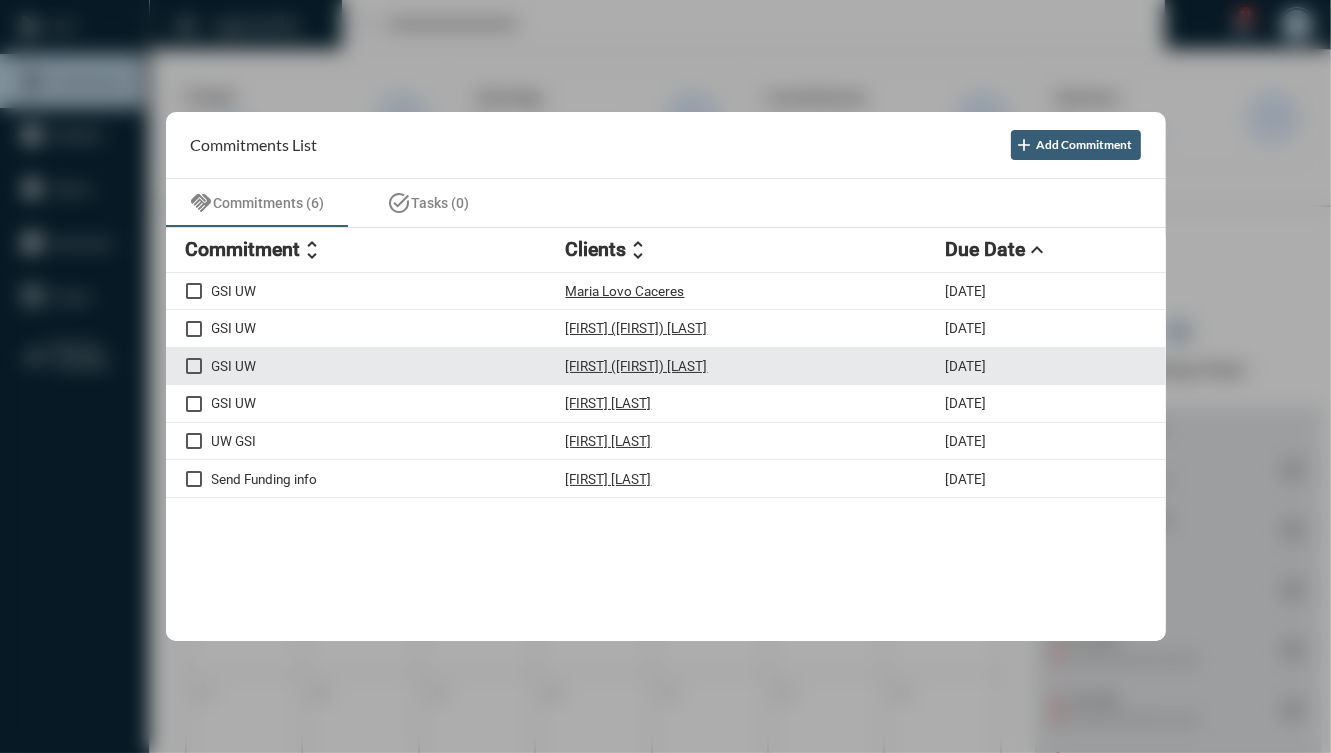 click on "GSI UW" at bounding box center [389, 366] 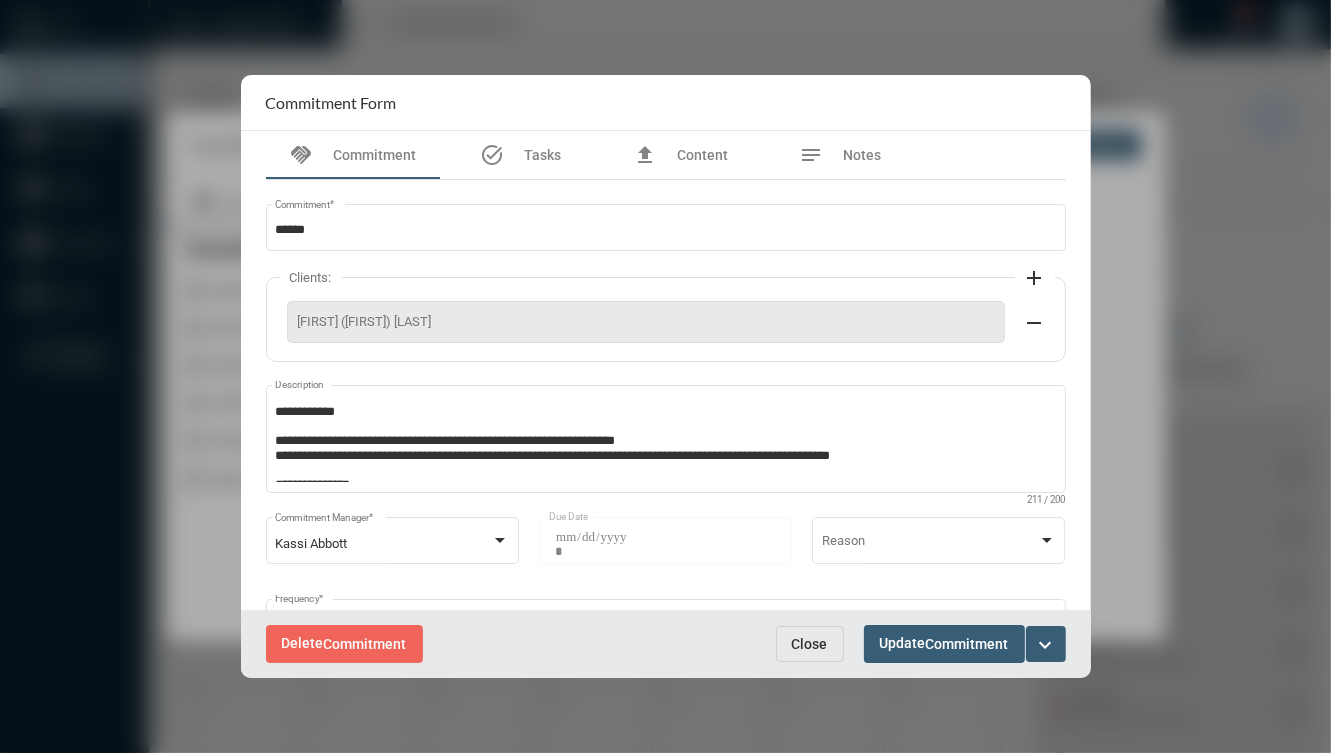 click on "CheyAnne (Olivia) Rivera" 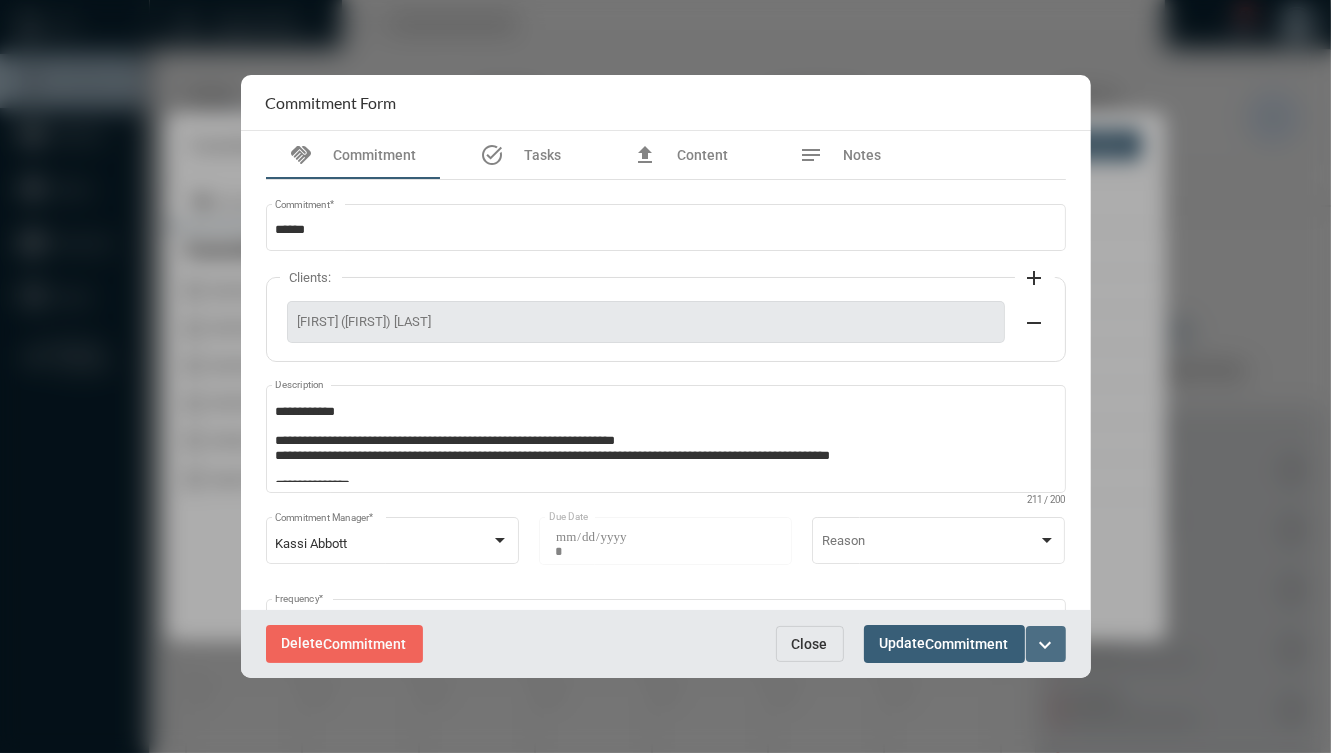 click on "expand_more" at bounding box center [1046, 644] 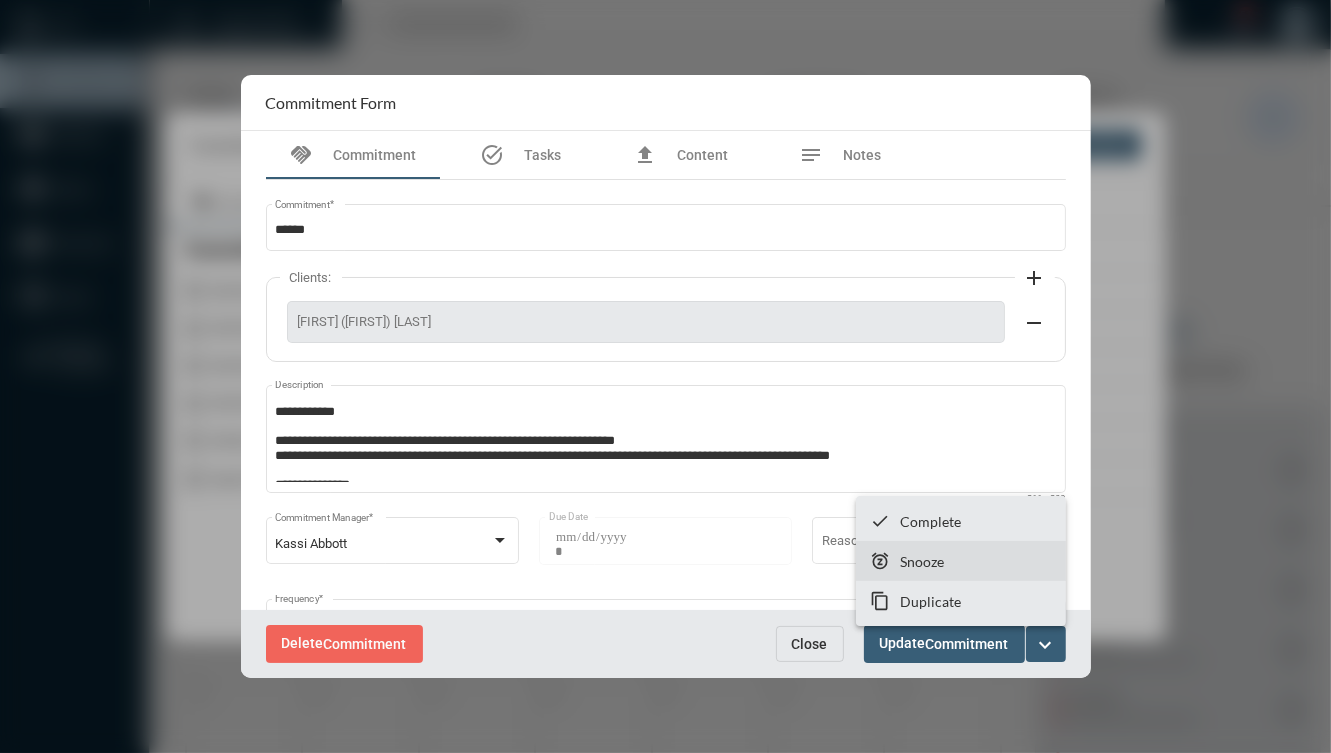 click on "snooze Snooze" at bounding box center [961, 561] 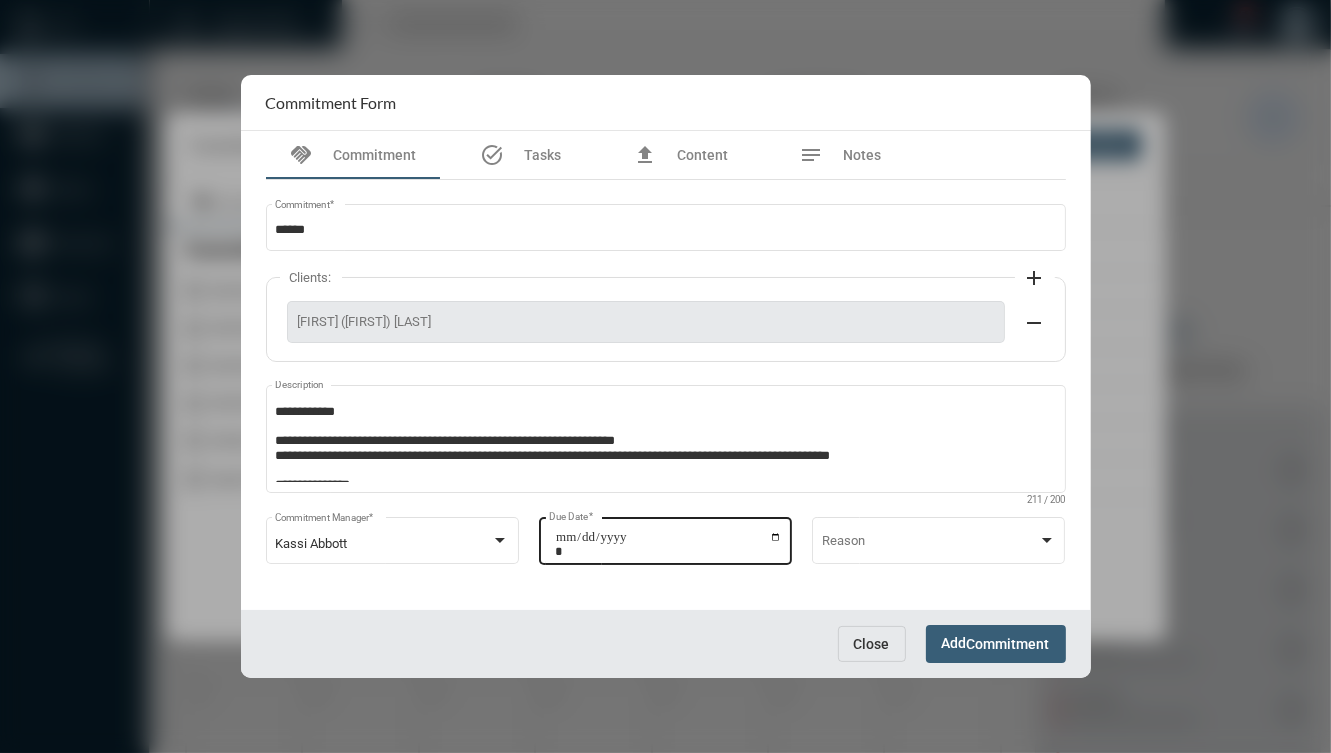 click on "**********" at bounding box center [668, 544] 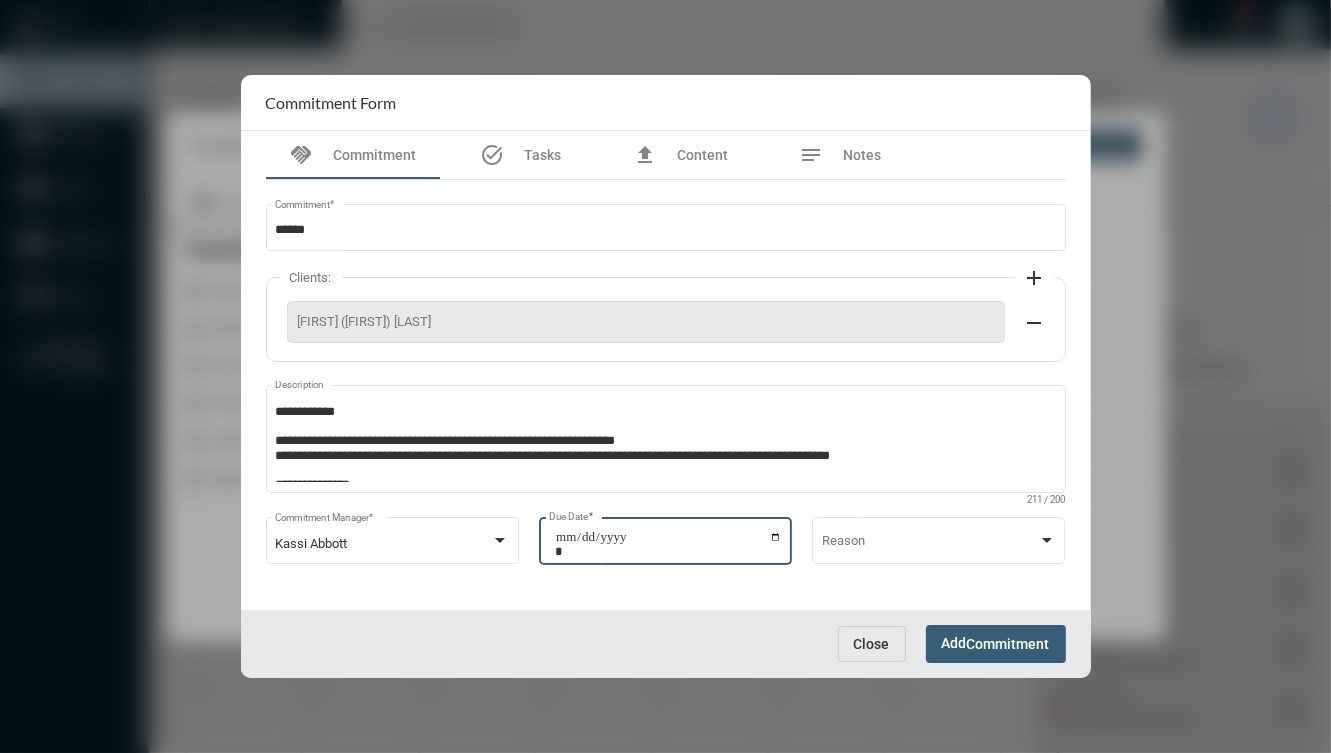type on "**********" 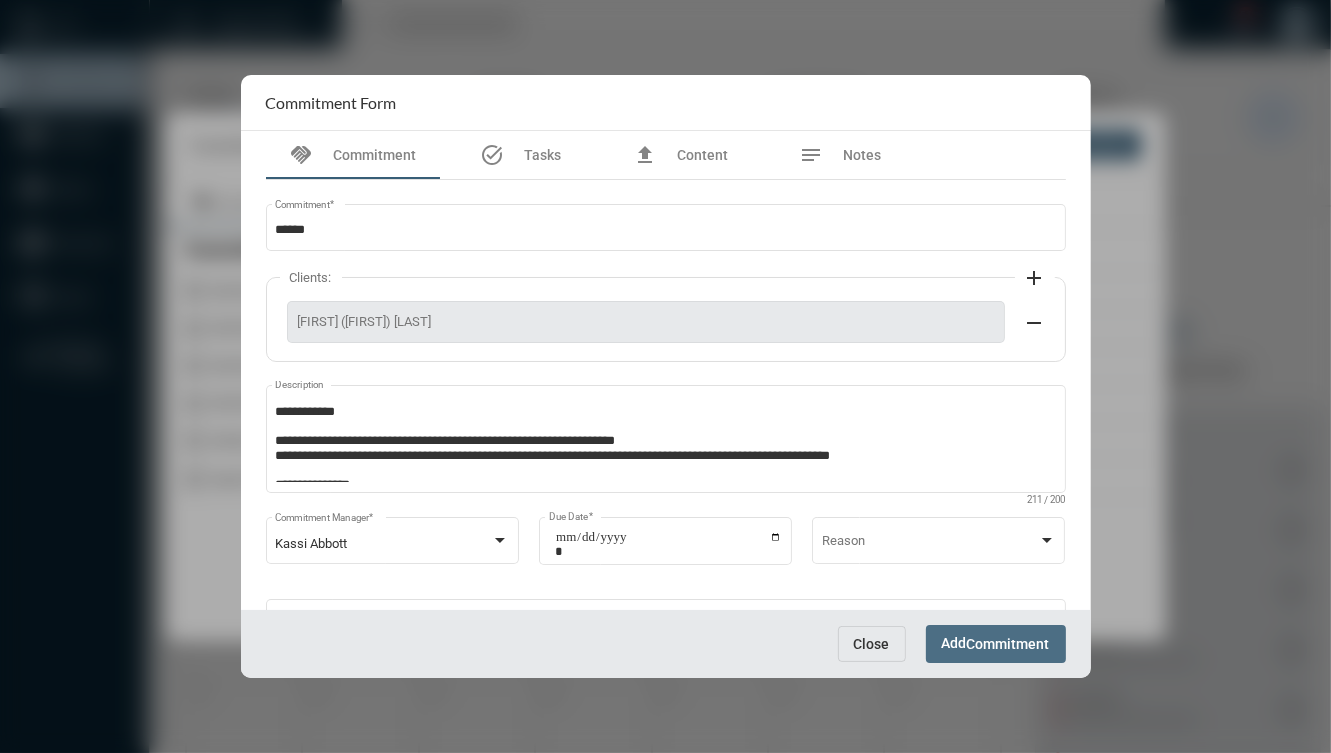click on "Commitment" at bounding box center (1008, 645) 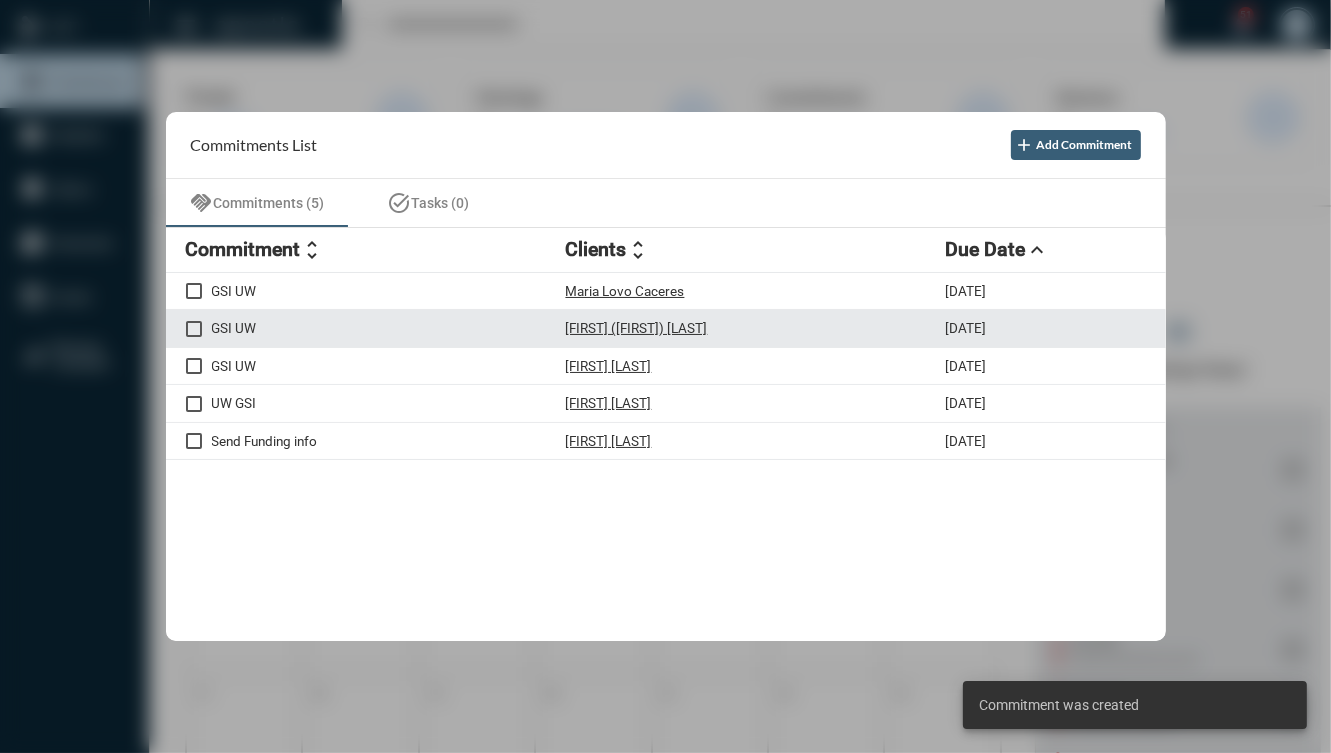 click on "GSI UW" at bounding box center [389, 328] 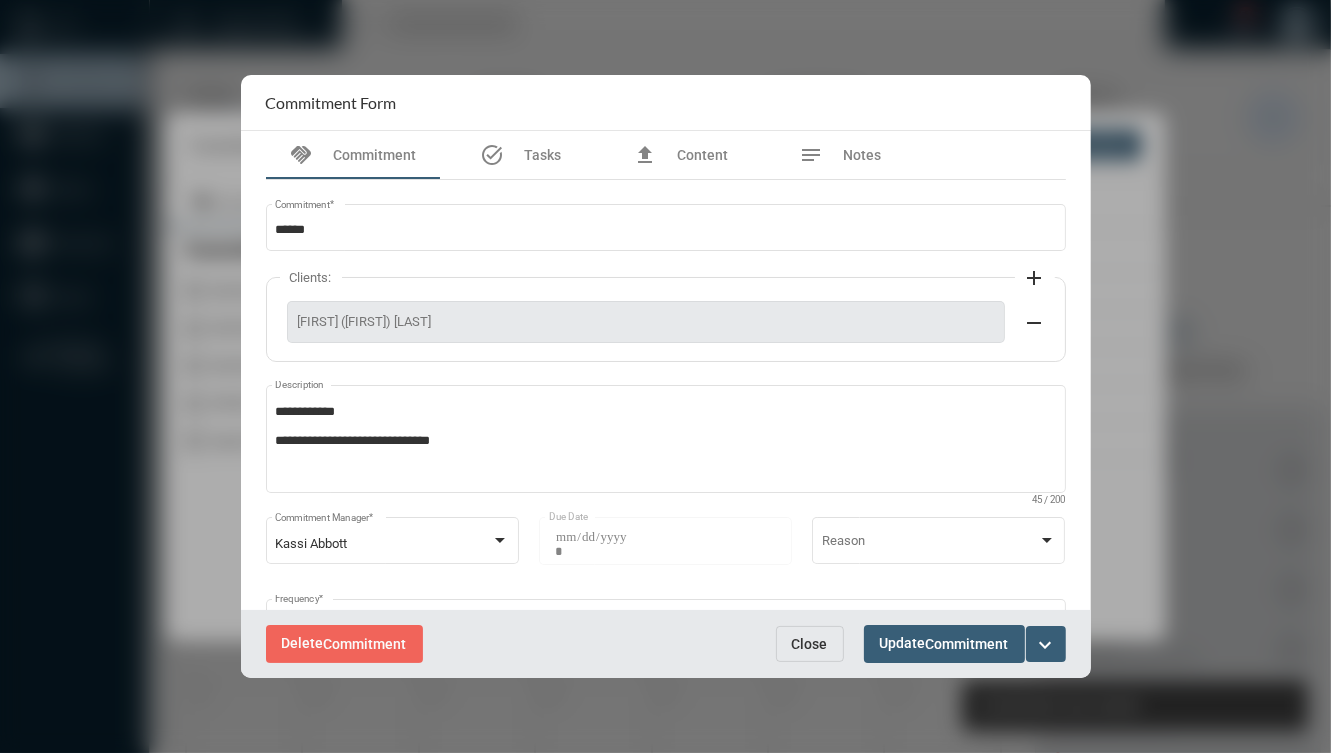 click on "Tyler (Christian) Thompson" 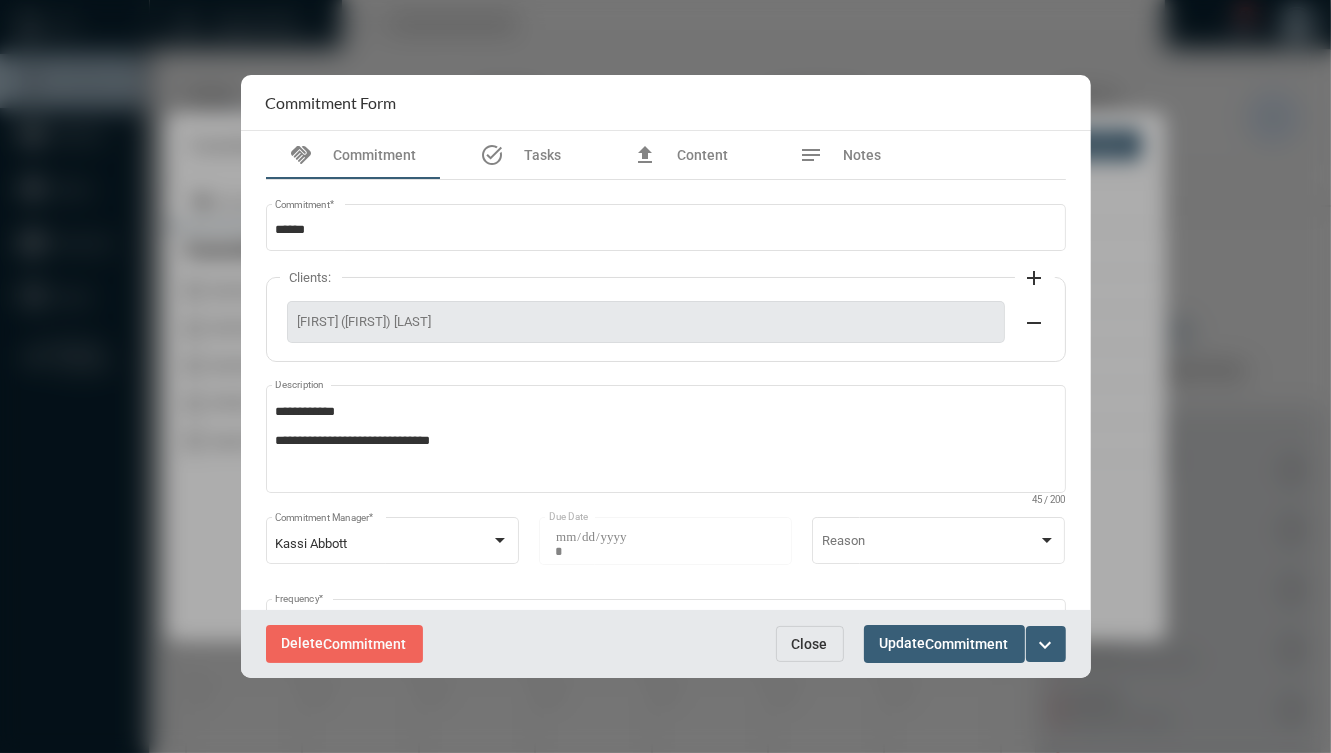 click on "expand_more" at bounding box center [1046, 645] 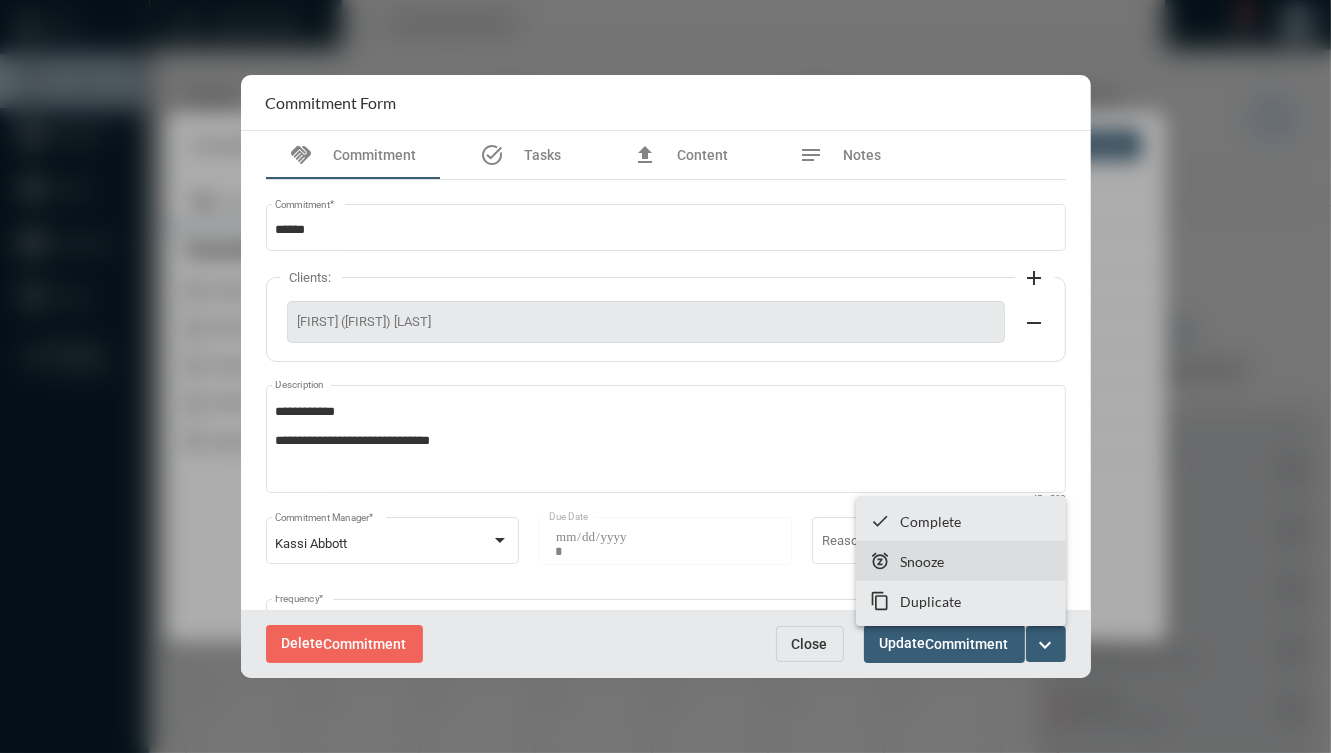click on "Snooze" at bounding box center [922, 561] 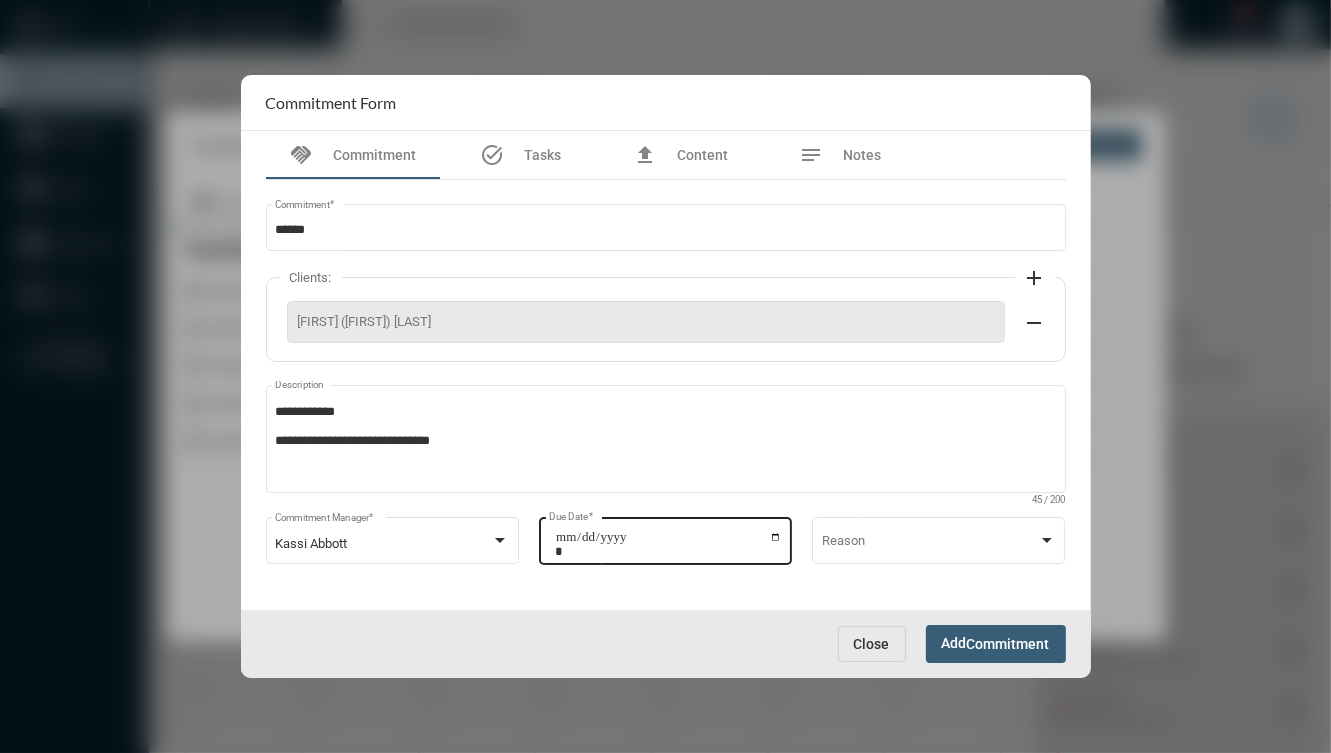 click on "**********" at bounding box center (668, 544) 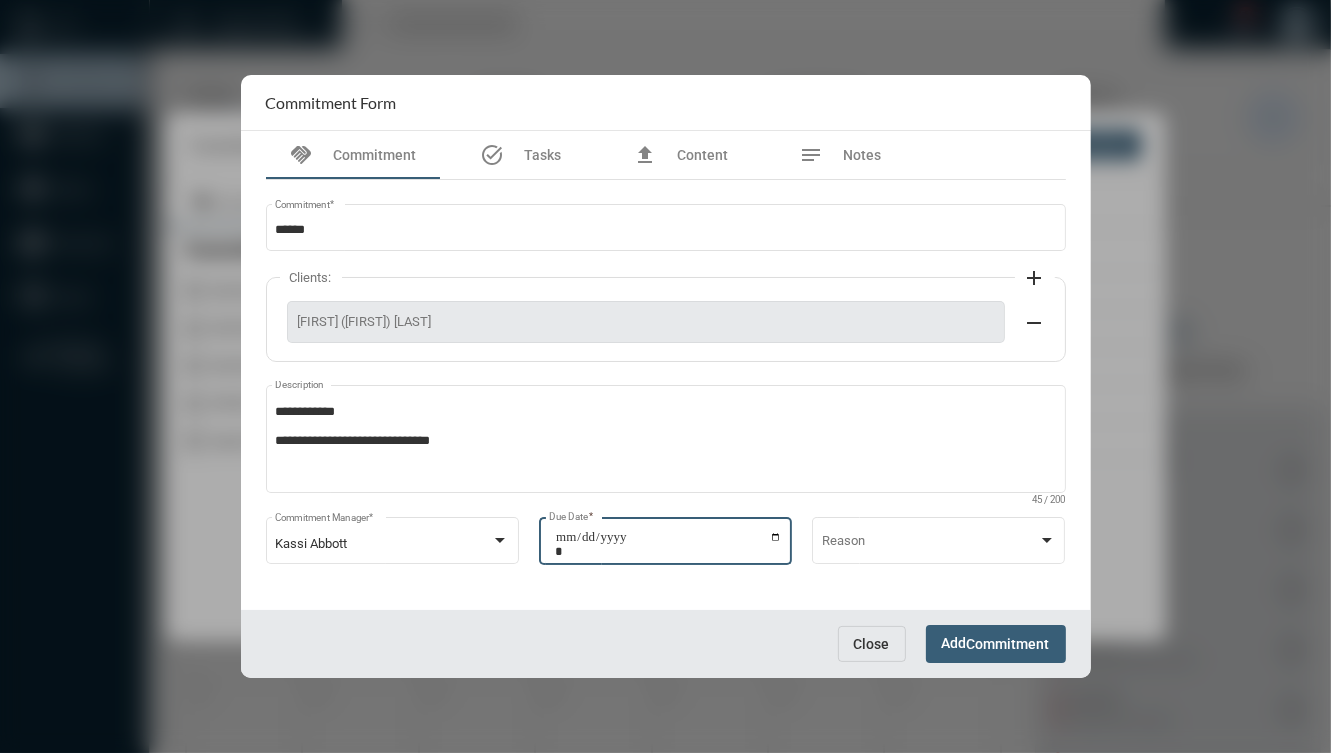 type on "**********" 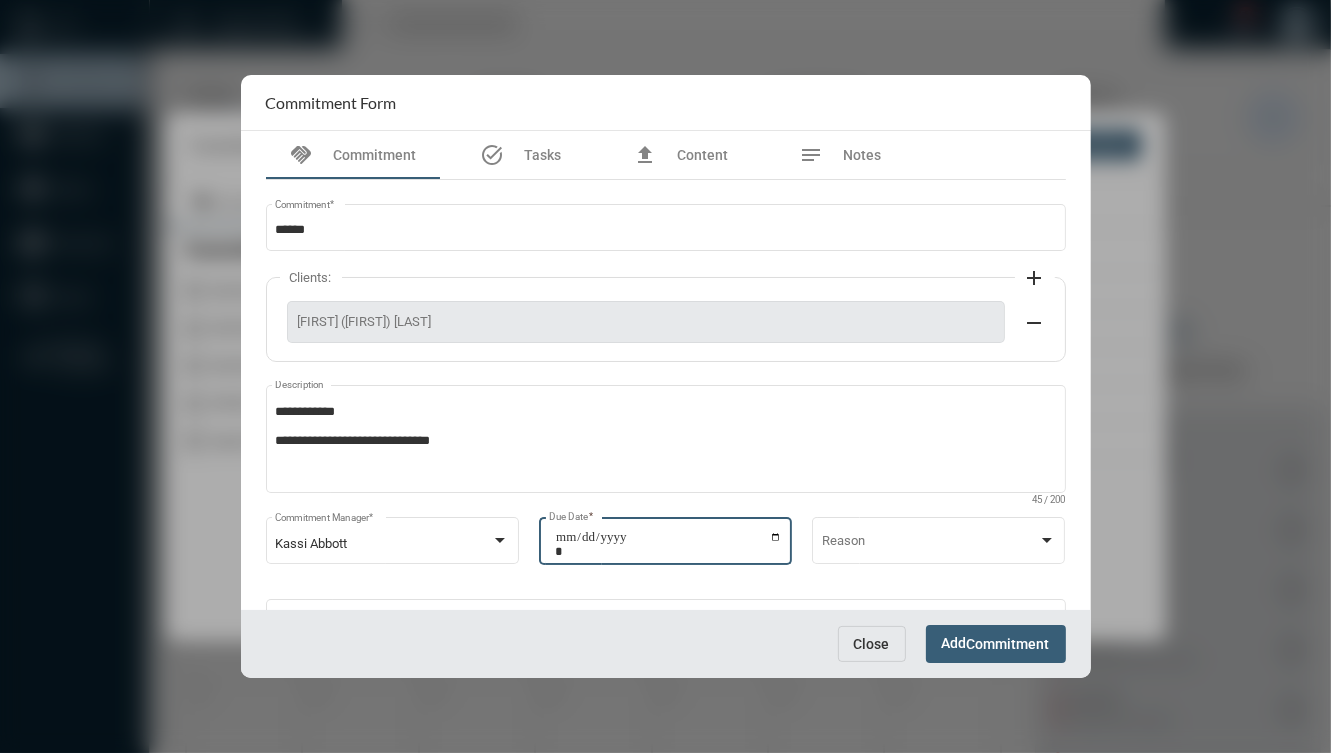 click on "Add   Commitment" at bounding box center (996, 643) 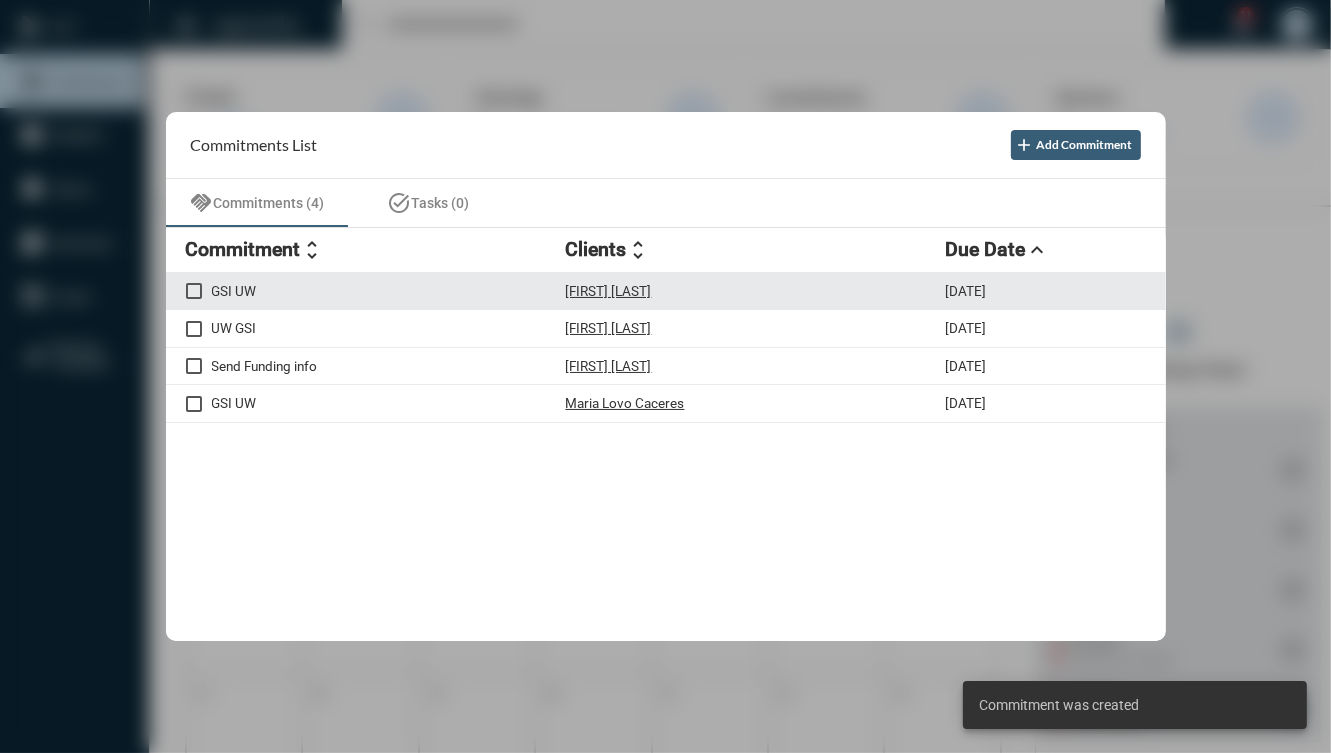 click on "Julian Giakas" at bounding box center [756, 291] 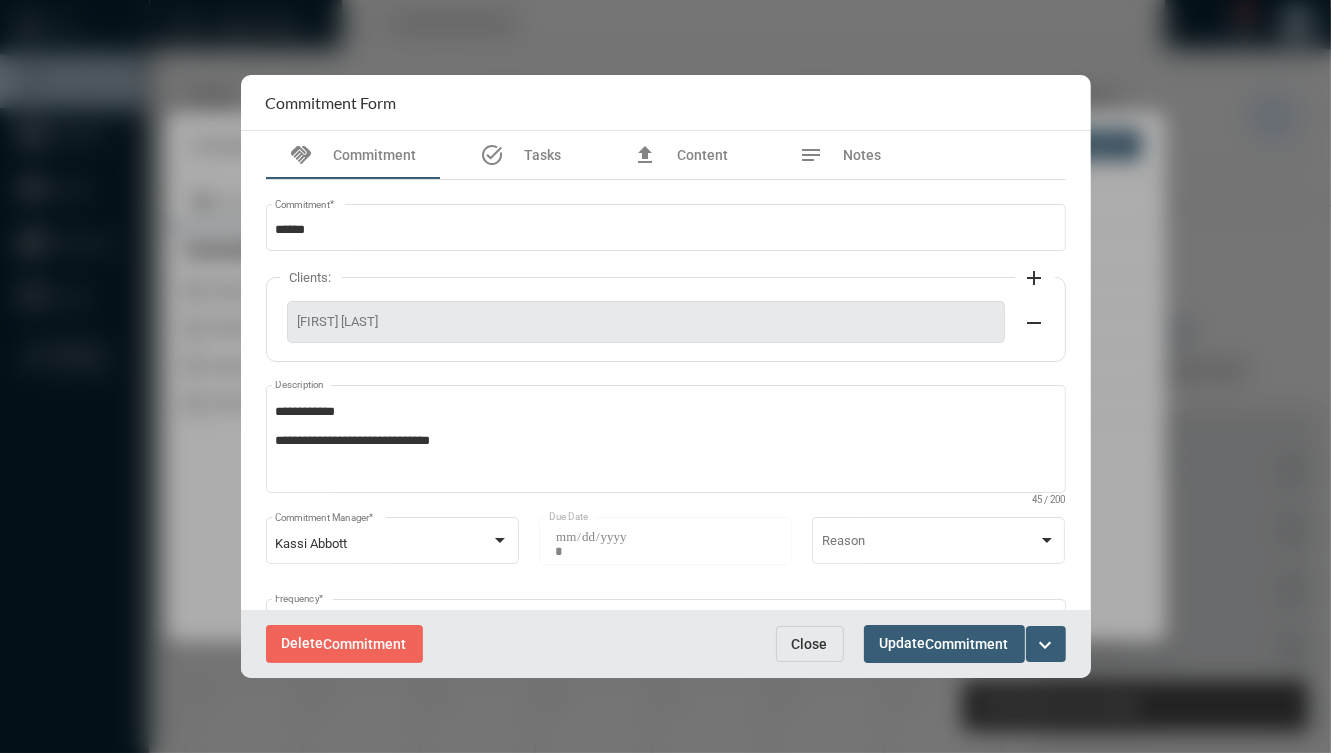 click on "Julian Giakas" 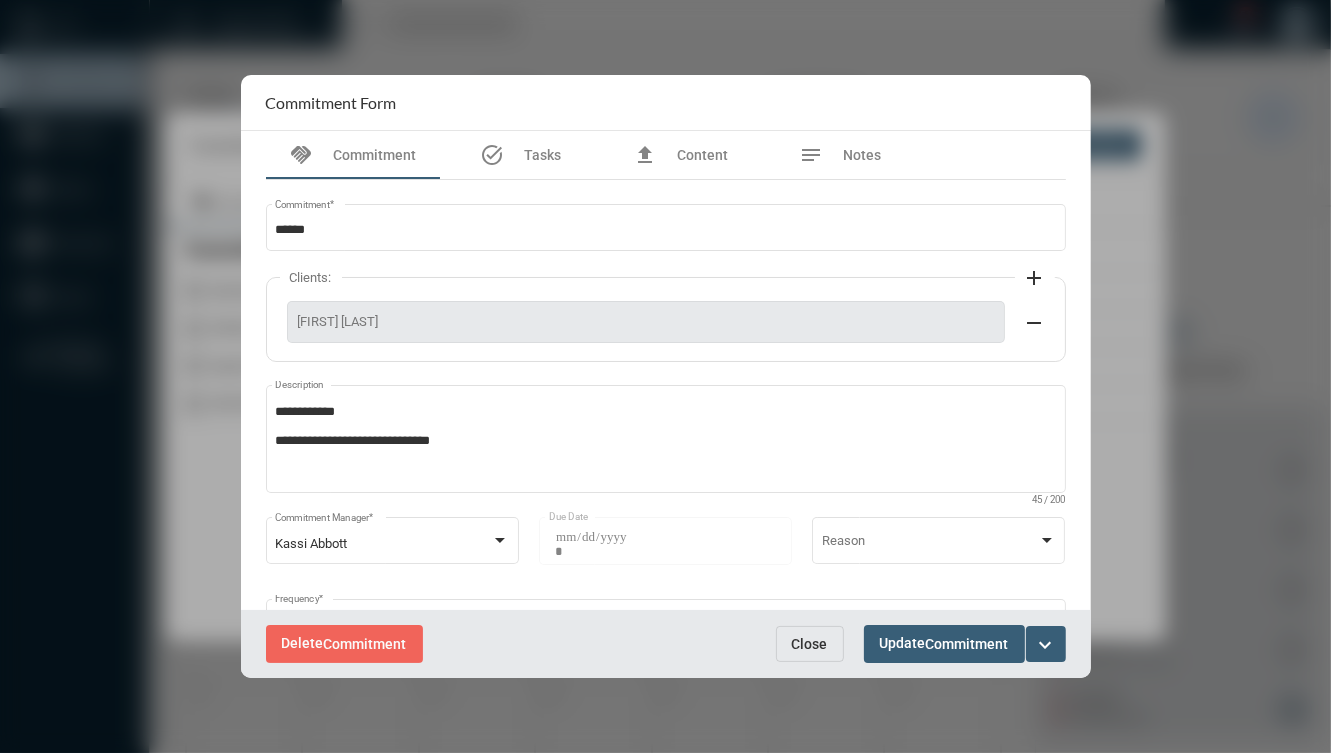 click on "expand_more" at bounding box center [1046, 645] 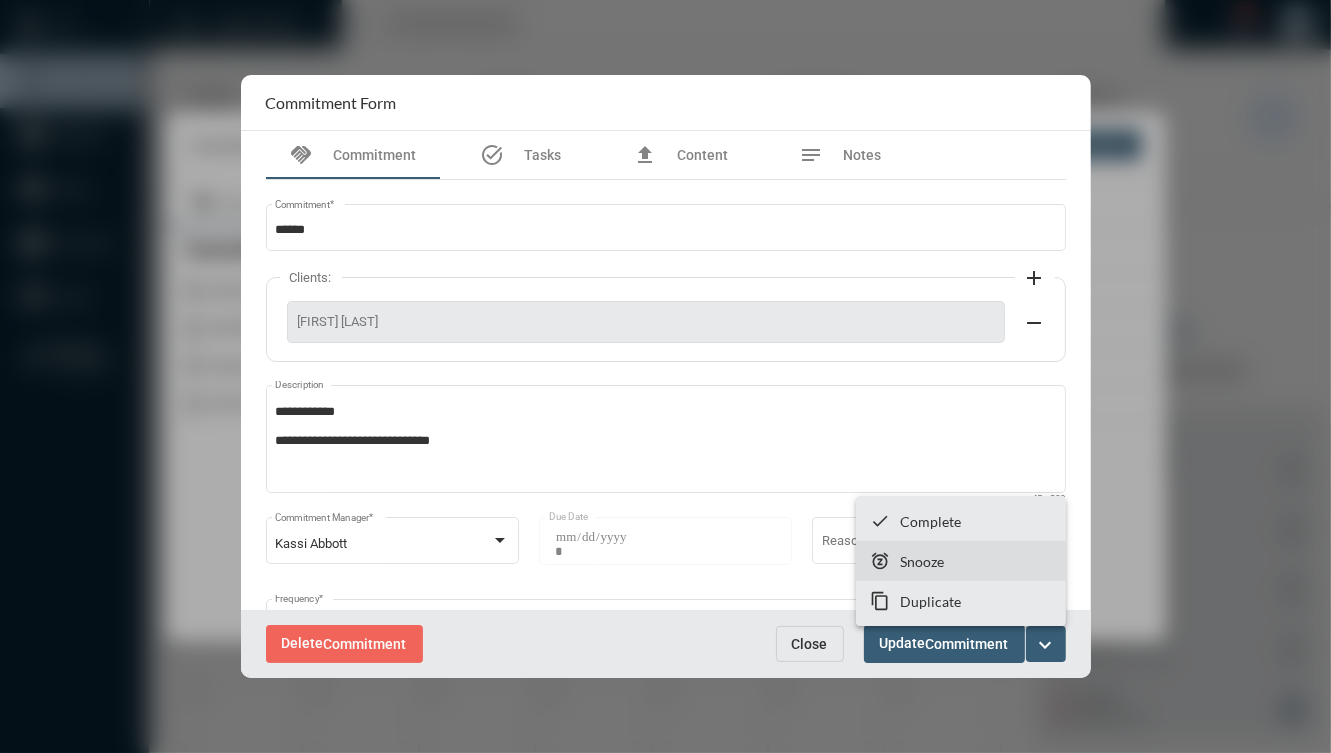 click on "snooze Snooze" at bounding box center [961, 561] 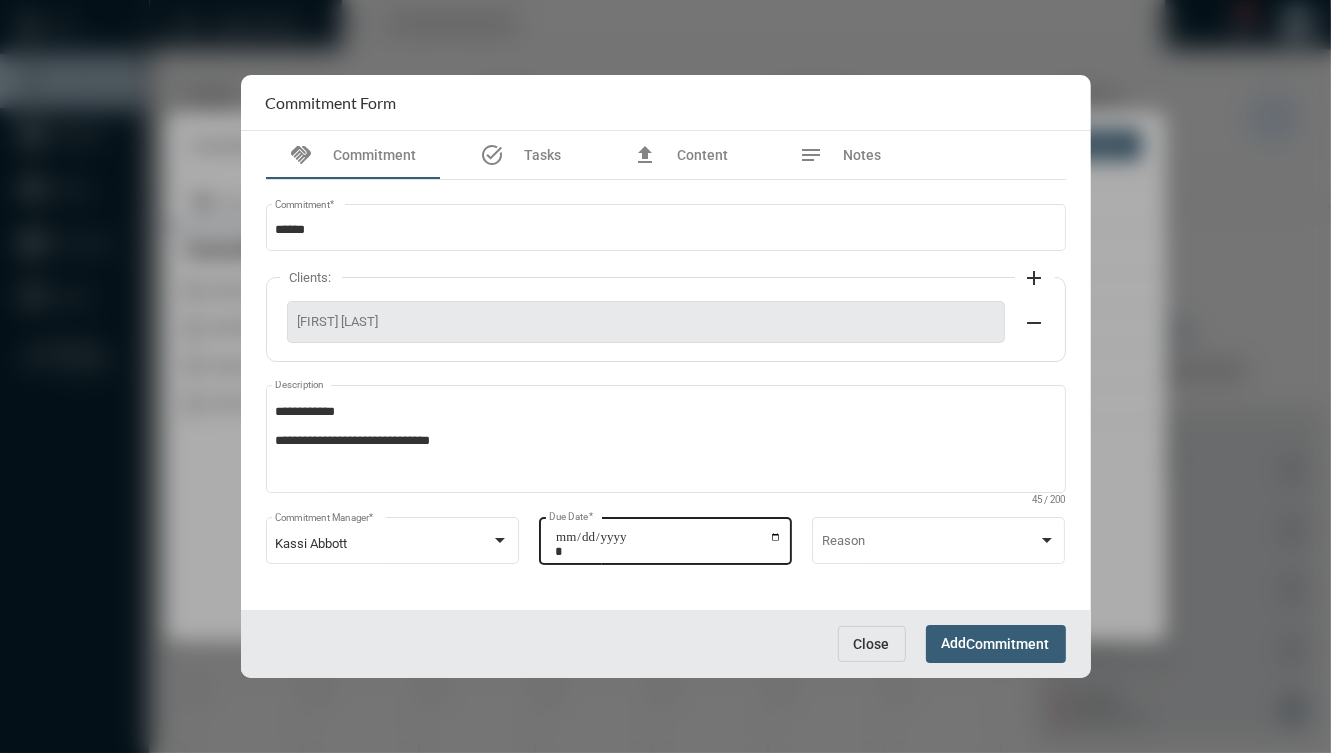 click on "**********" at bounding box center [668, 544] 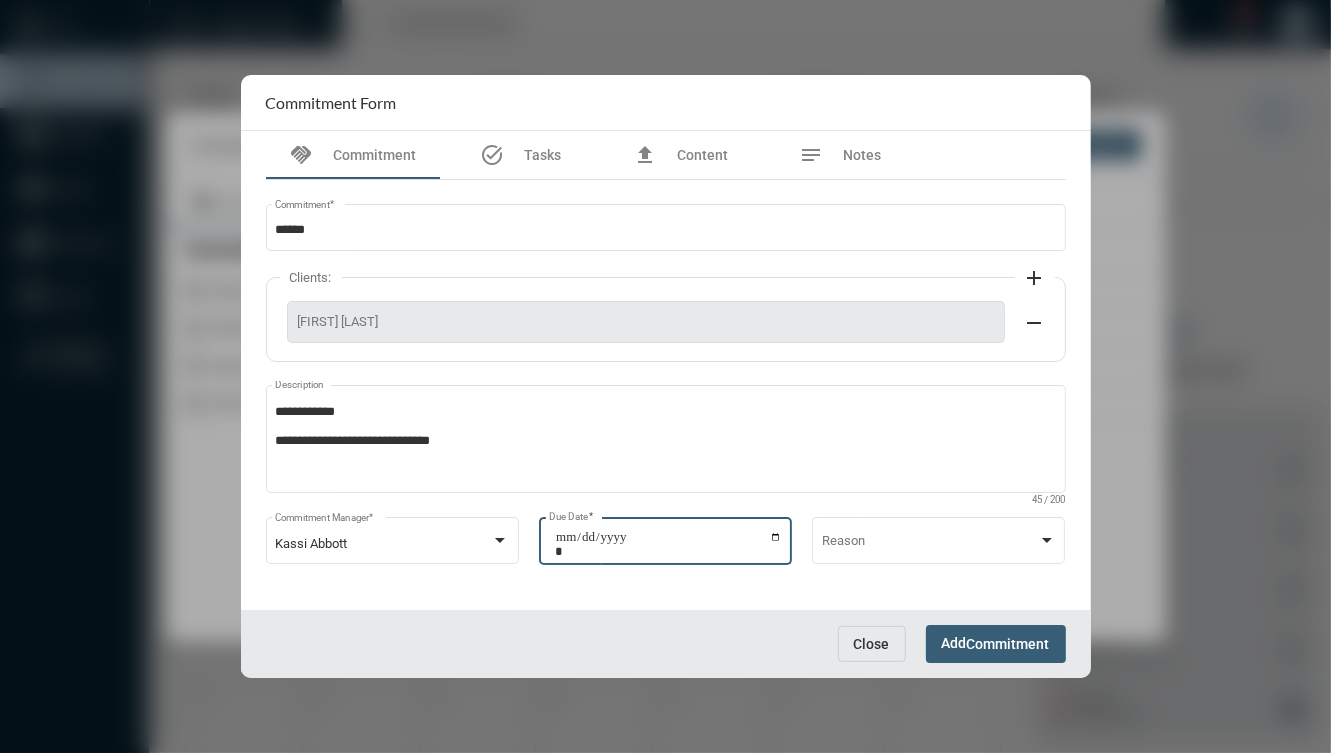 click on "**********" at bounding box center [668, 544] 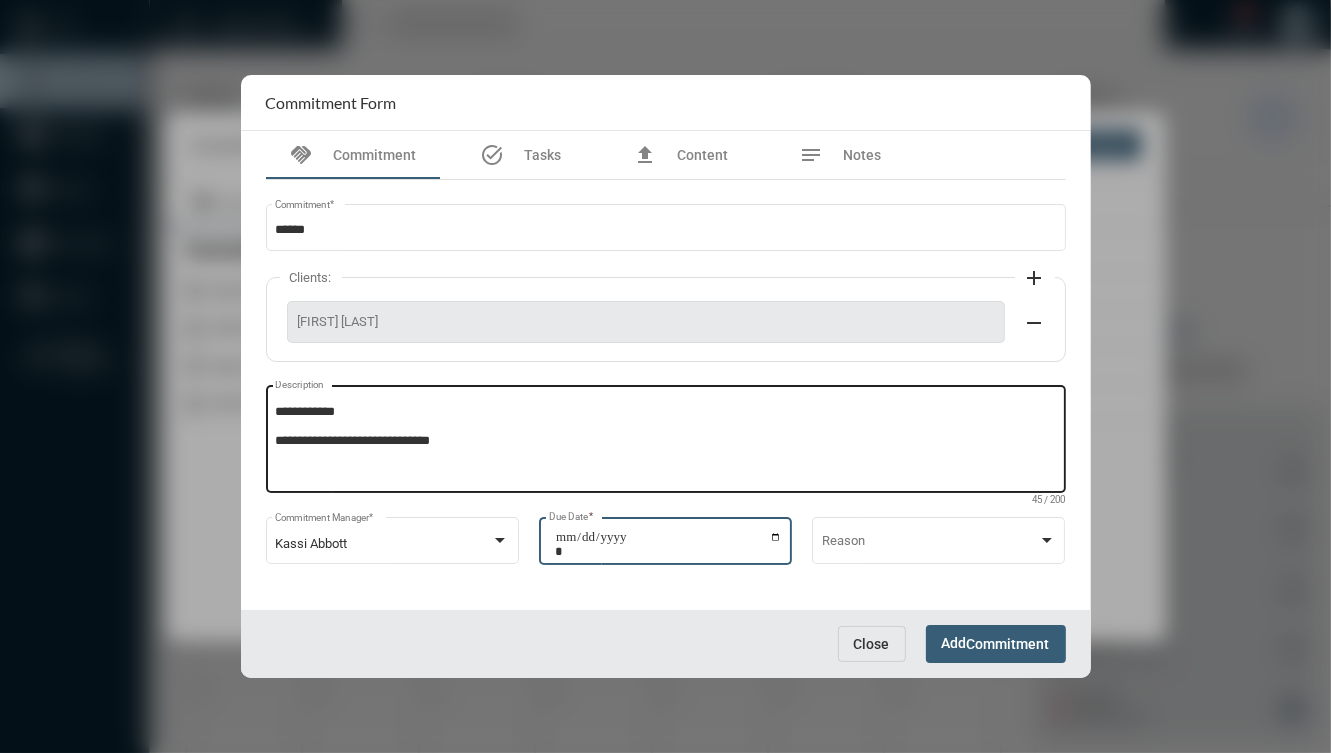 type on "**********" 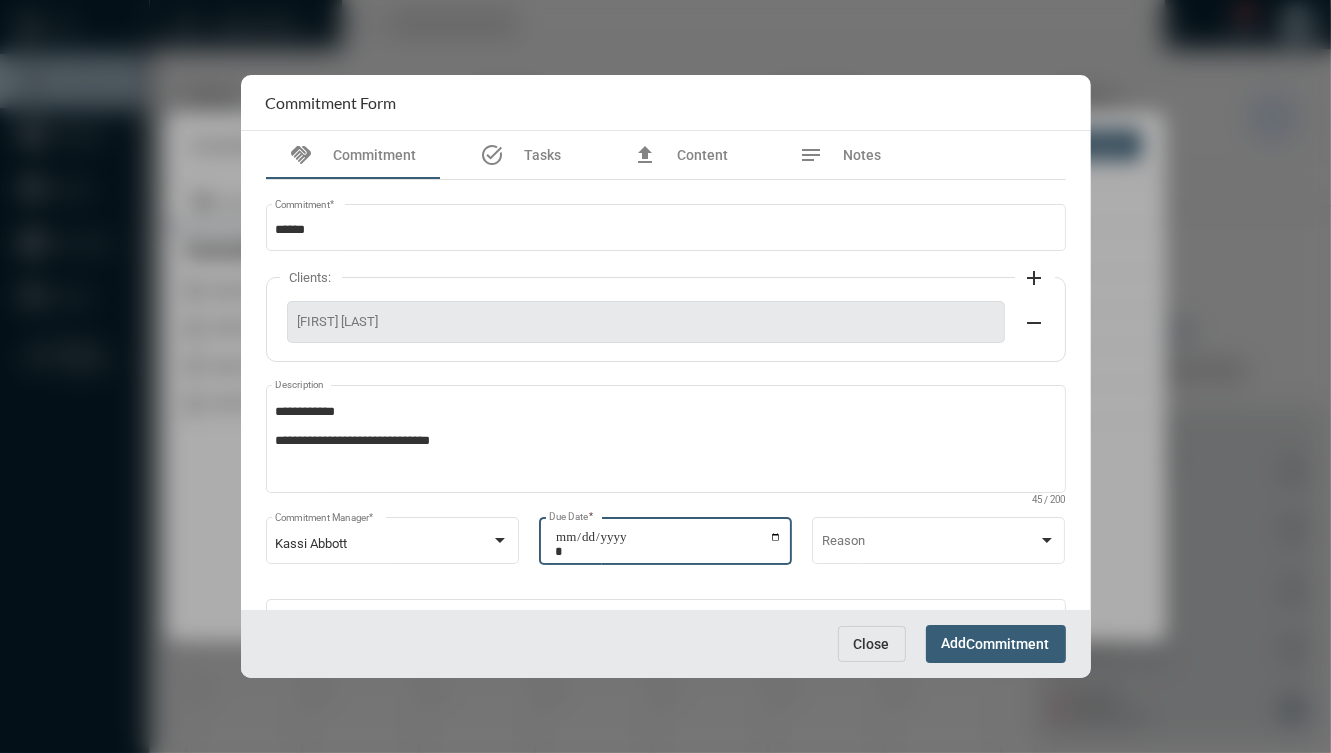 click on "Add   Commitment" at bounding box center (996, 643) 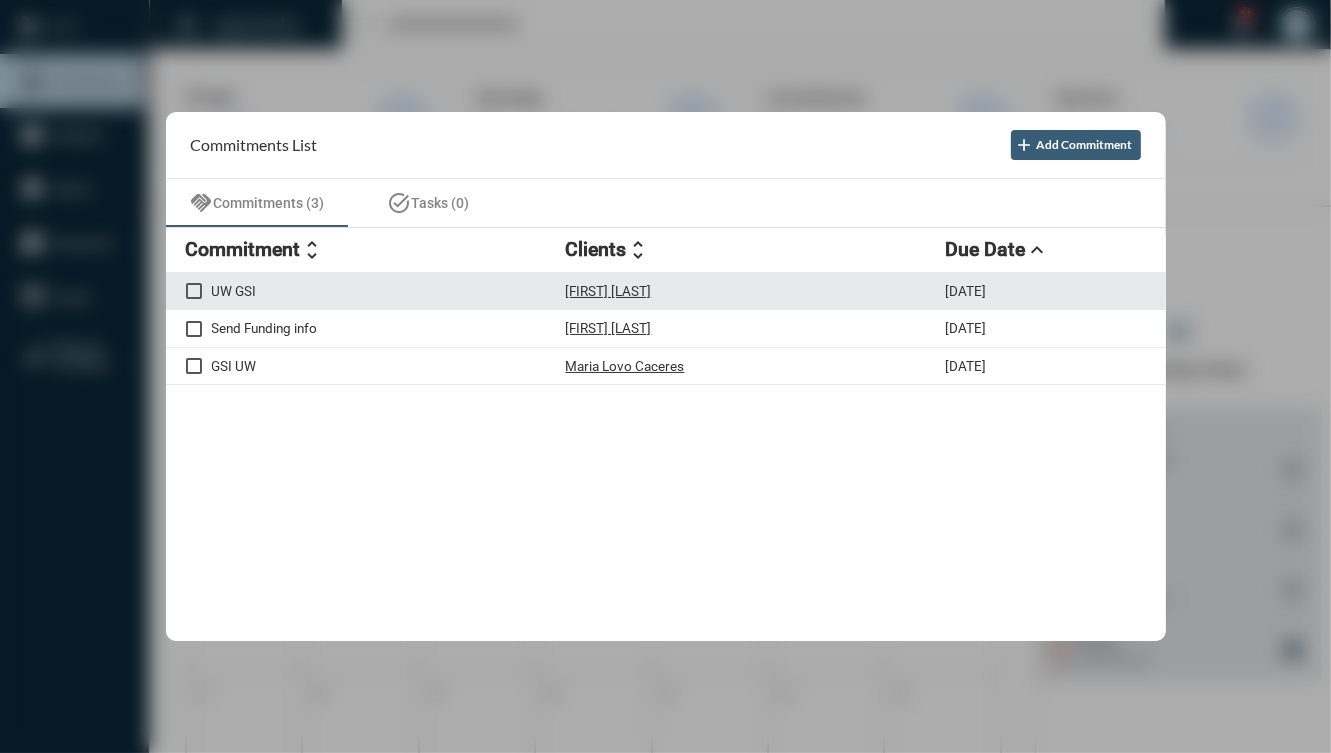 click on "UW GSI   Stephen LeBreton  8/1/25" at bounding box center [666, 292] 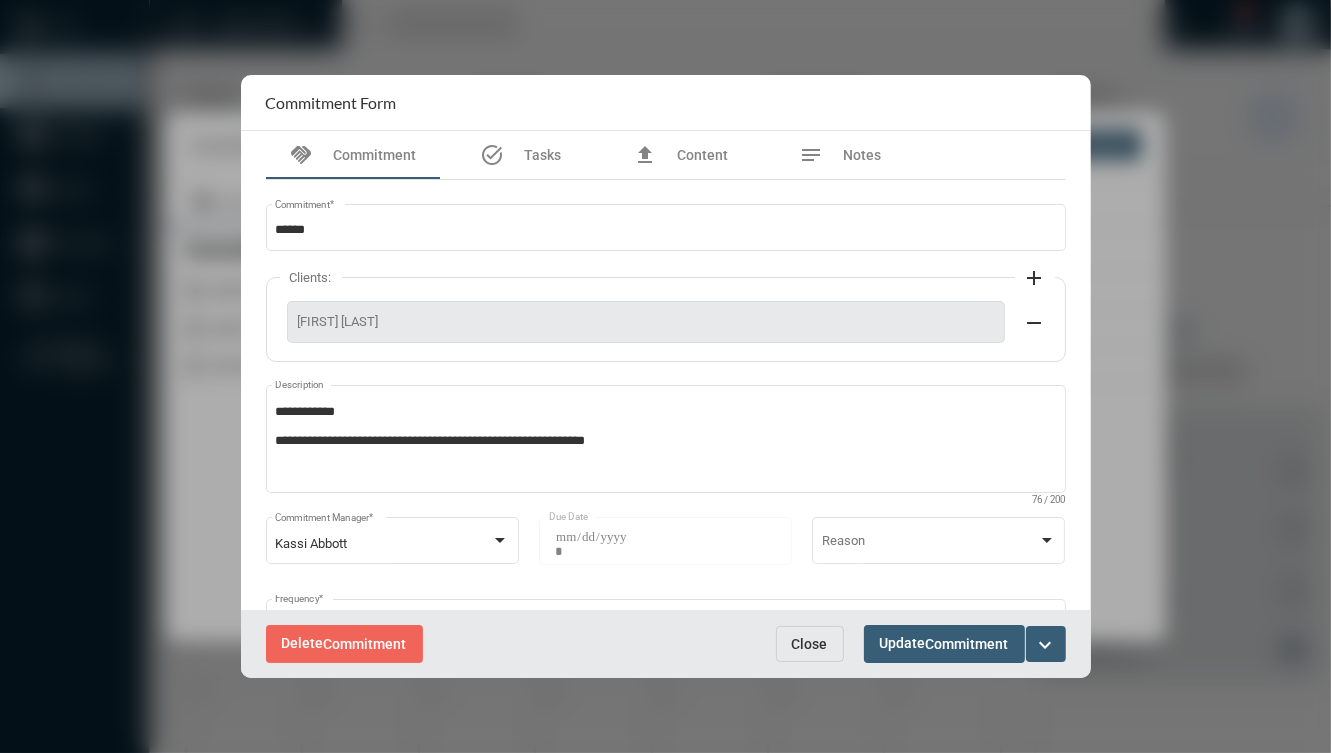 click on "expand_more" at bounding box center (1046, 645) 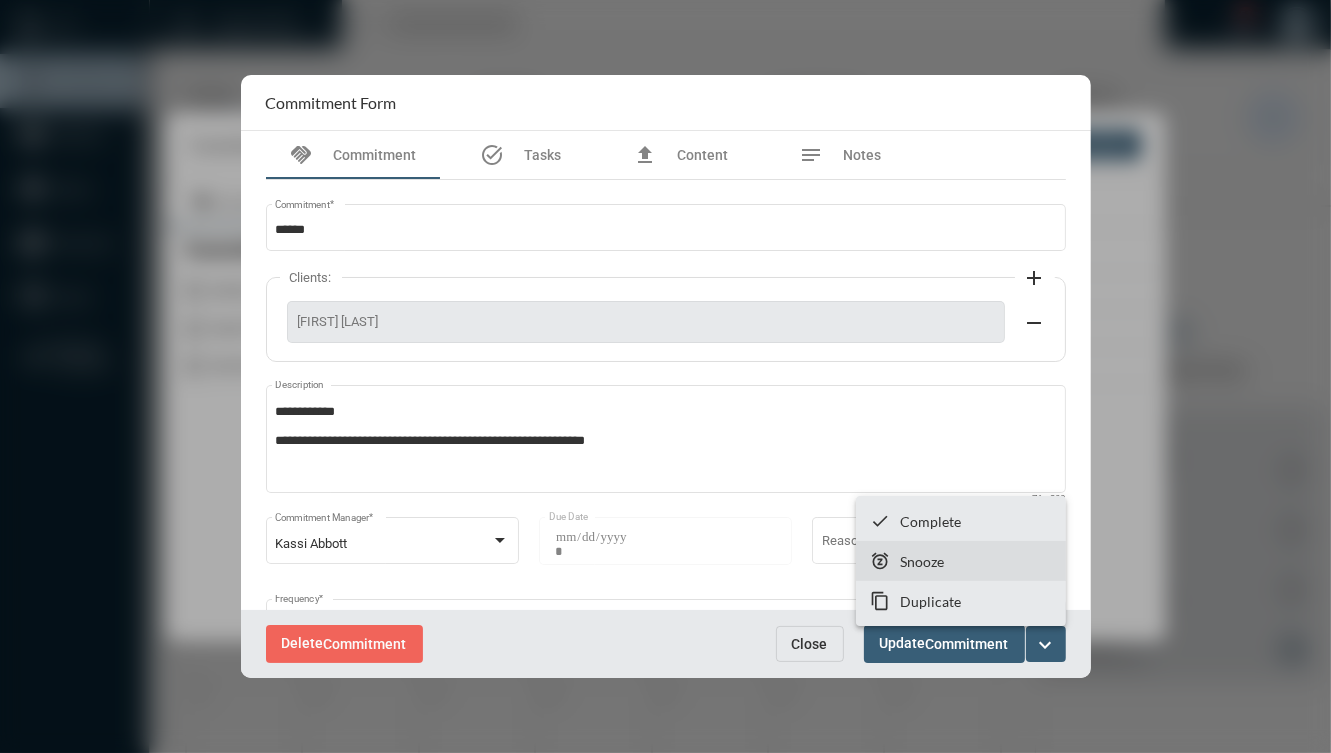 click on "snooze Snooze" at bounding box center [961, 561] 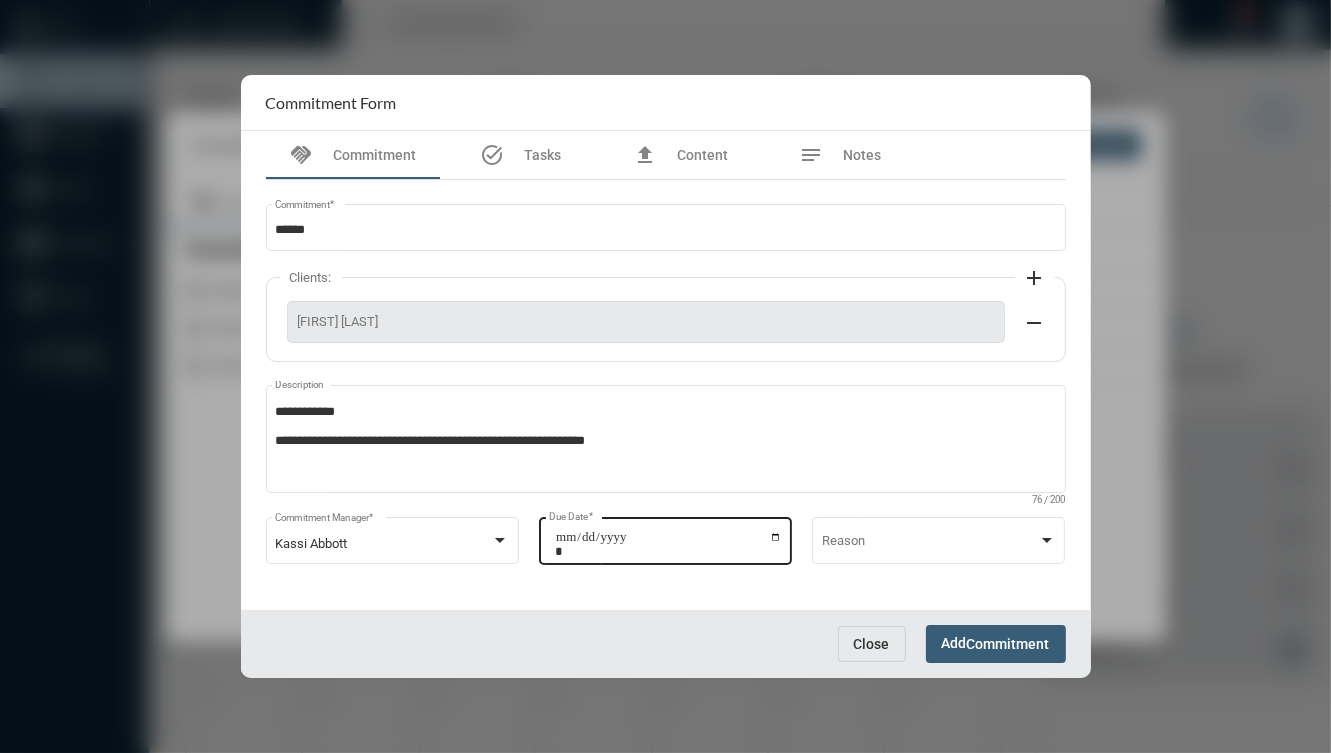 click on "**********" at bounding box center [668, 544] 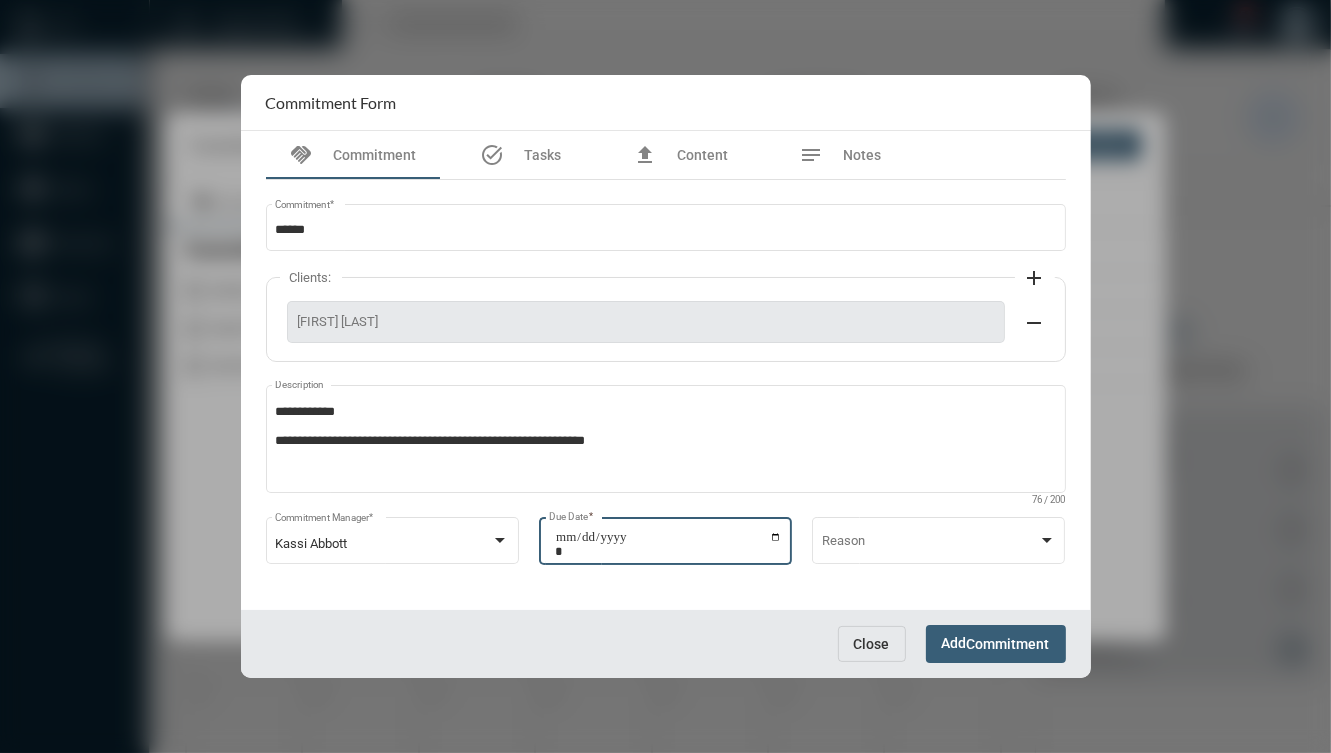 type on "**********" 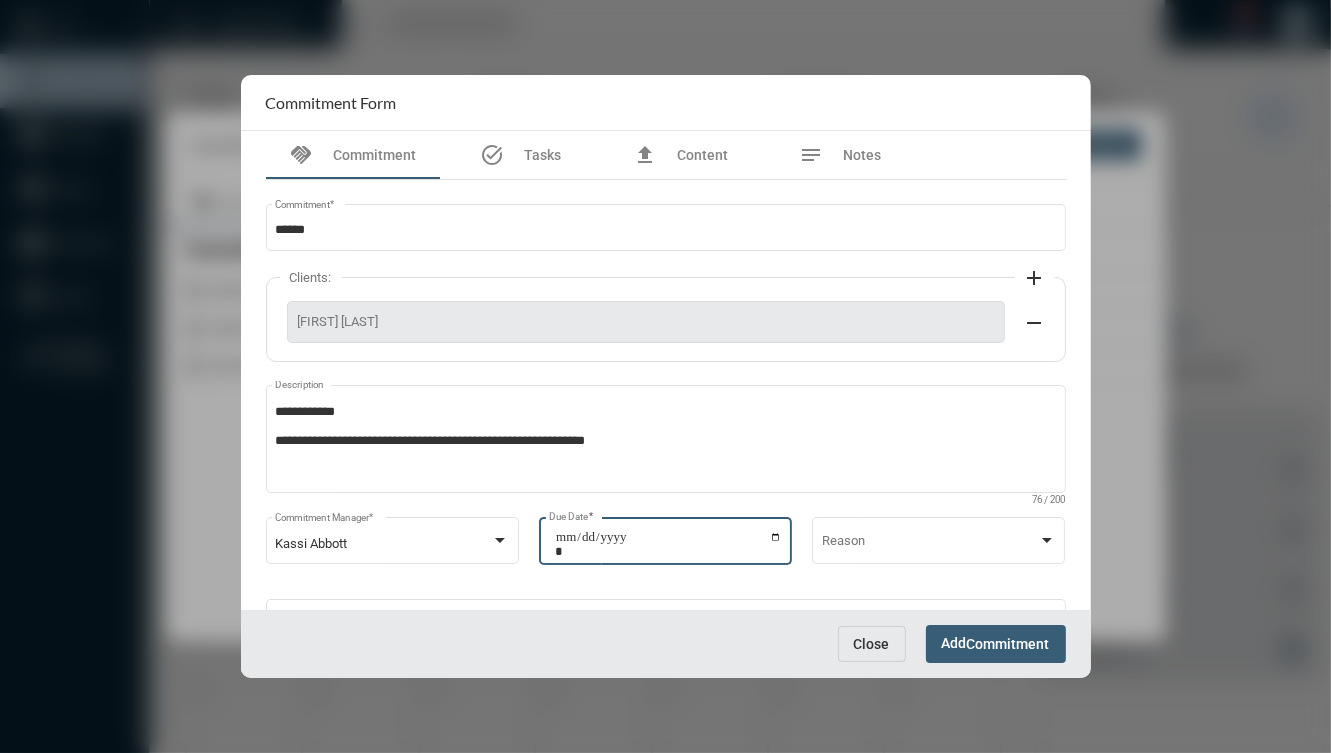click on "Add   Commitment" at bounding box center (996, 643) 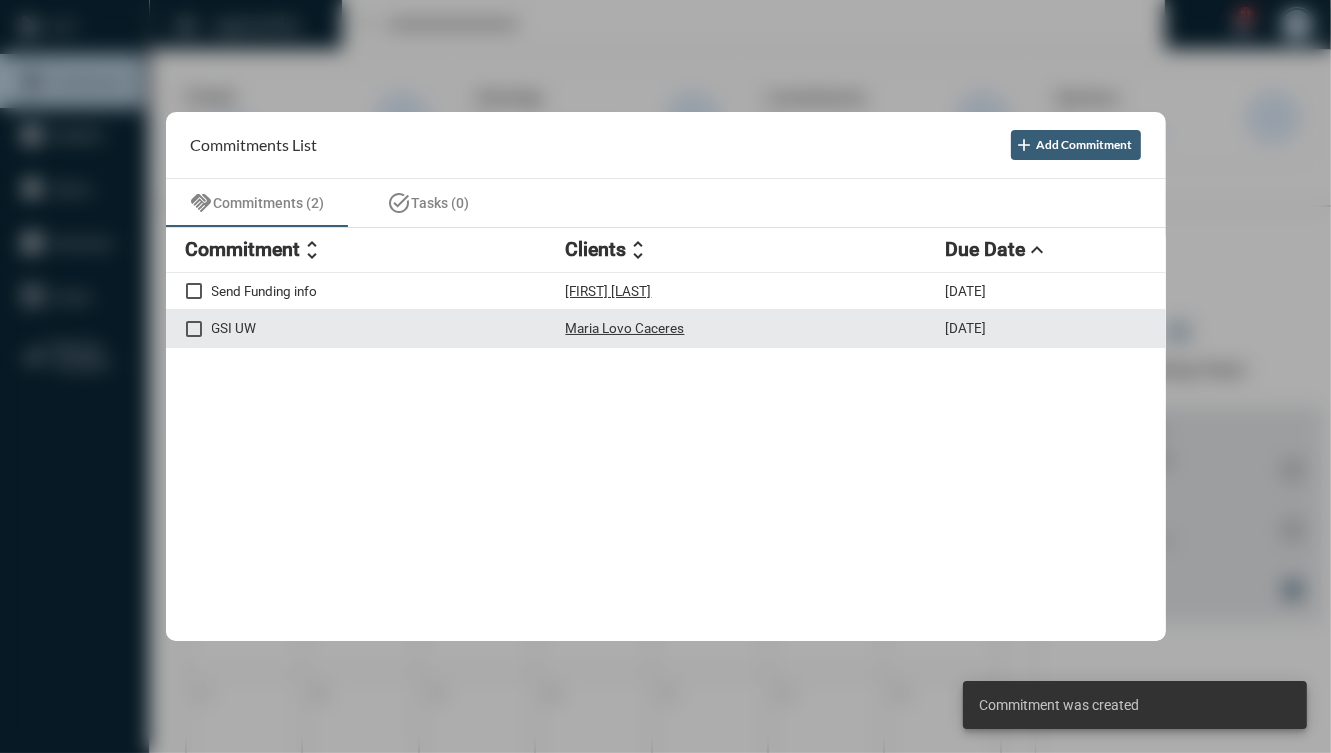 click on "Maria Lovo Caceres" at bounding box center (756, 328) 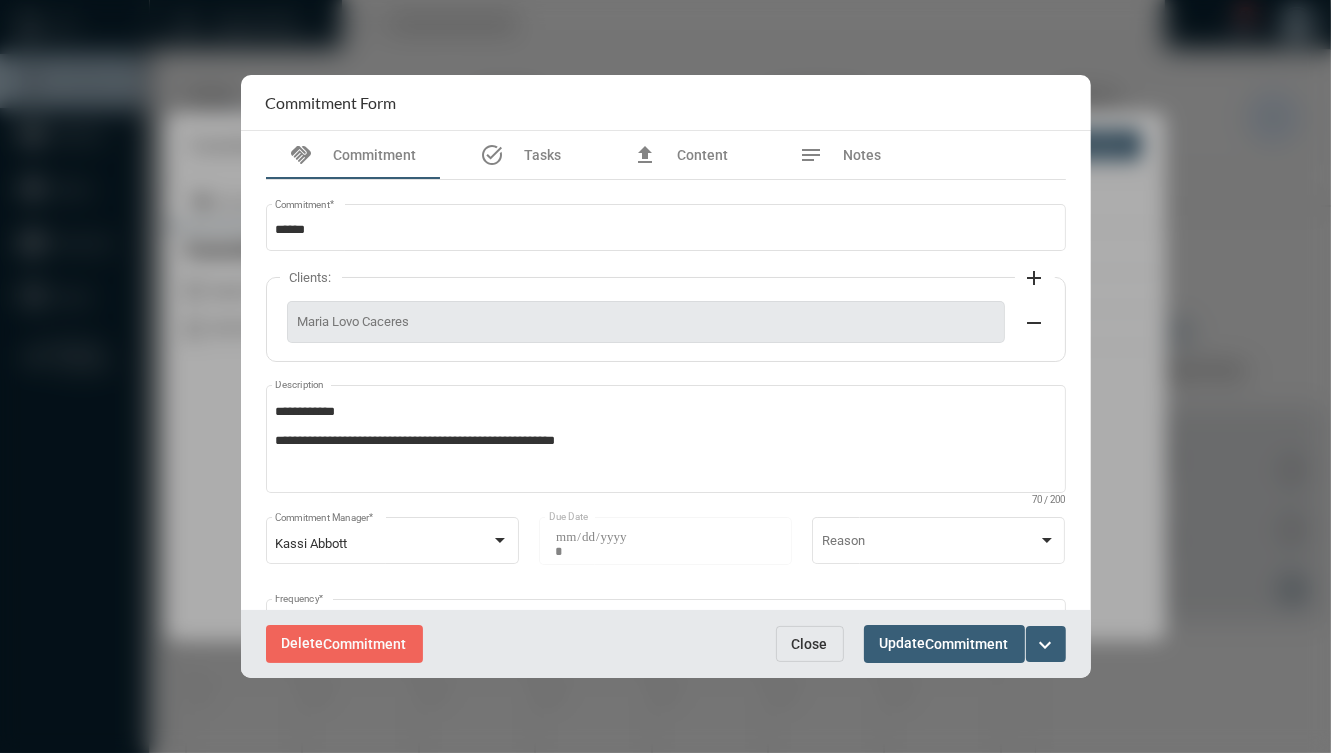 click on "expand_more" at bounding box center [1046, 645] 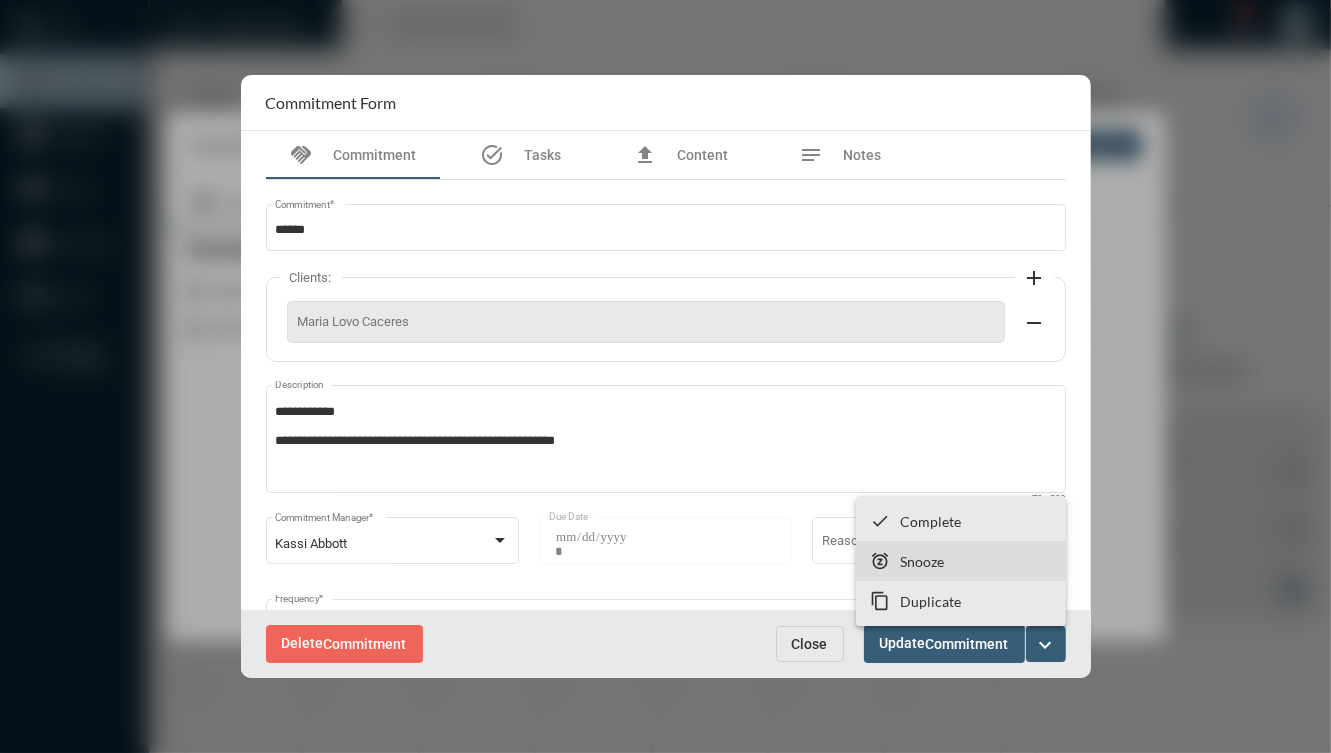 click on "snooze Snooze" at bounding box center [961, 561] 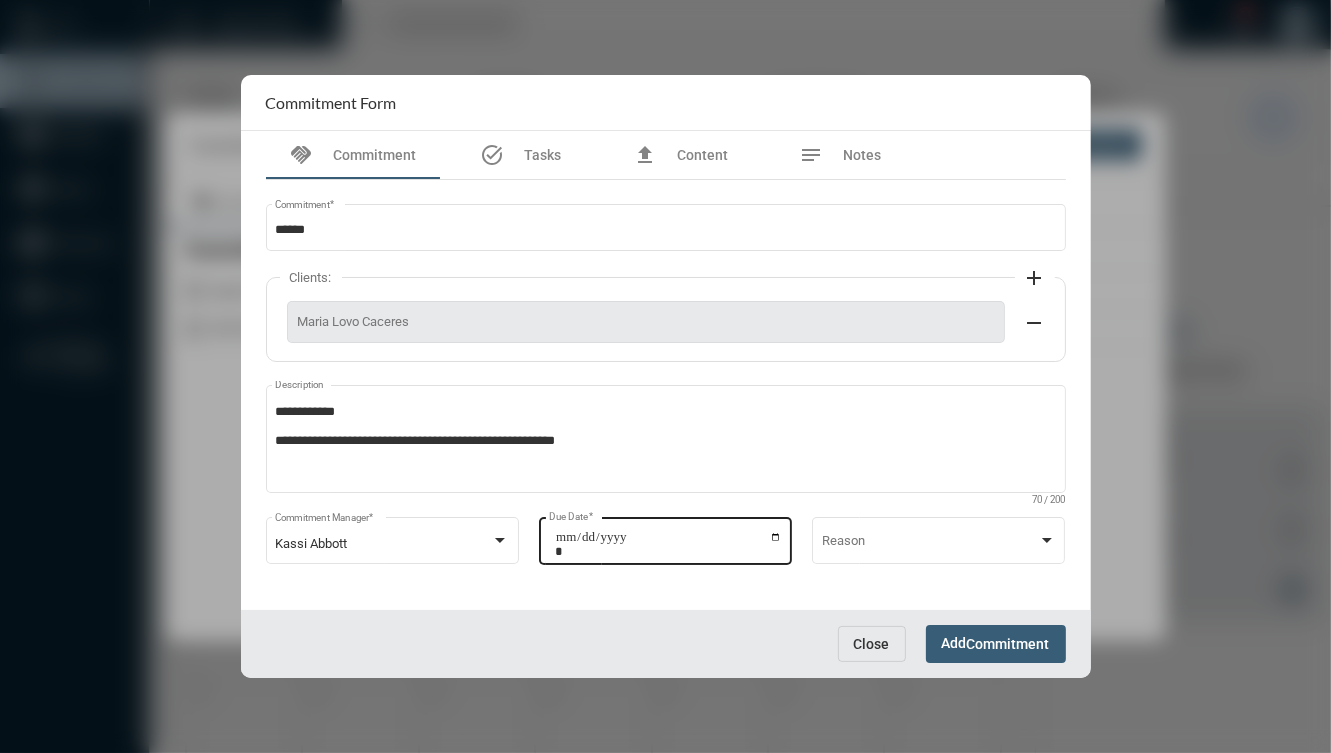 click on "**********" at bounding box center (668, 544) 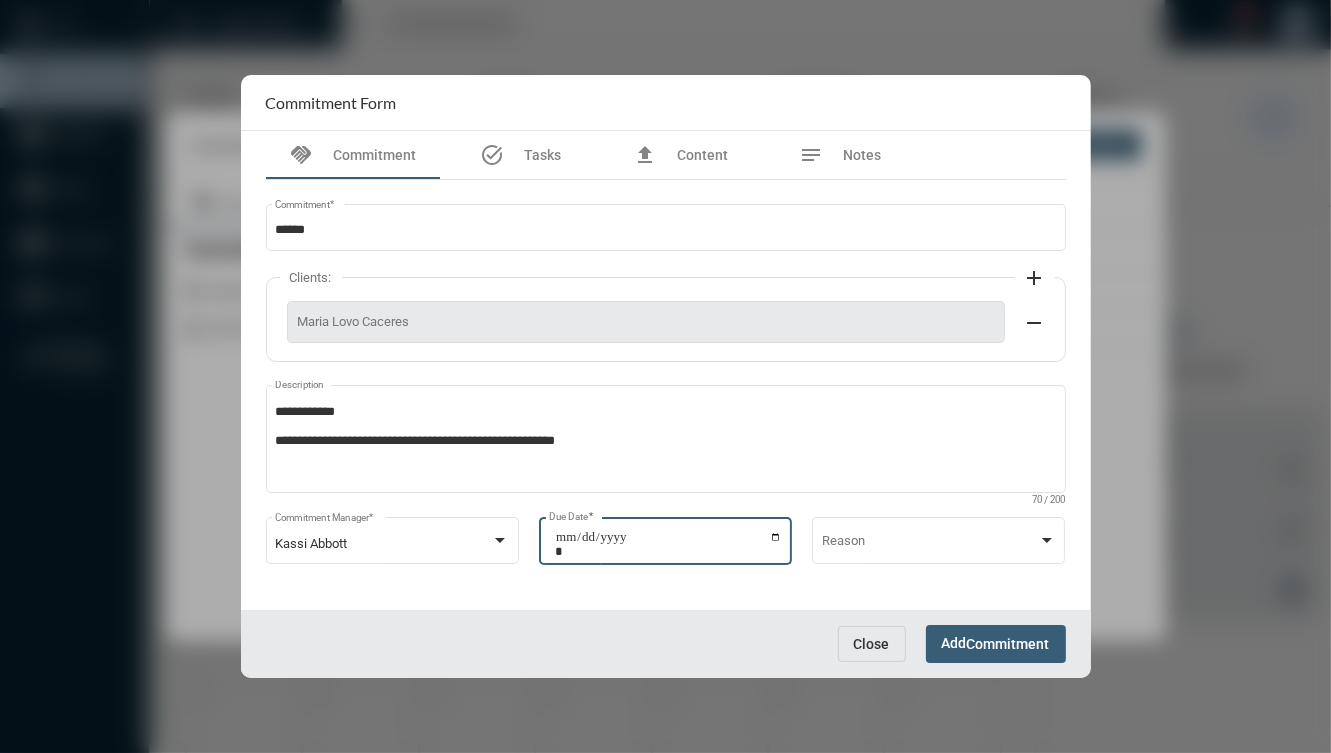type on "**********" 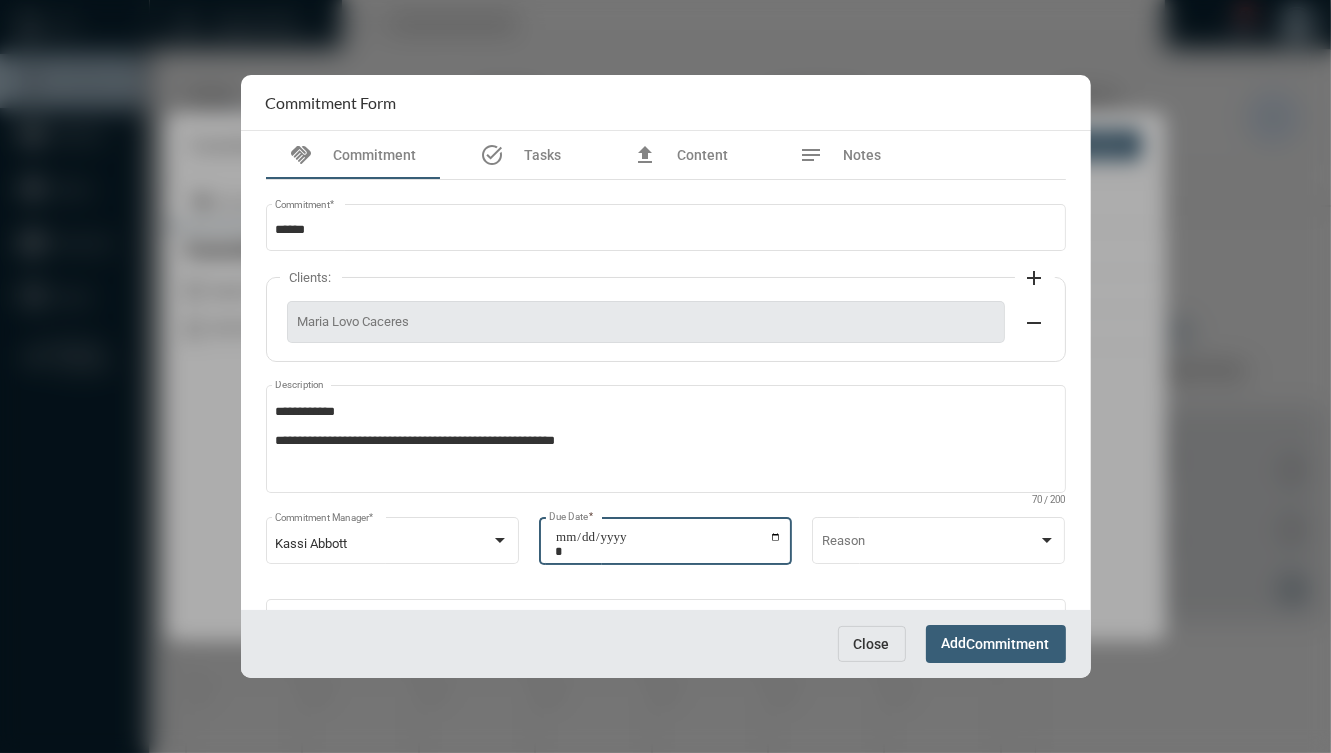 click on "Add   Commitment" at bounding box center [996, 643] 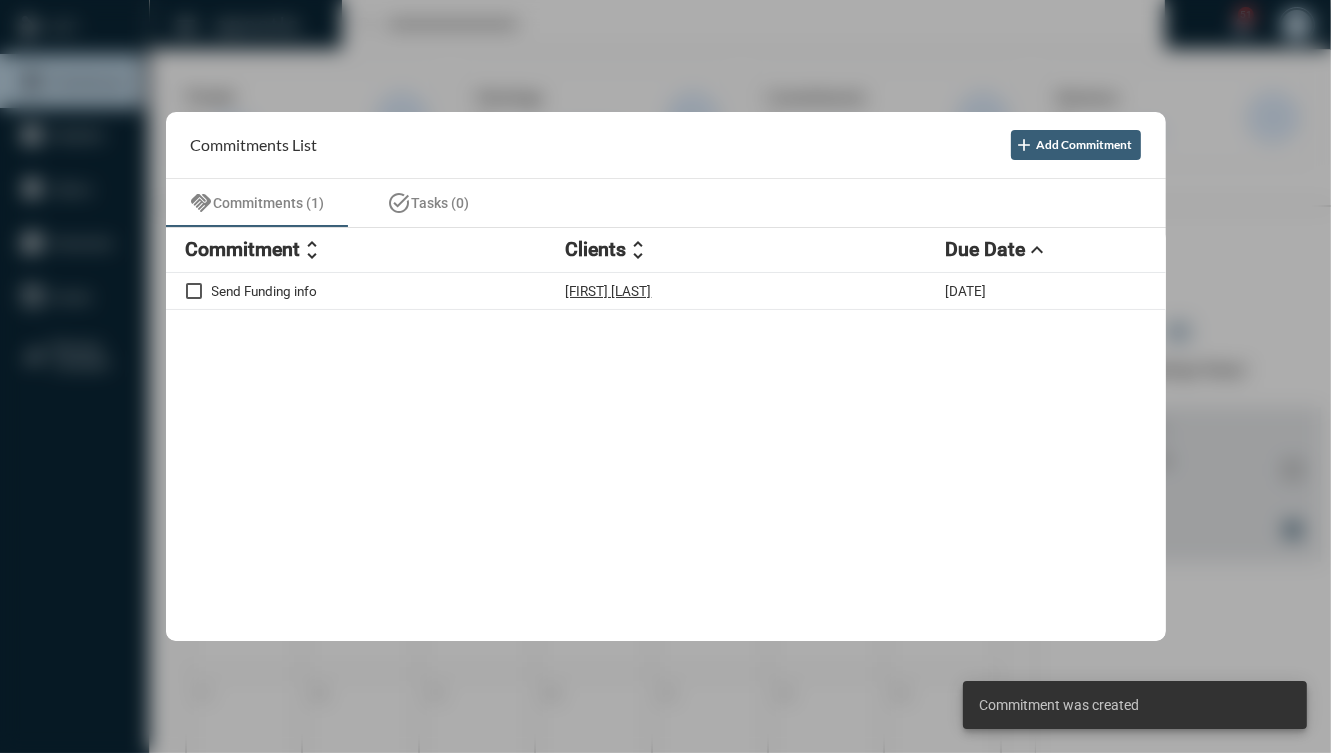 click at bounding box center (665, 376) 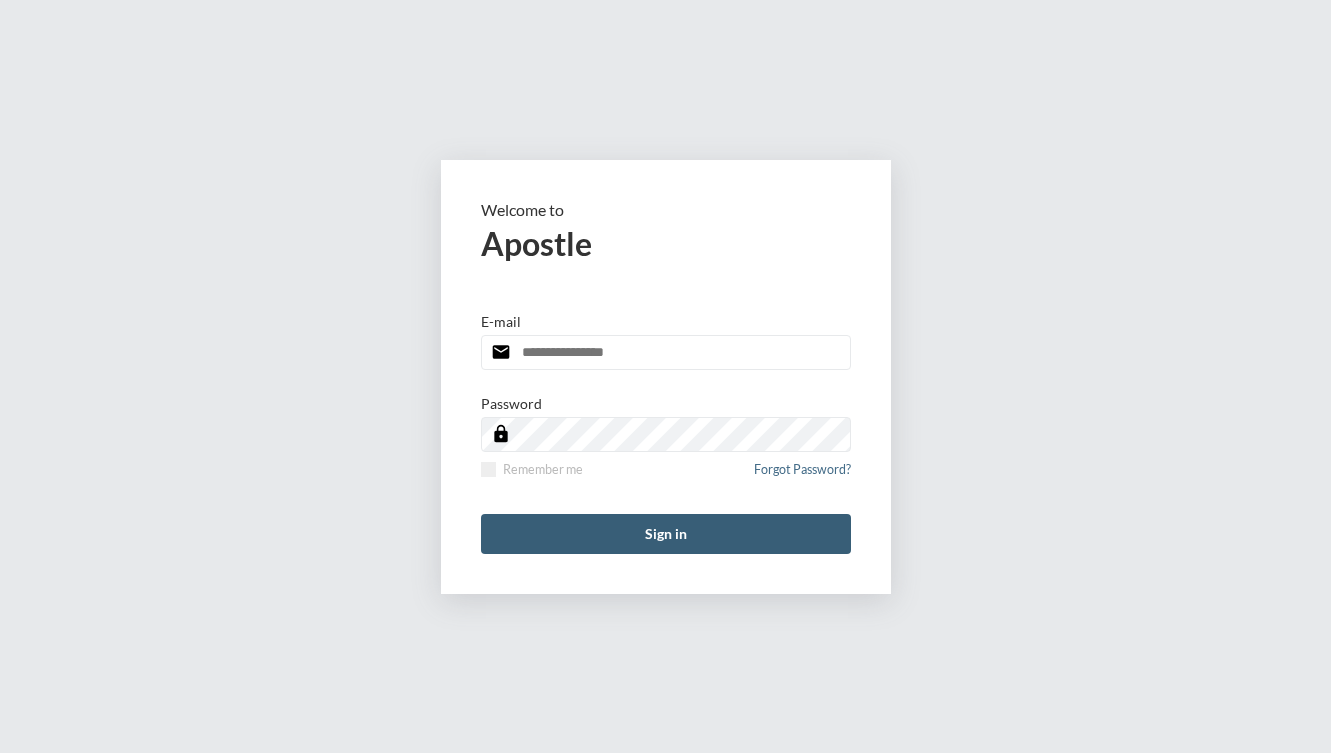 scroll, scrollTop: 0, scrollLeft: 0, axis: both 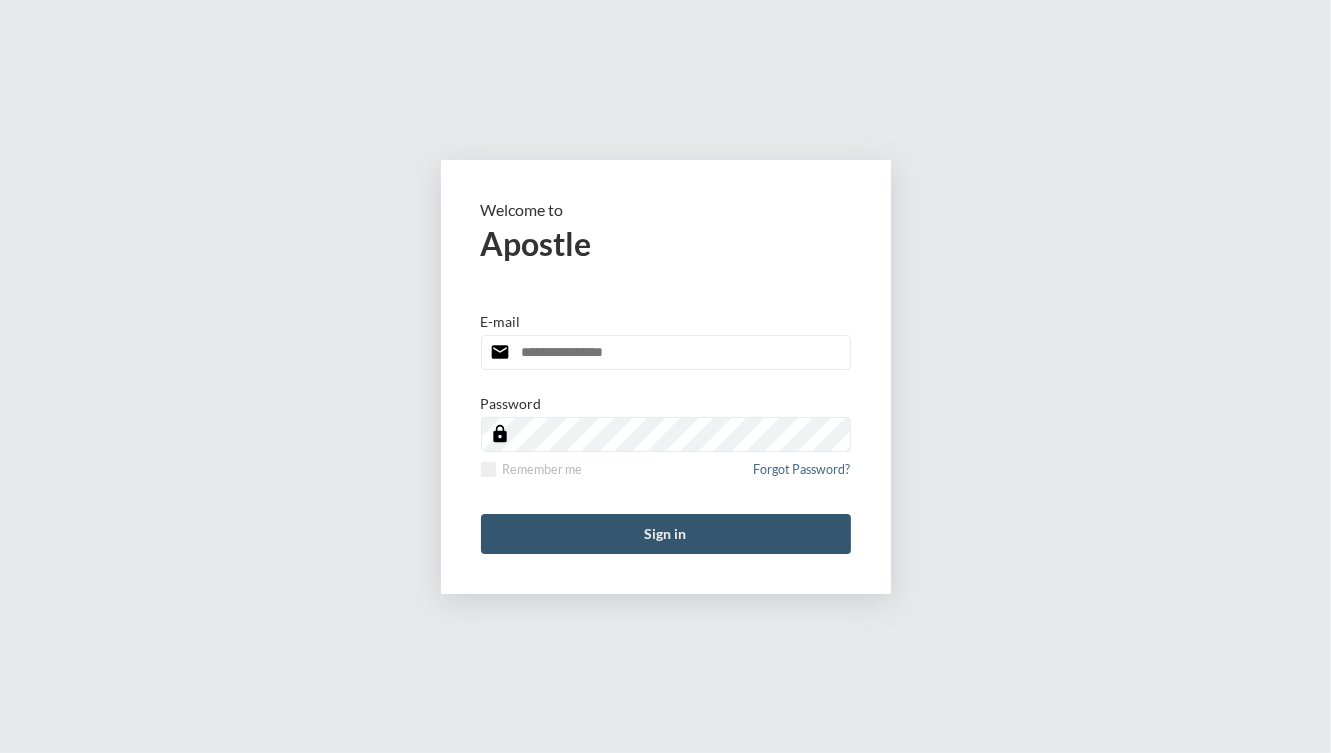 type on "**********" 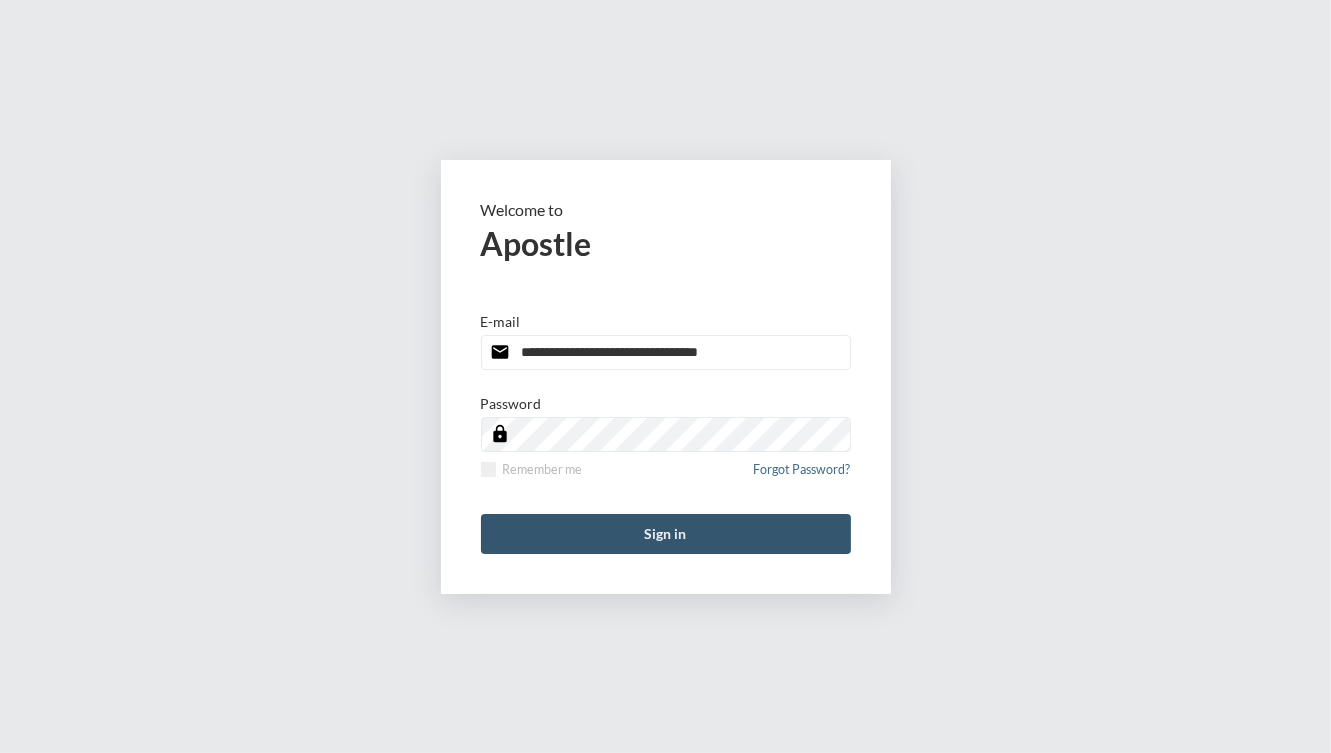 click on "Sign in" at bounding box center (666, 534) 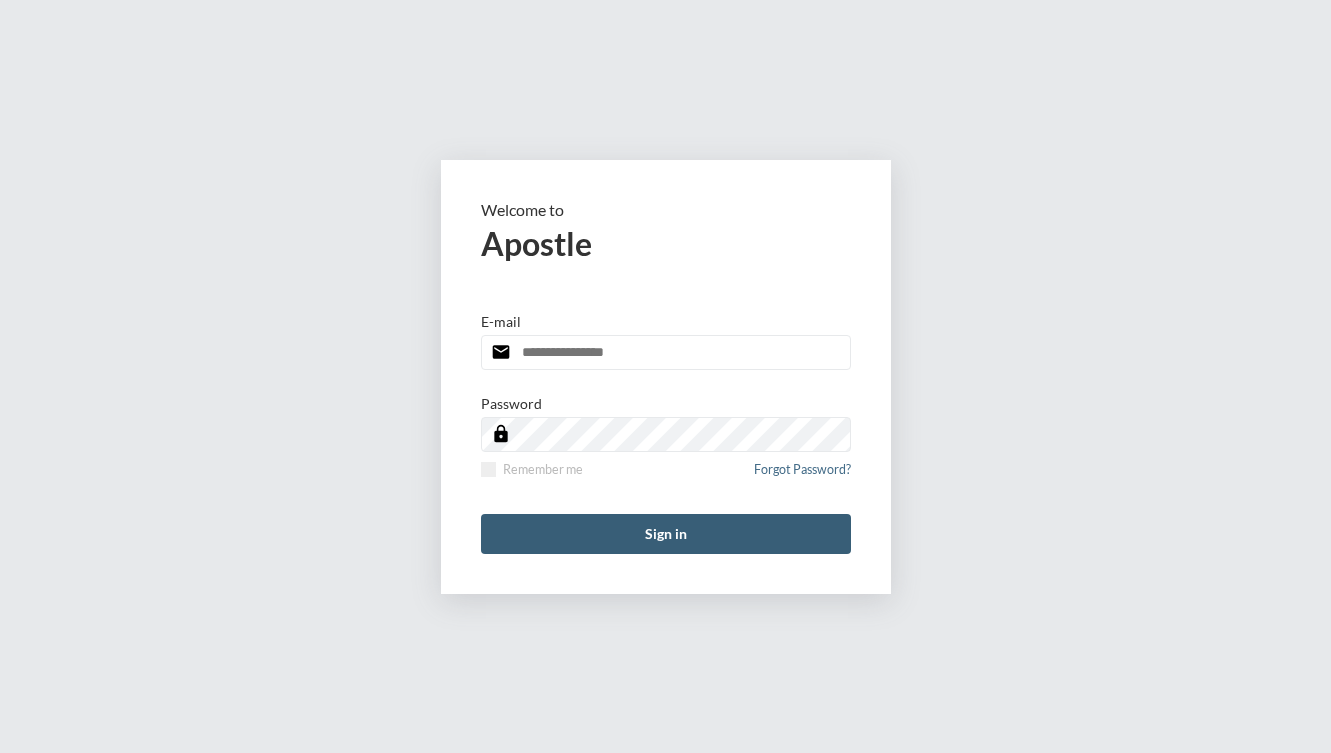 scroll, scrollTop: 0, scrollLeft: 0, axis: both 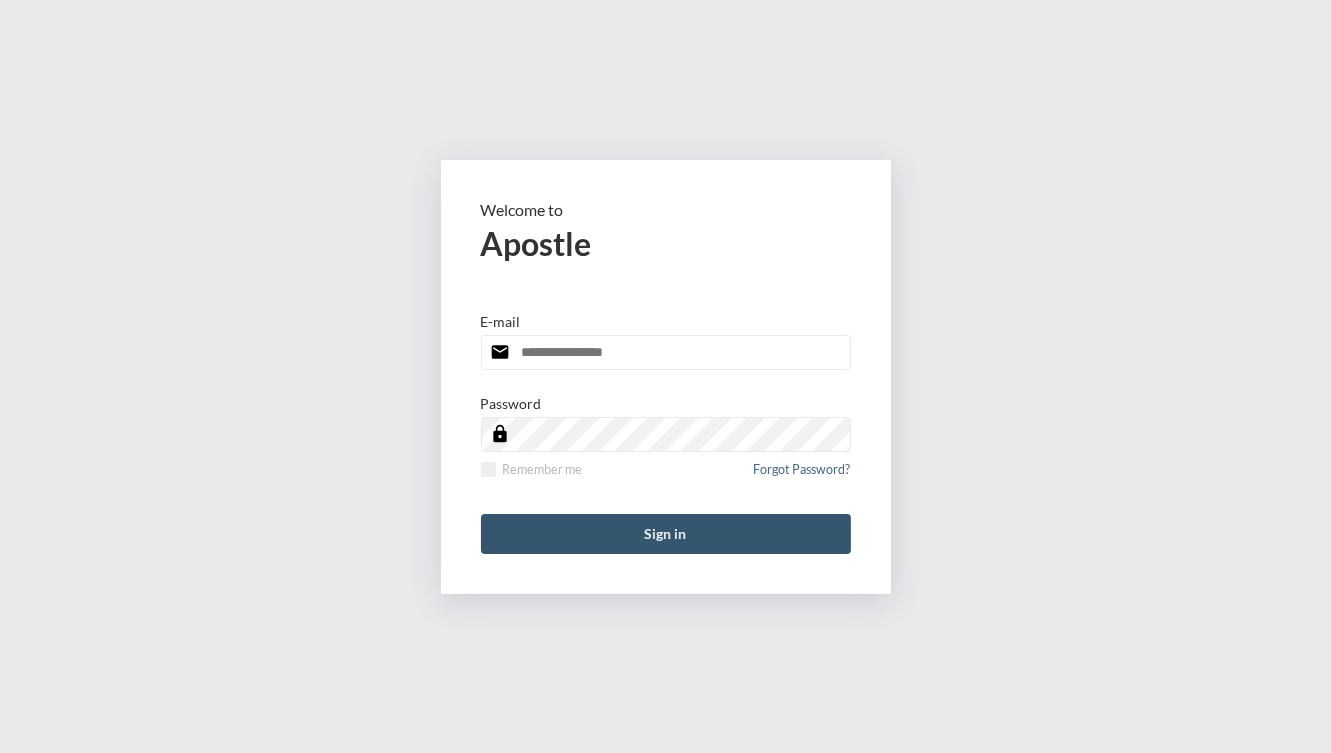 type on "**********" 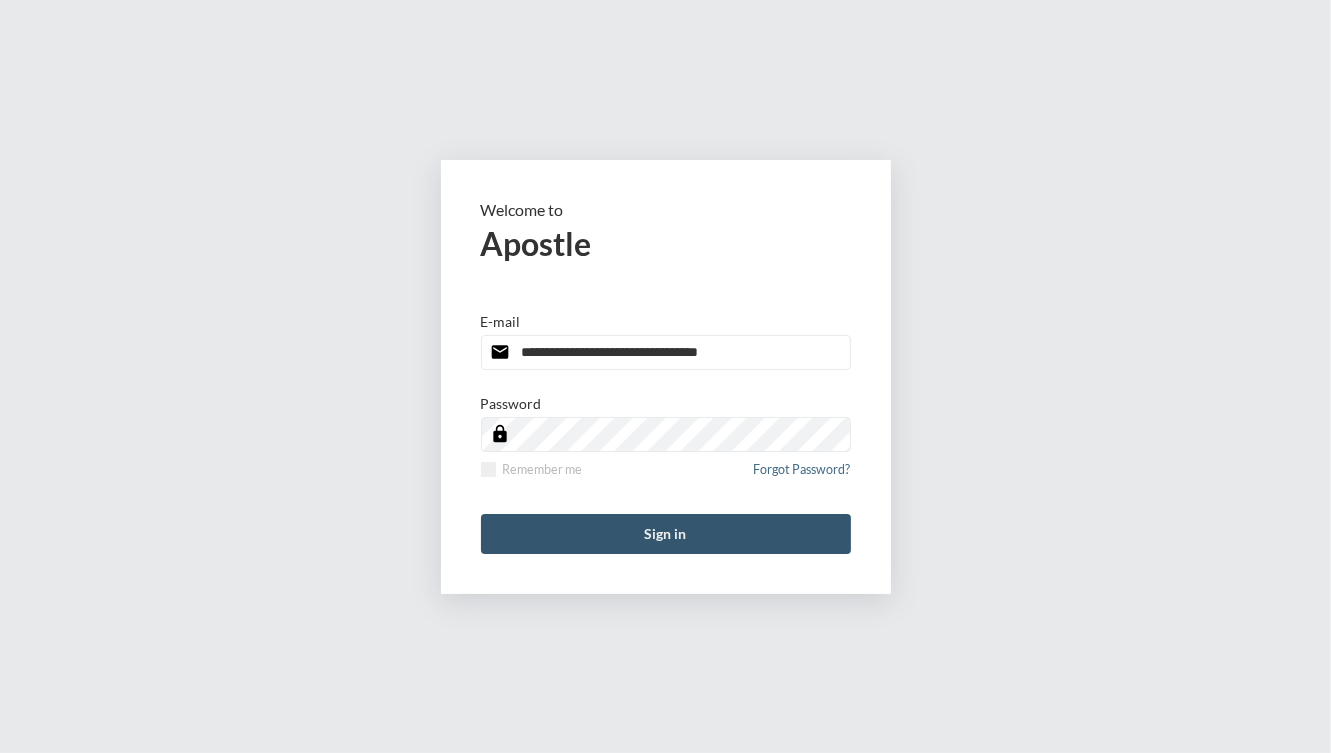 click on "Sign in" at bounding box center (666, 534) 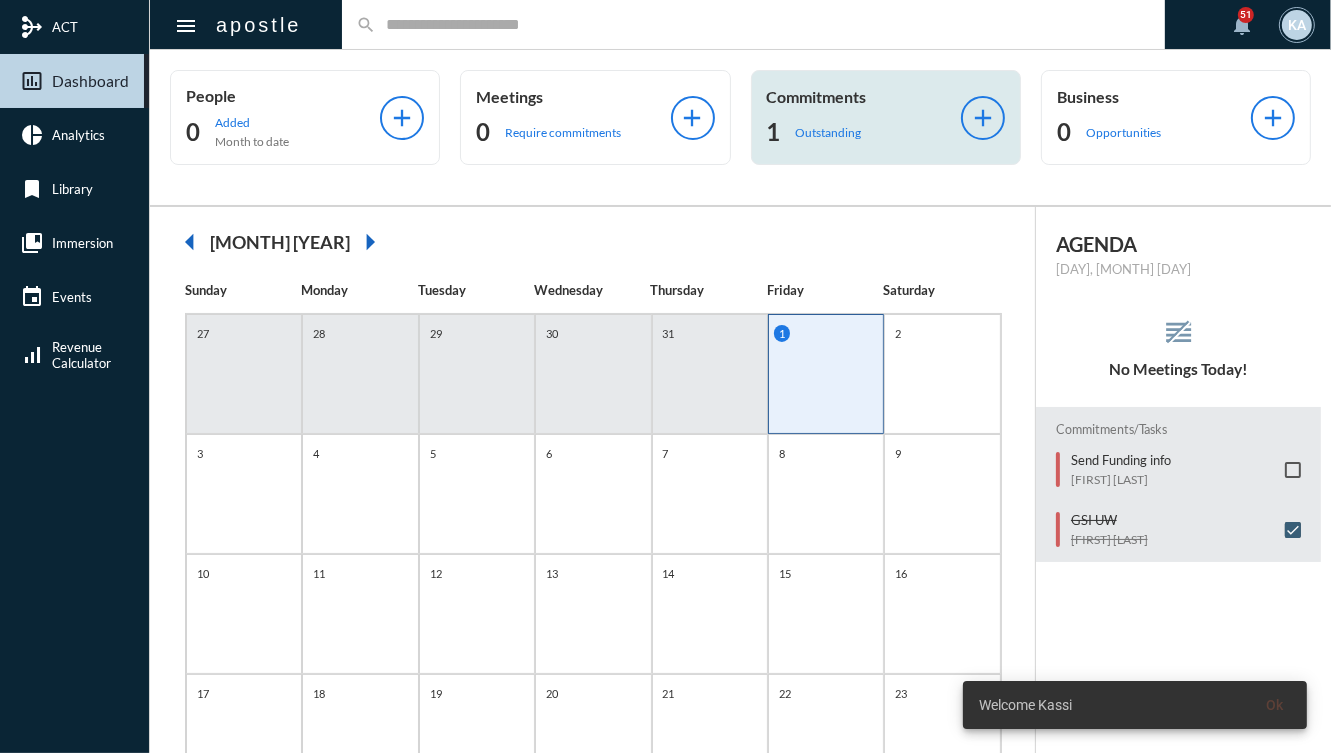 click on "1 Outstanding" 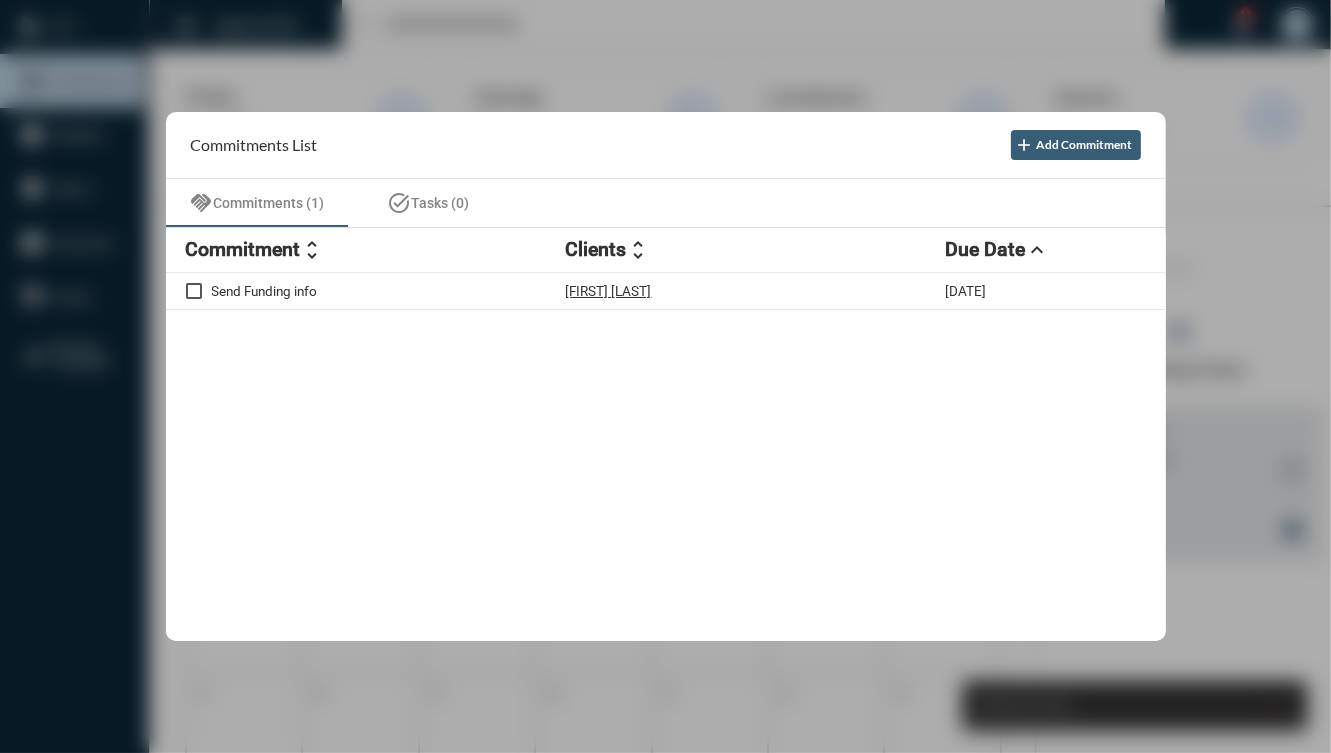 click at bounding box center [665, 376] 